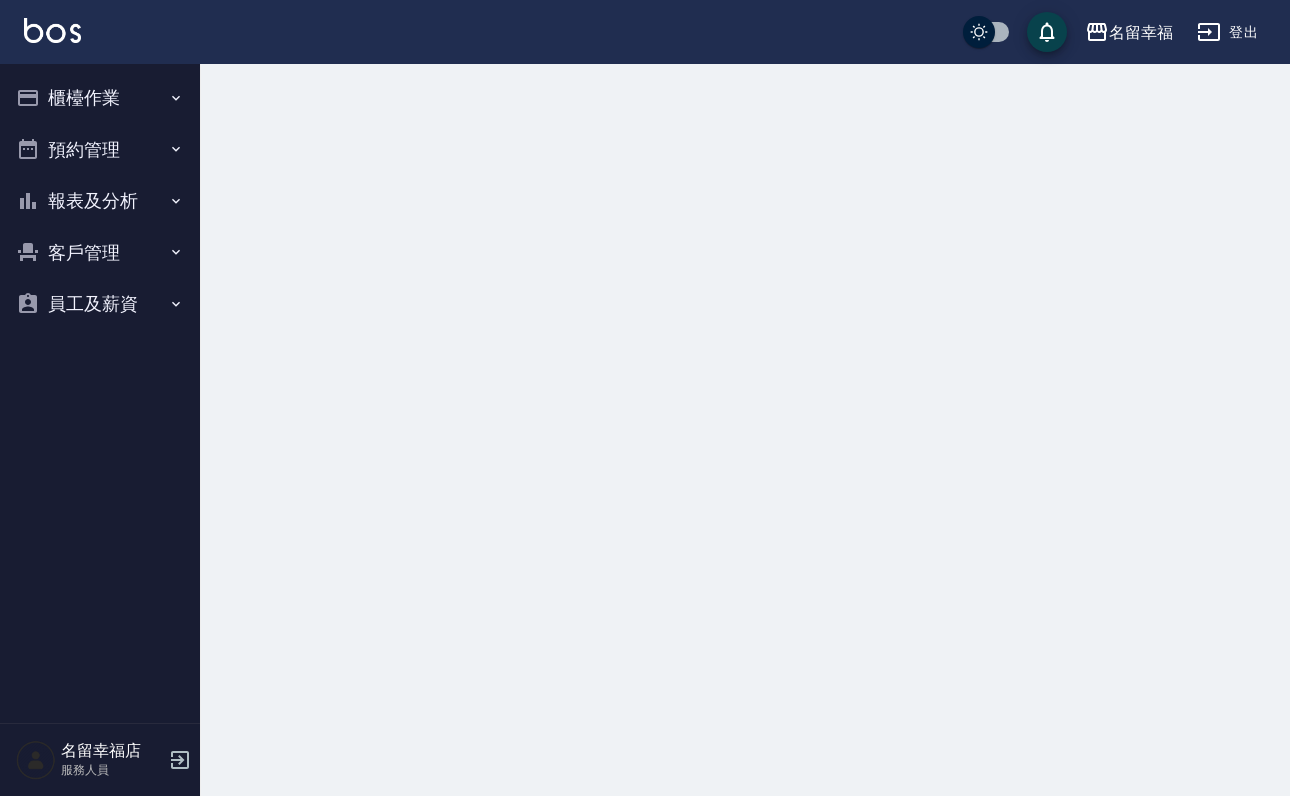 scroll, scrollTop: 0, scrollLeft: 0, axis: both 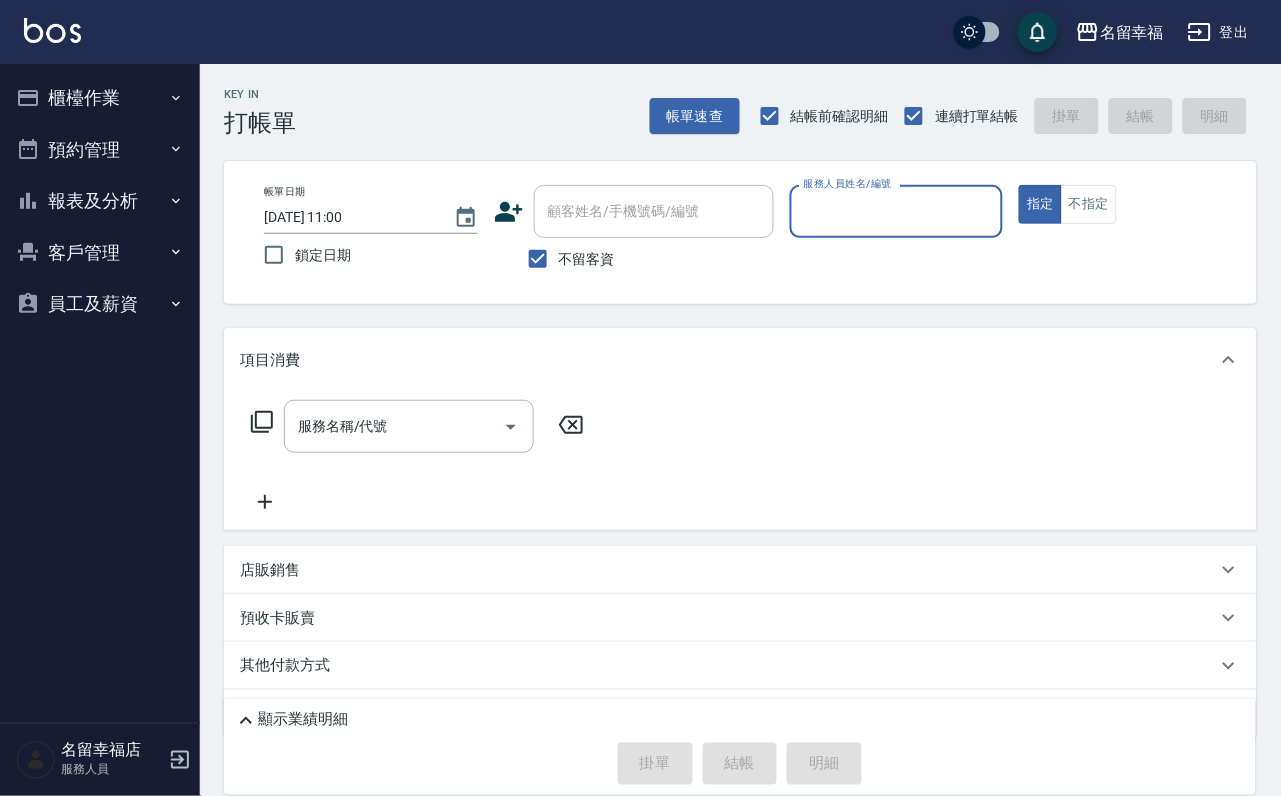 click on "櫃檯作業" at bounding box center (100, 98) 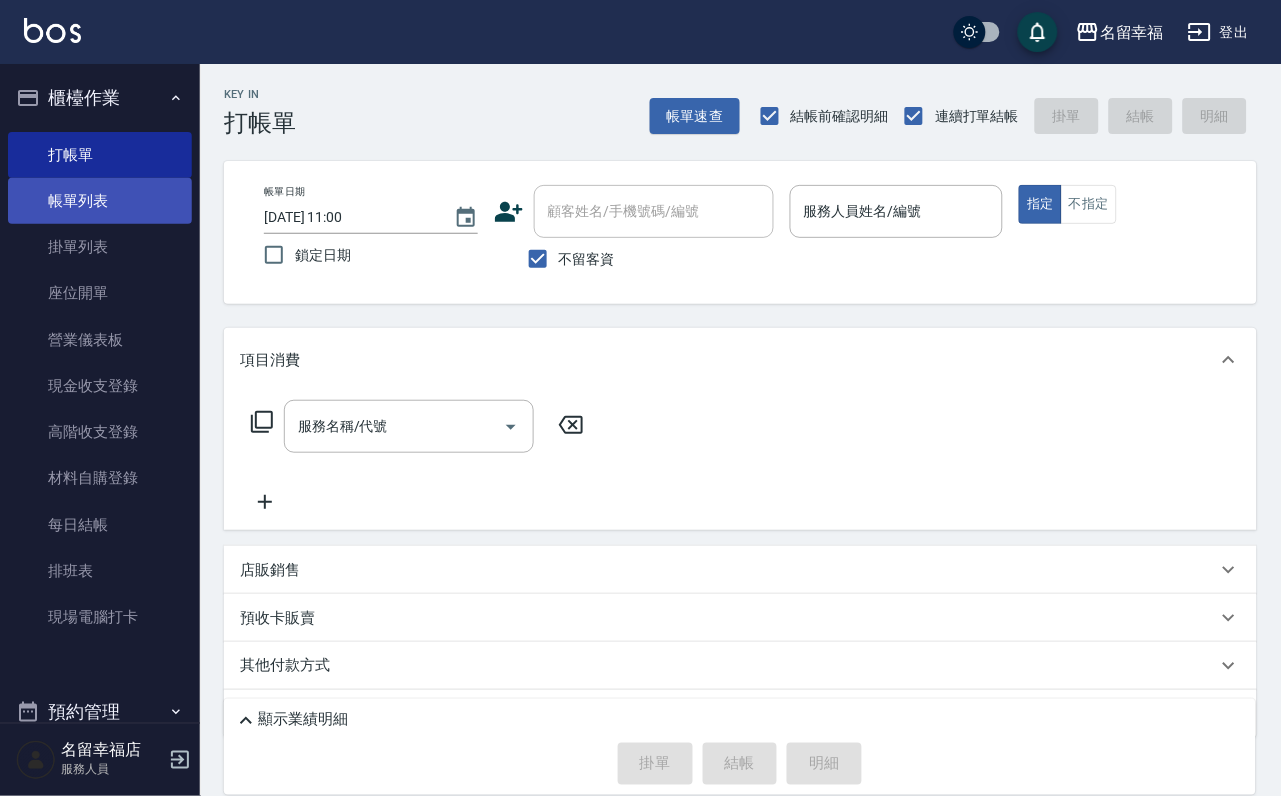 click on "帳單列表" at bounding box center [100, 201] 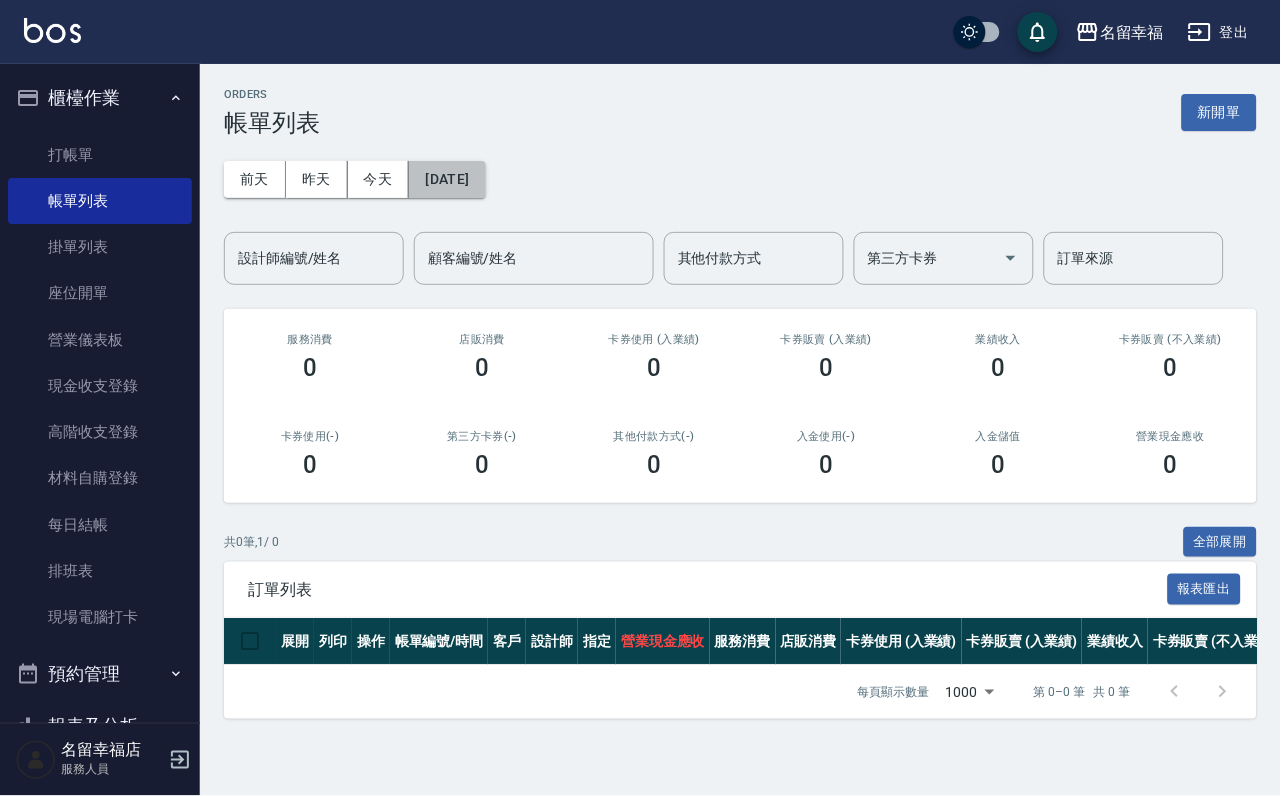 click on "[DATE]" at bounding box center [447, 179] 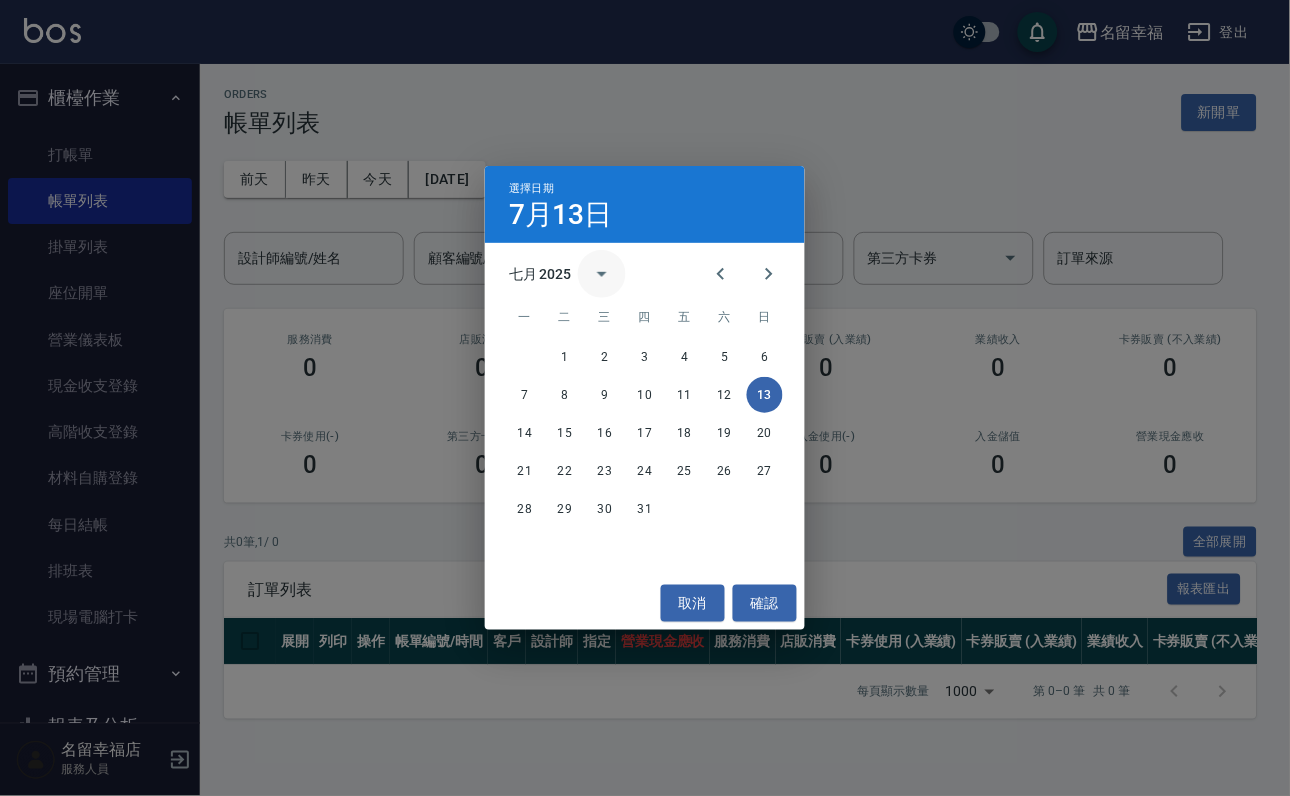 click 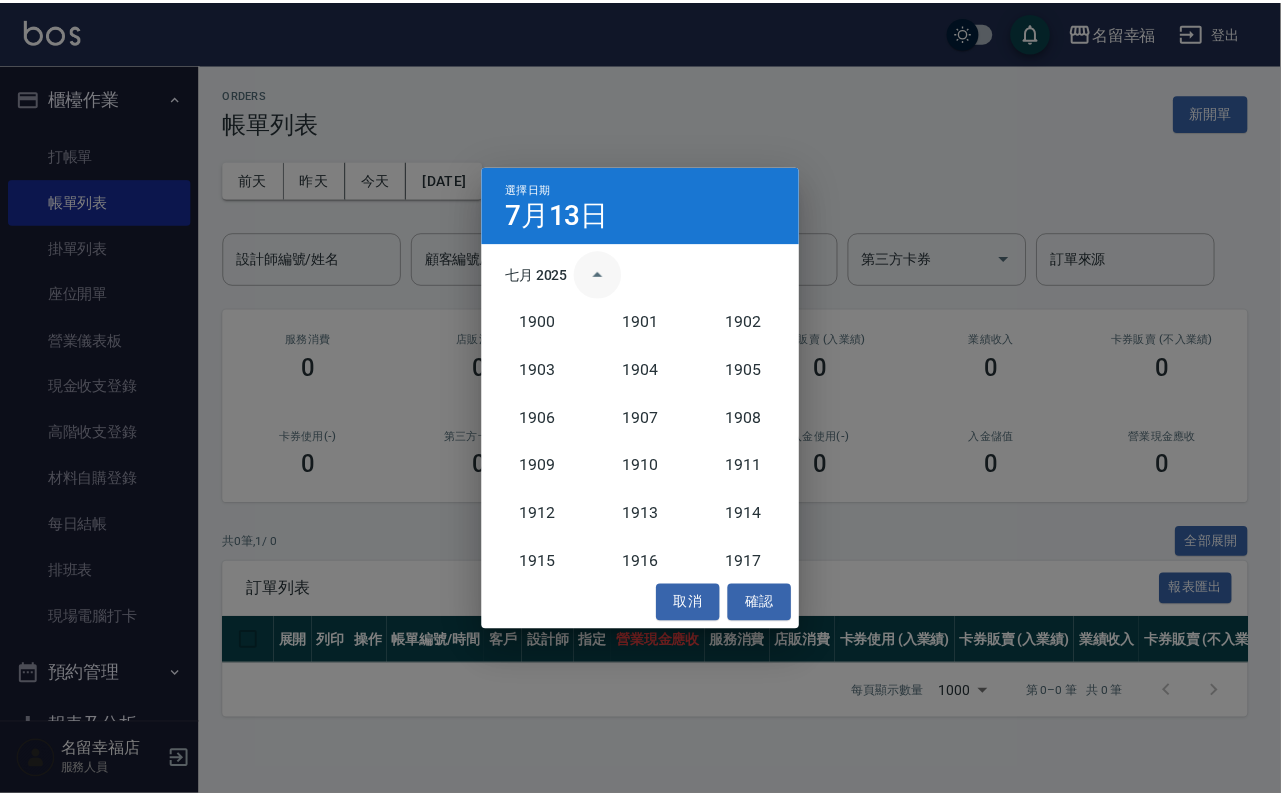 scroll, scrollTop: 1851, scrollLeft: 0, axis: vertical 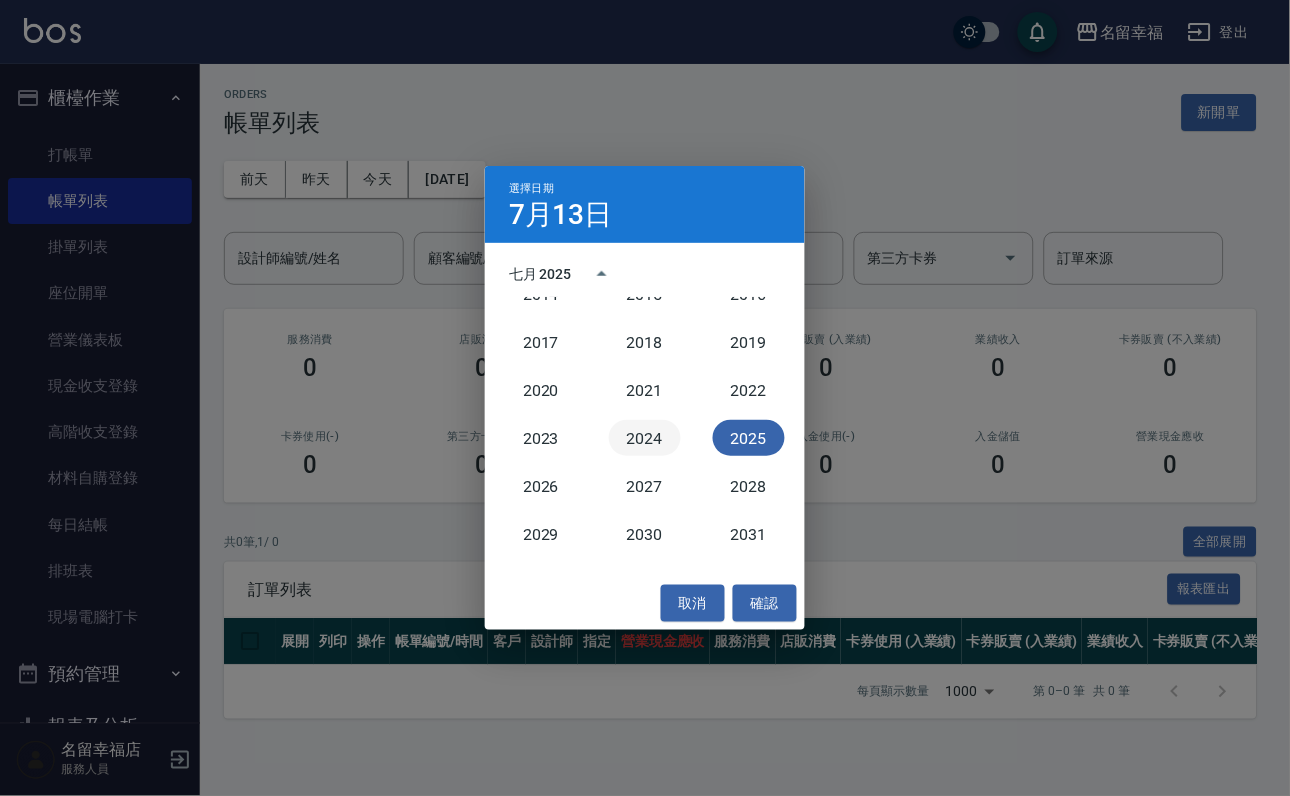 click on "2024" at bounding box center (645, 438) 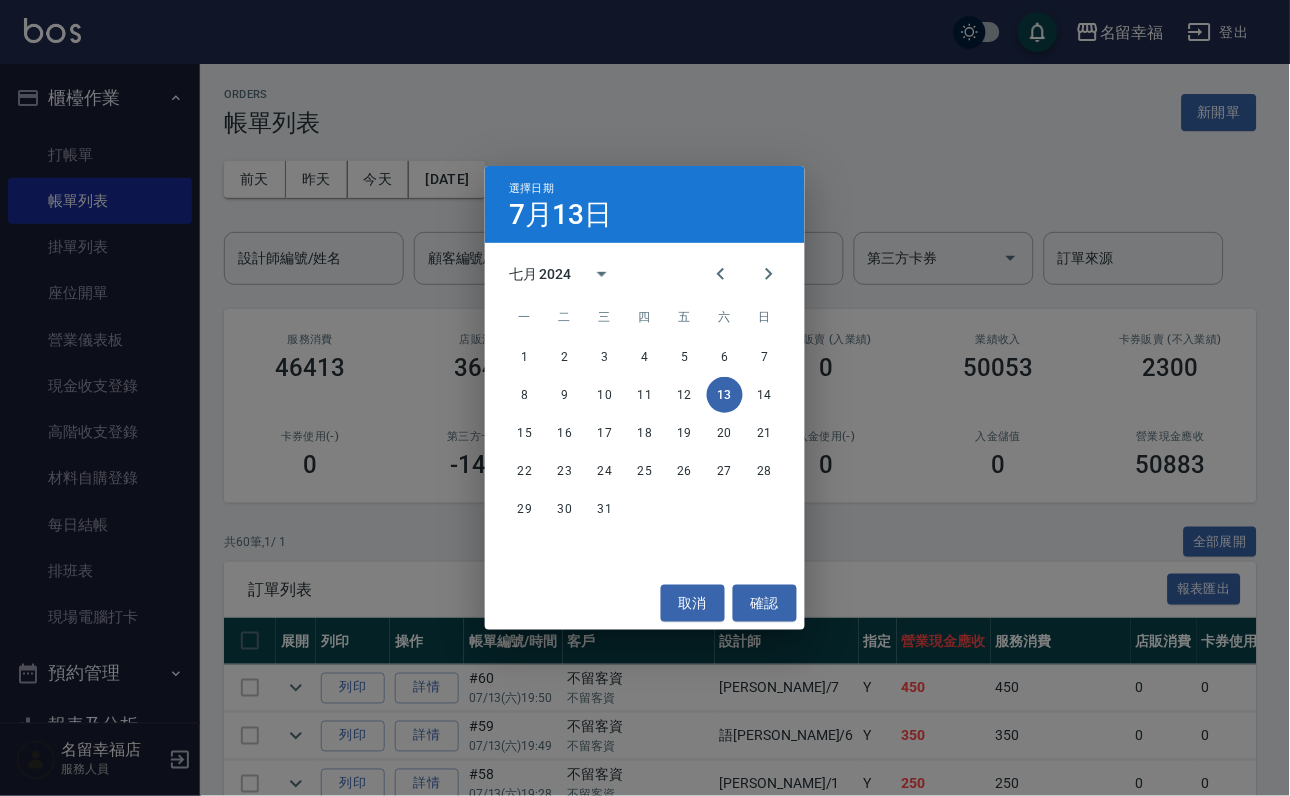 click on "五" at bounding box center (685, 317) 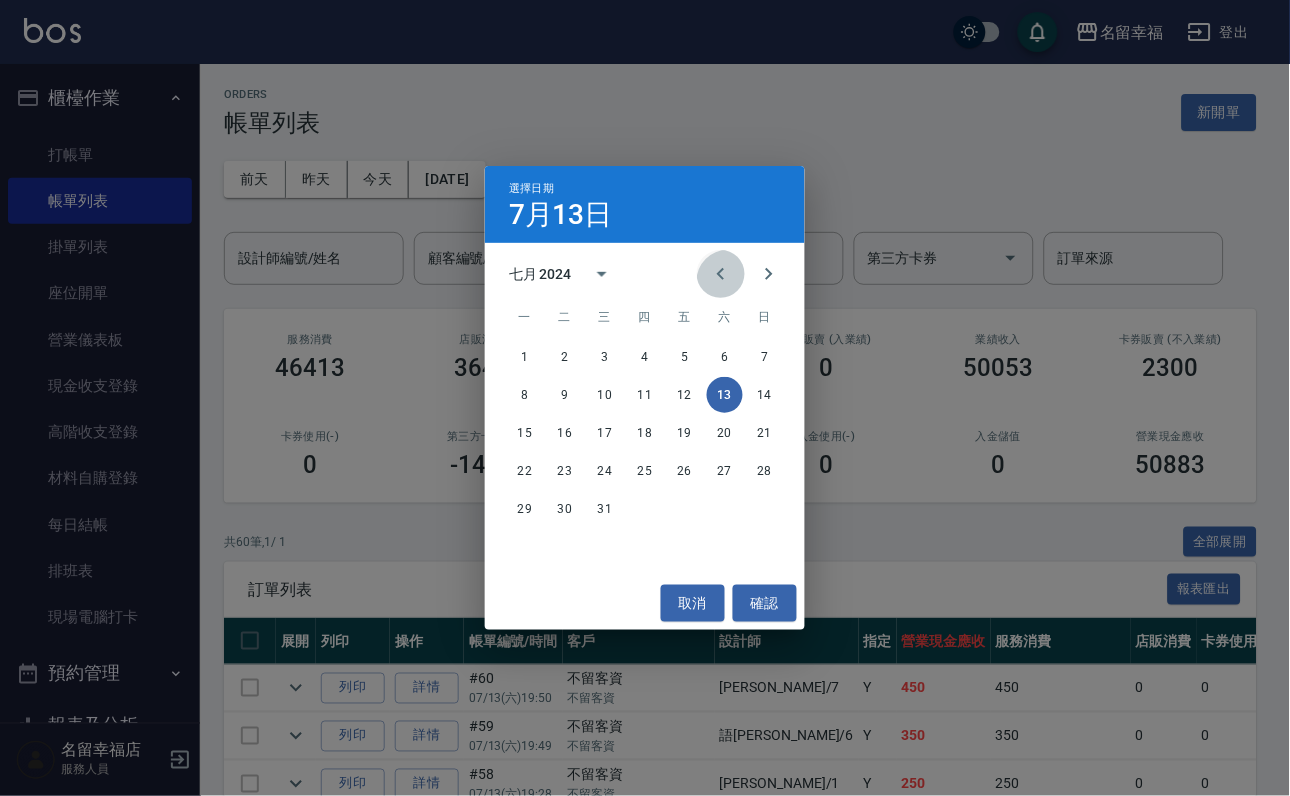 click 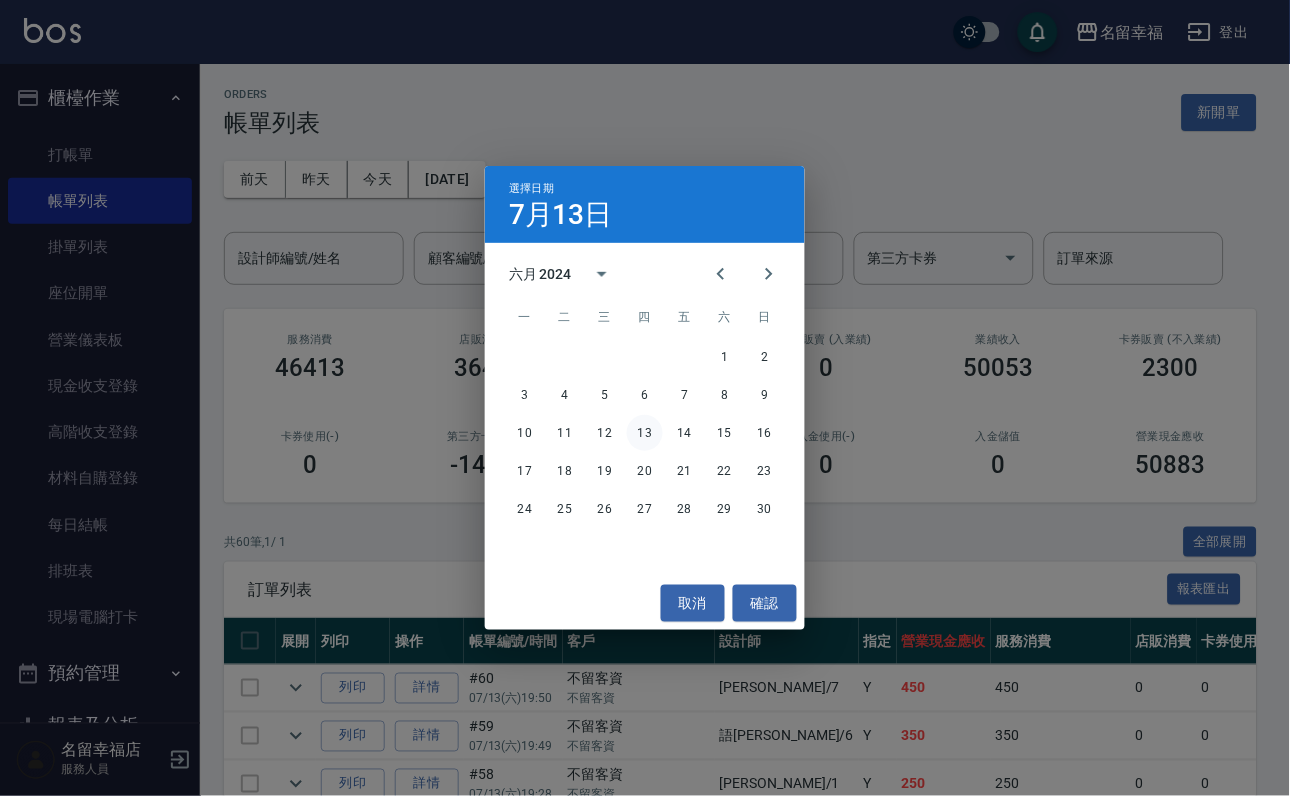 click on "13" at bounding box center [645, 433] 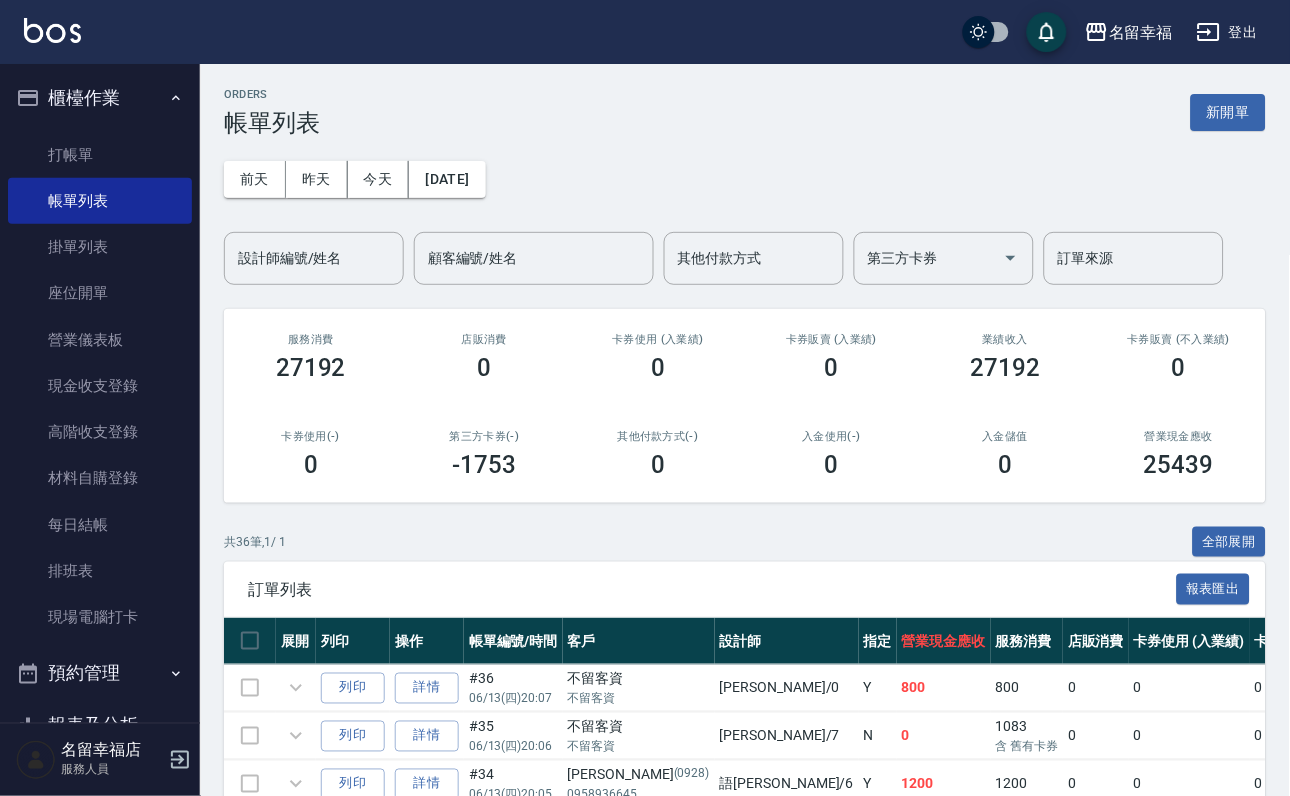 click on "ORDERS 帳單列表 新開單 [DATE] [DATE] [DATE] [DATE] 設計師編號/姓名 設計師編號/姓名 顧客編號/姓名 顧客編號/姓名 其他付款方式 其他付款方式 第三方卡券 第三方卡券 訂單來源 訂單來源 服務消費 27192 店販消費 0 卡券使用 (入業績) 0 卡券販賣 (入業績) 0 業績收入 27192 卡券販賣 (不入業績) 0 卡券使用(-) 0 第三方卡券(-) -1753 其他付款方式(-) 0 入金使用(-) 0 入金儲值 0 營業現金應收 25439 共  36  筆,  1  /   1 全部展開 訂單列表 報表匯出 展開 列印 操作 帳單編號/時間 客戶 設計師 指定 營業現金應收 服務消費 店販消費 卡券使用 (入業績) 卡券販賣 (入業績) 業績收入 卡券販賣 (不入業績) 卡券使用(-) 第三方卡券(-) 其他付款方式(-) 入金使用(-) 備註 訂單來源 列印 詳情 #36 06/13 (四) 20:07 不留客資 不留客資 小靜 /0 Y 800 800 0 0 0 800 0 0 0 0 0 列印 詳情 #35 06/13 (四) 20:06 不留客資 瑜瑜 /7" at bounding box center [745, 1267] 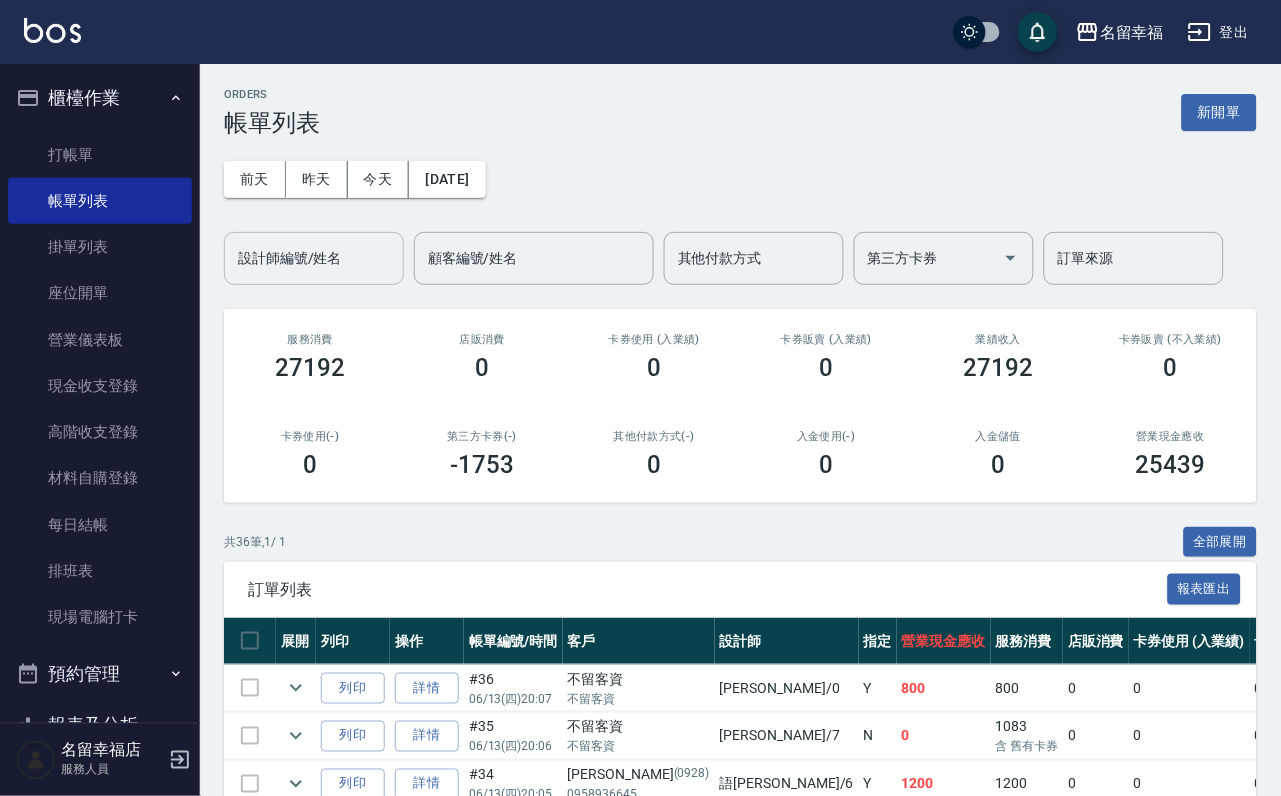 click on "設計師編號/姓名" at bounding box center (314, 258) 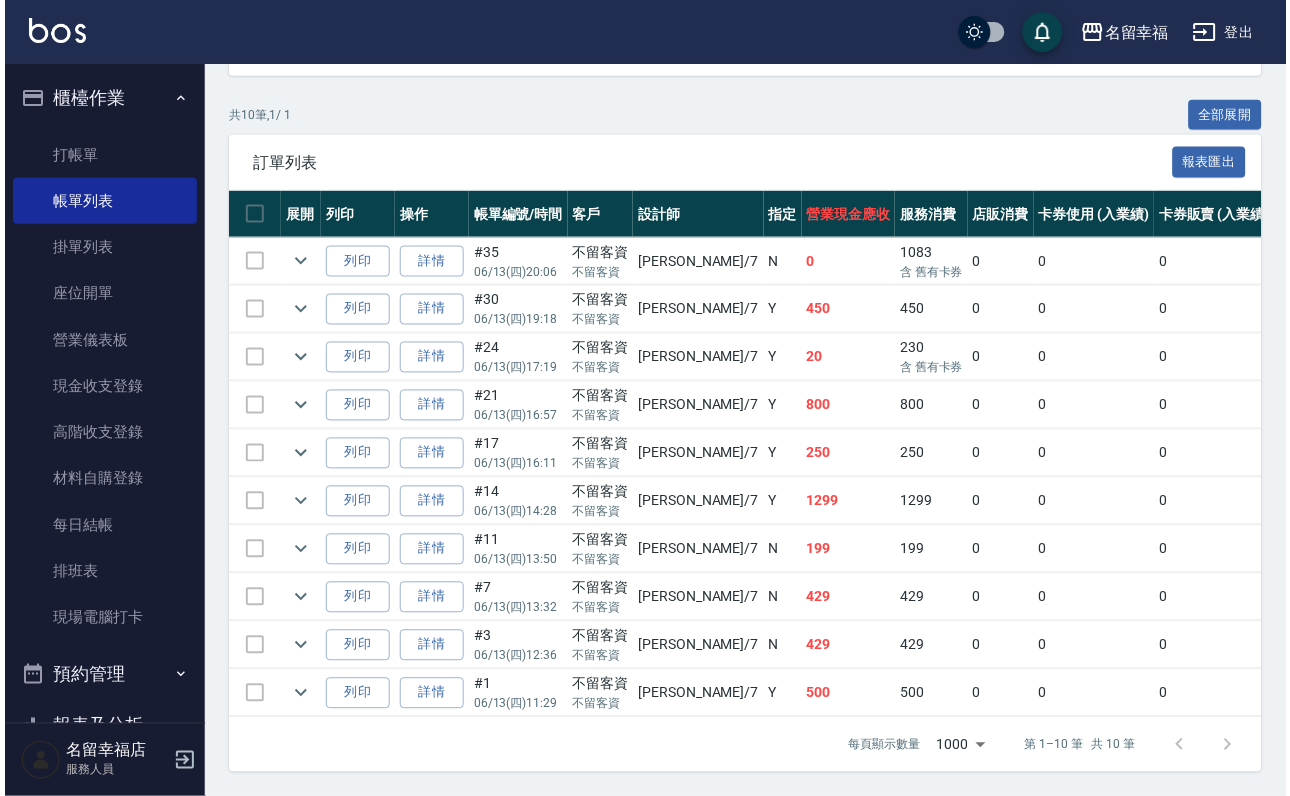 scroll, scrollTop: 72, scrollLeft: 0, axis: vertical 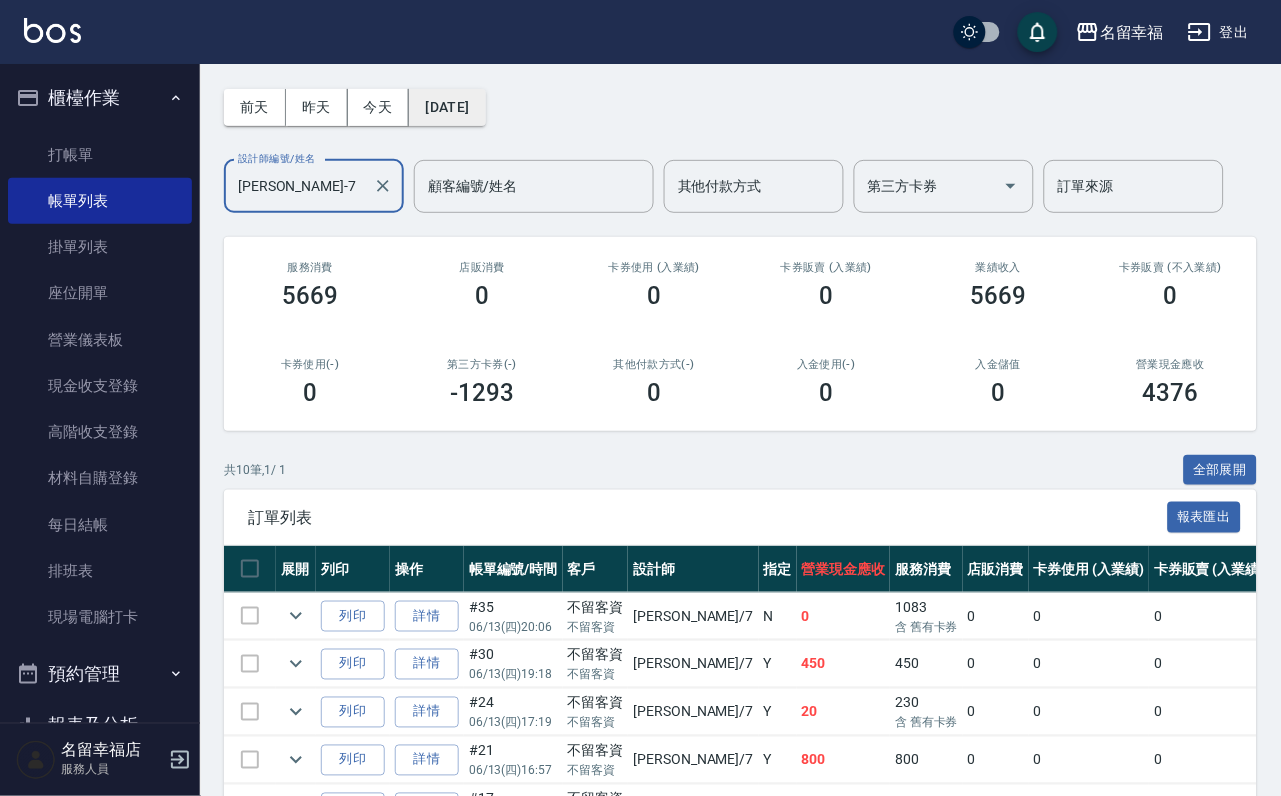 type on "[PERSON_NAME]-7" 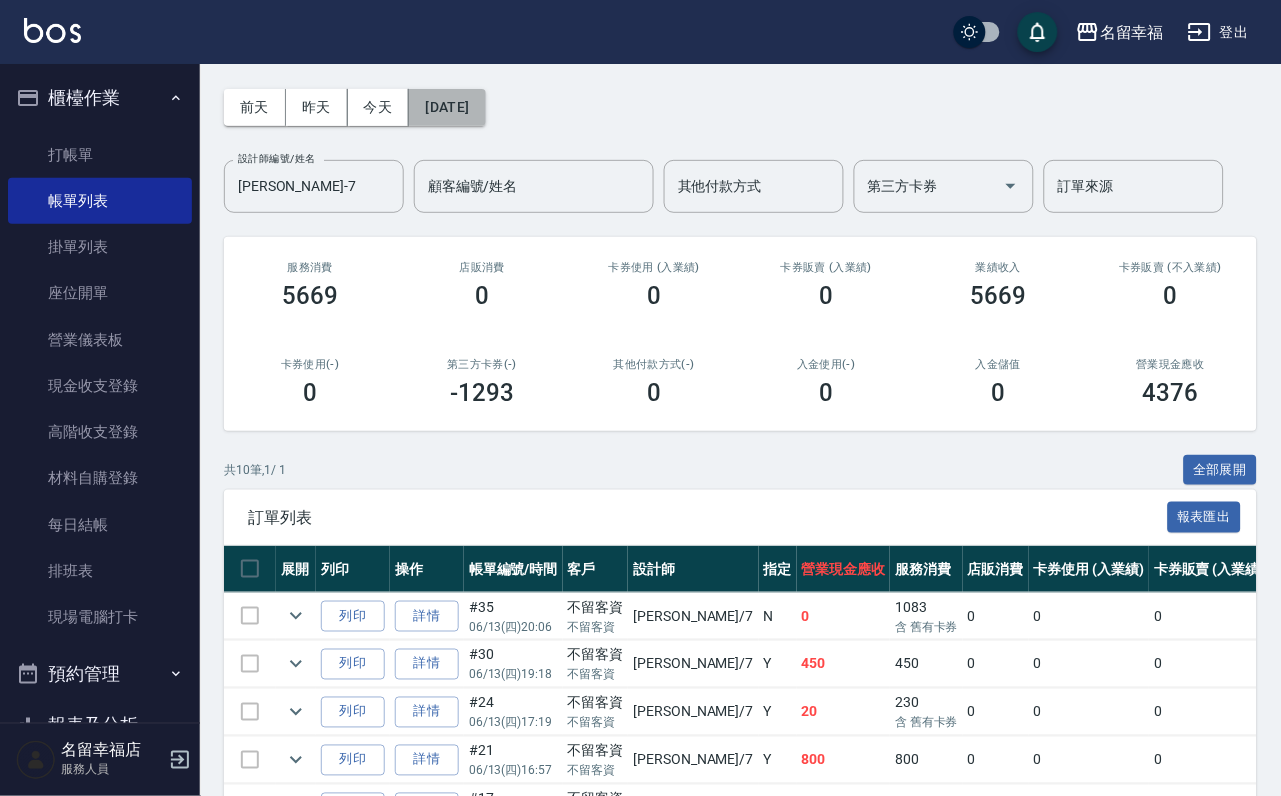 click on "[DATE]" at bounding box center (447, 107) 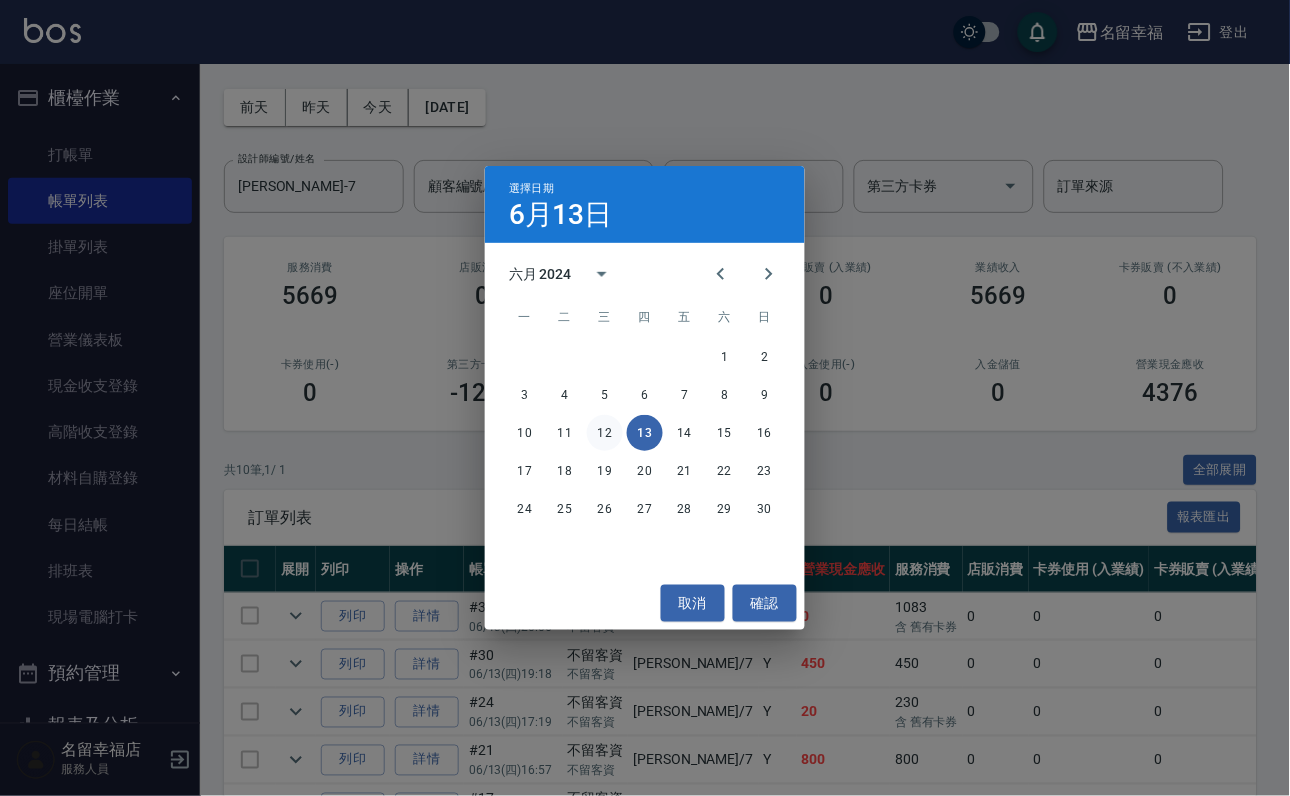 click on "12" at bounding box center [605, 433] 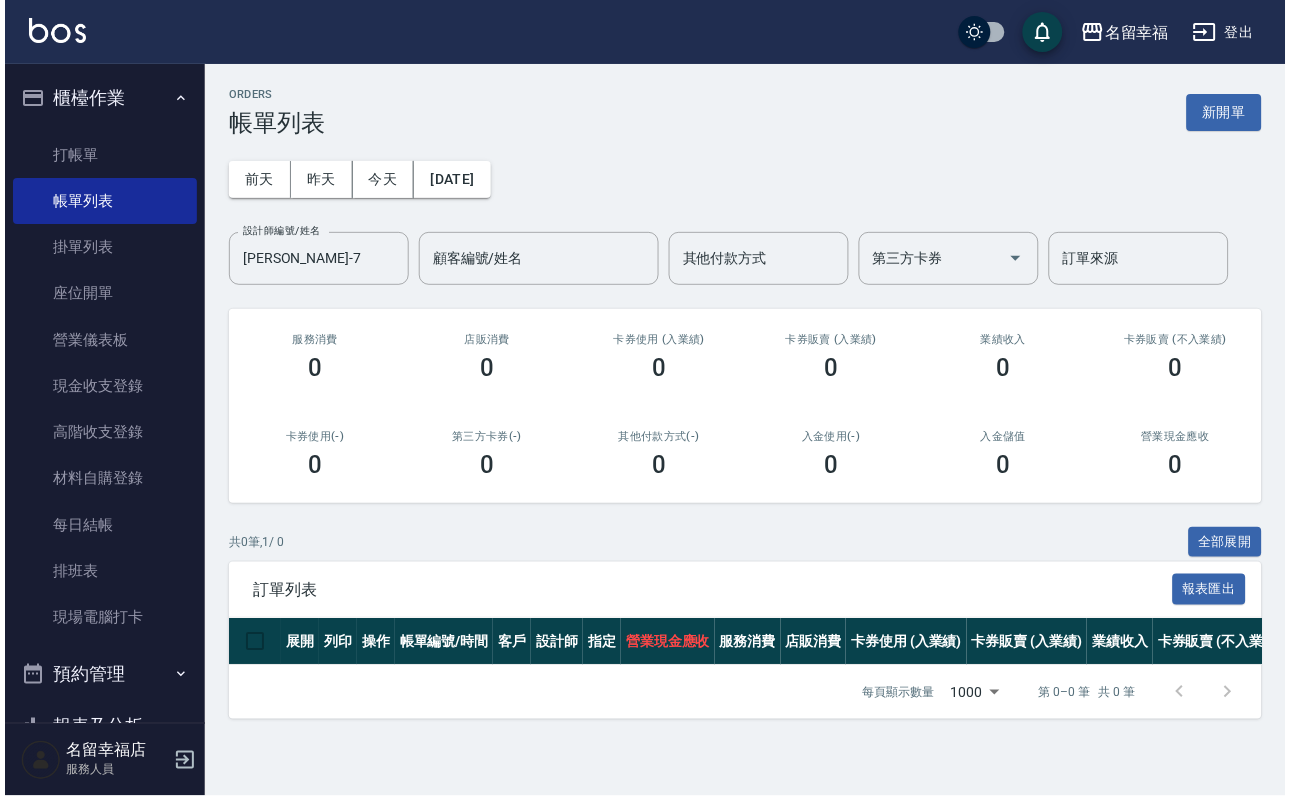 scroll, scrollTop: 43, scrollLeft: 0, axis: vertical 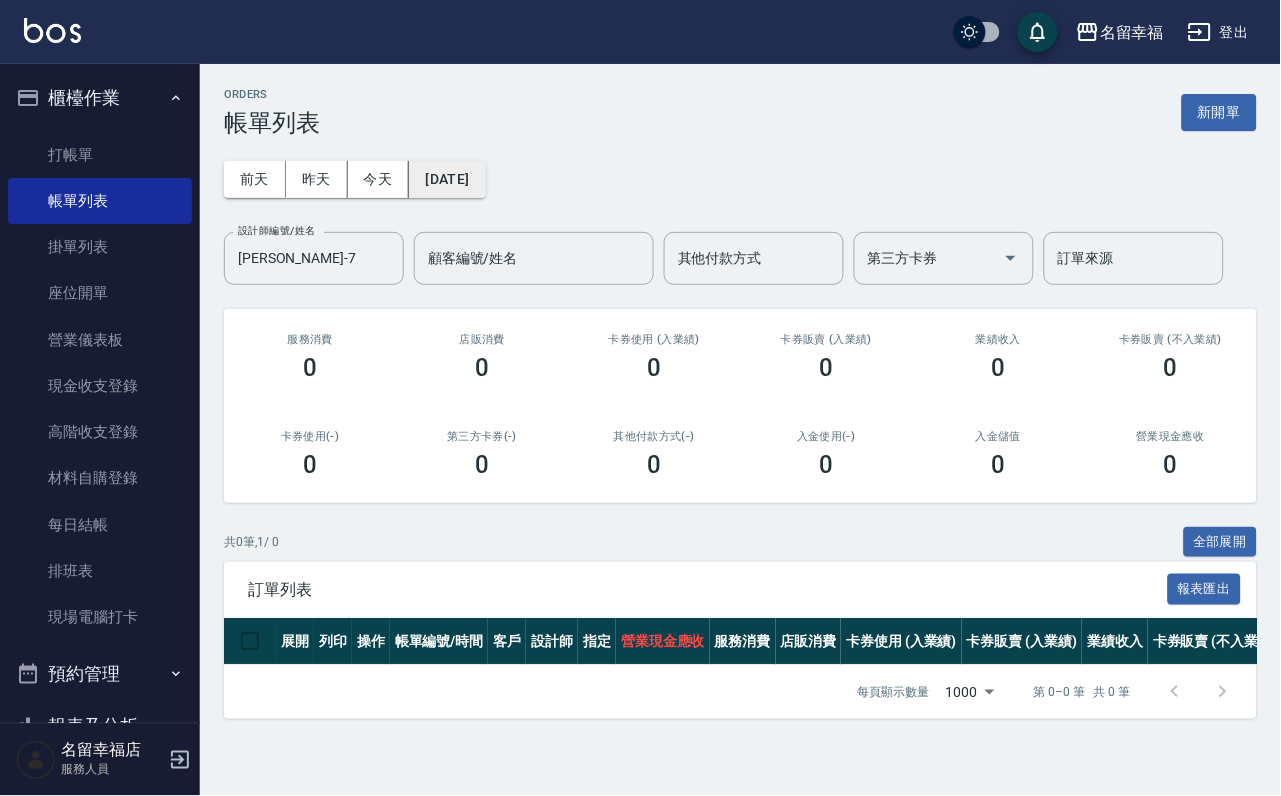 click on "[DATE]" at bounding box center [447, 179] 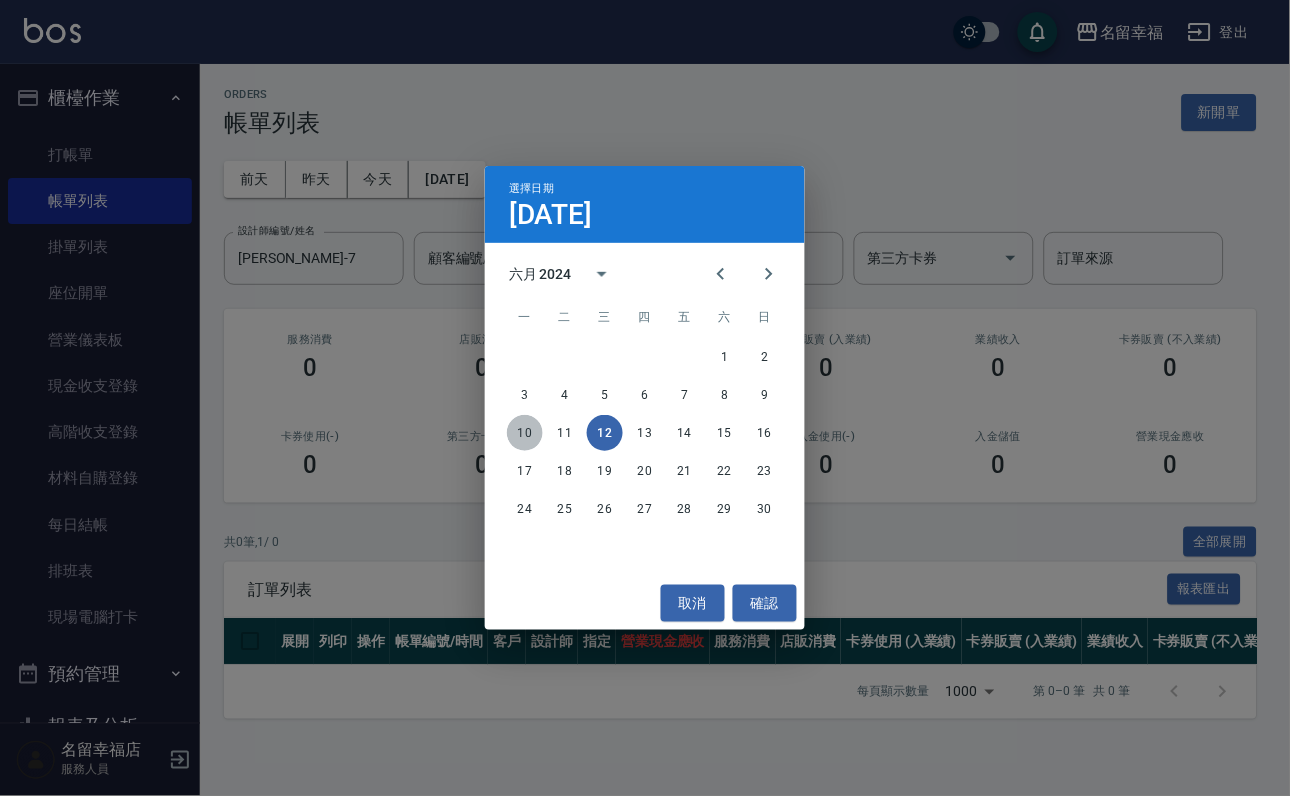 click on "10" at bounding box center [525, 433] 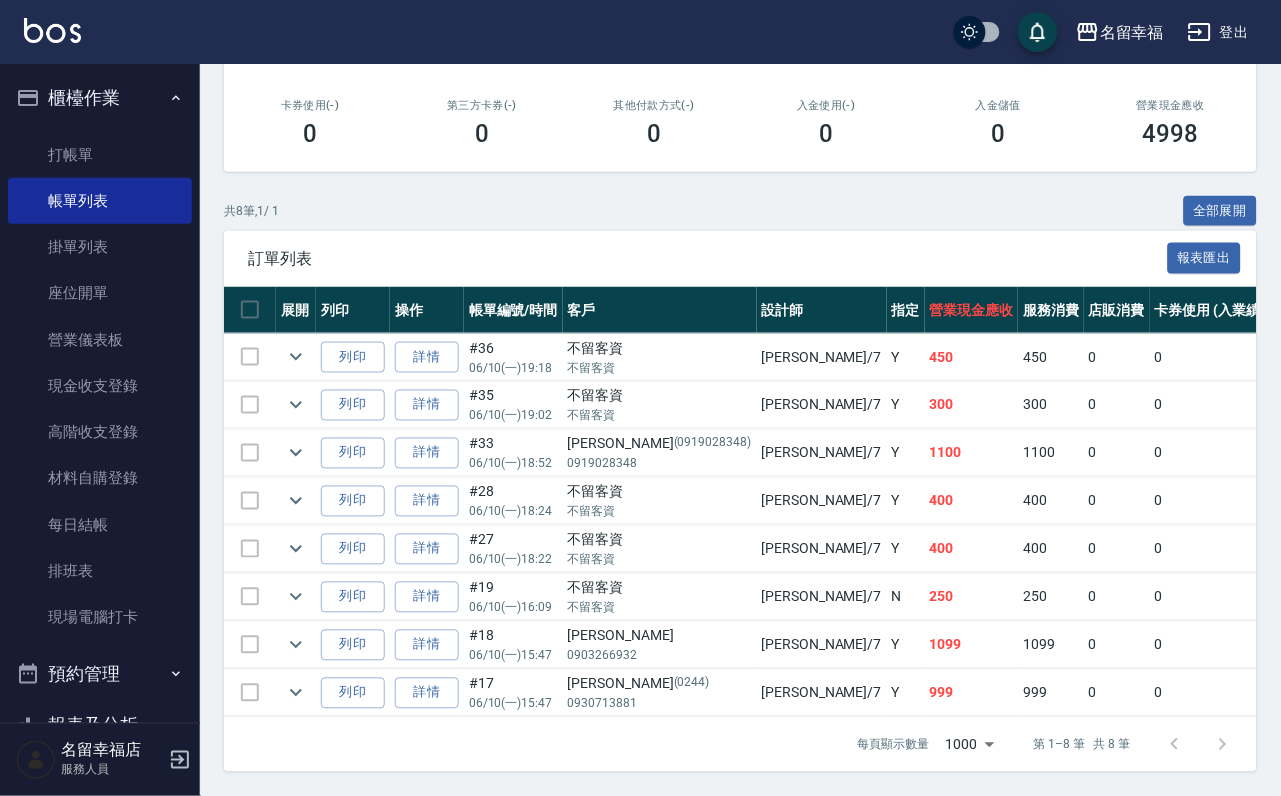 scroll, scrollTop: 546, scrollLeft: 0, axis: vertical 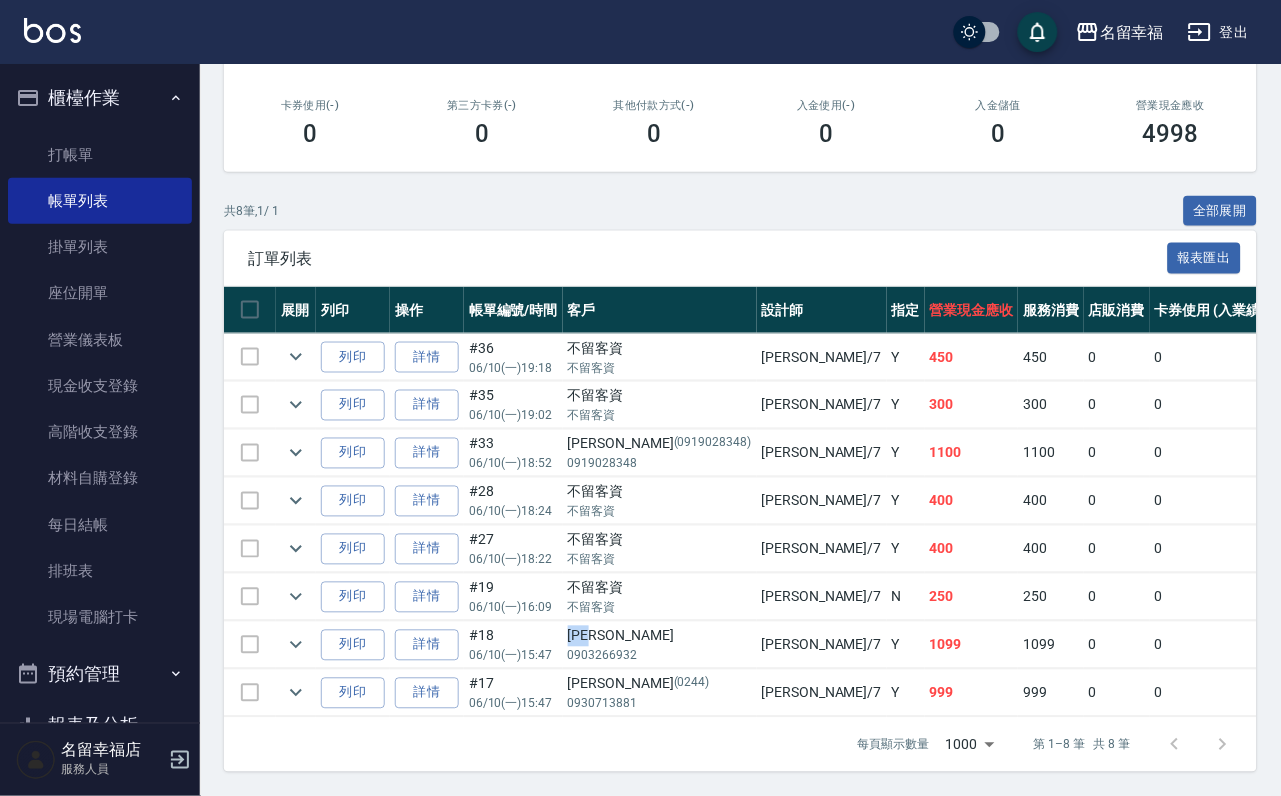 drag, startPoint x: 670, startPoint y: 581, endPoint x: 628, endPoint y: 573, distance: 42.755116 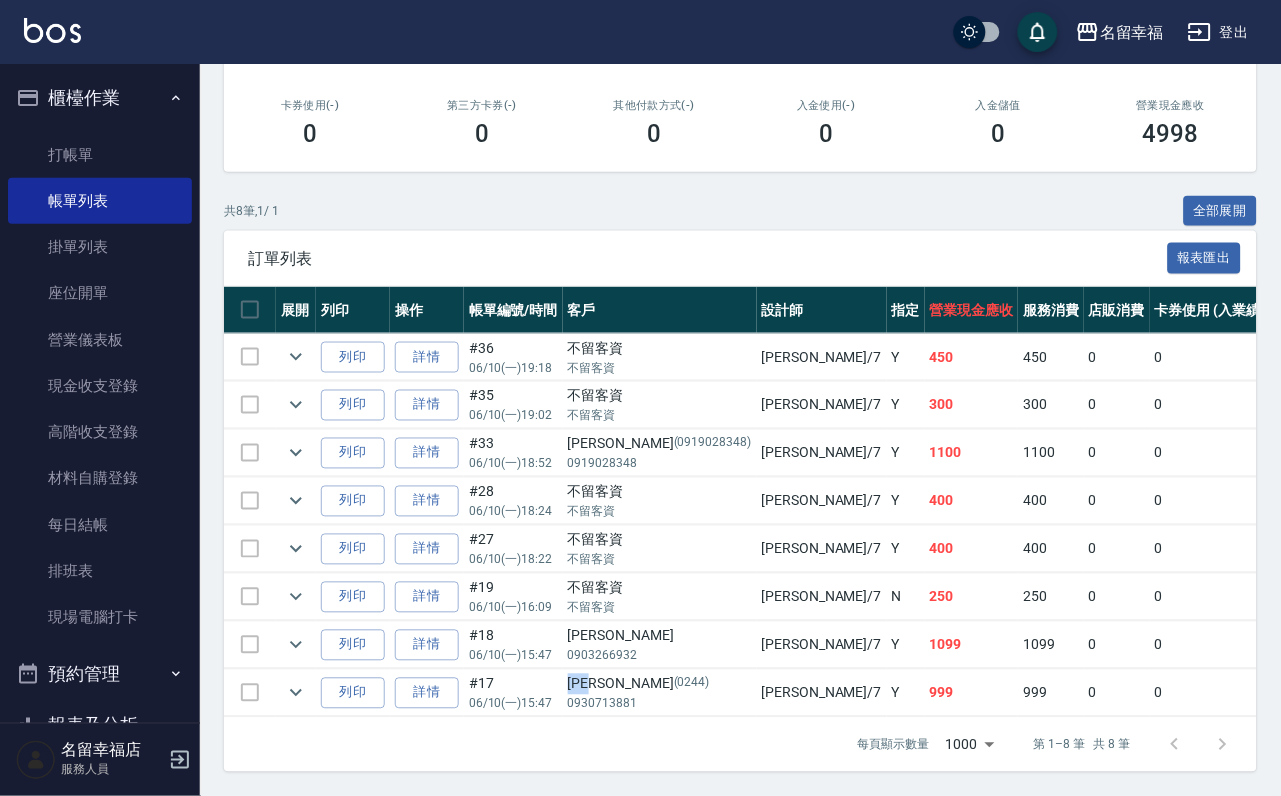 drag, startPoint x: 669, startPoint y: 633, endPoint x: 623, endPoint y: 631, distance: 46.043457 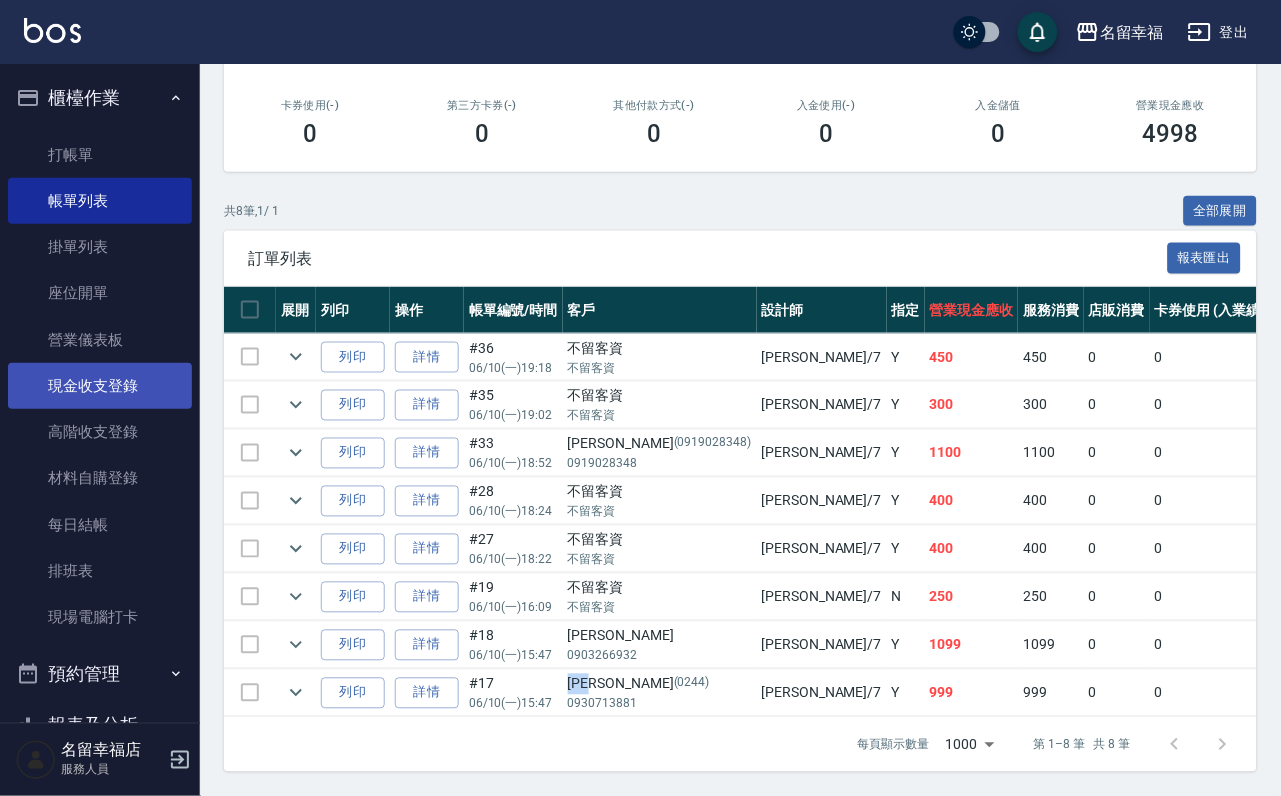scroll, scrollTop: 546, scrollLeft: 0, axis: vertical 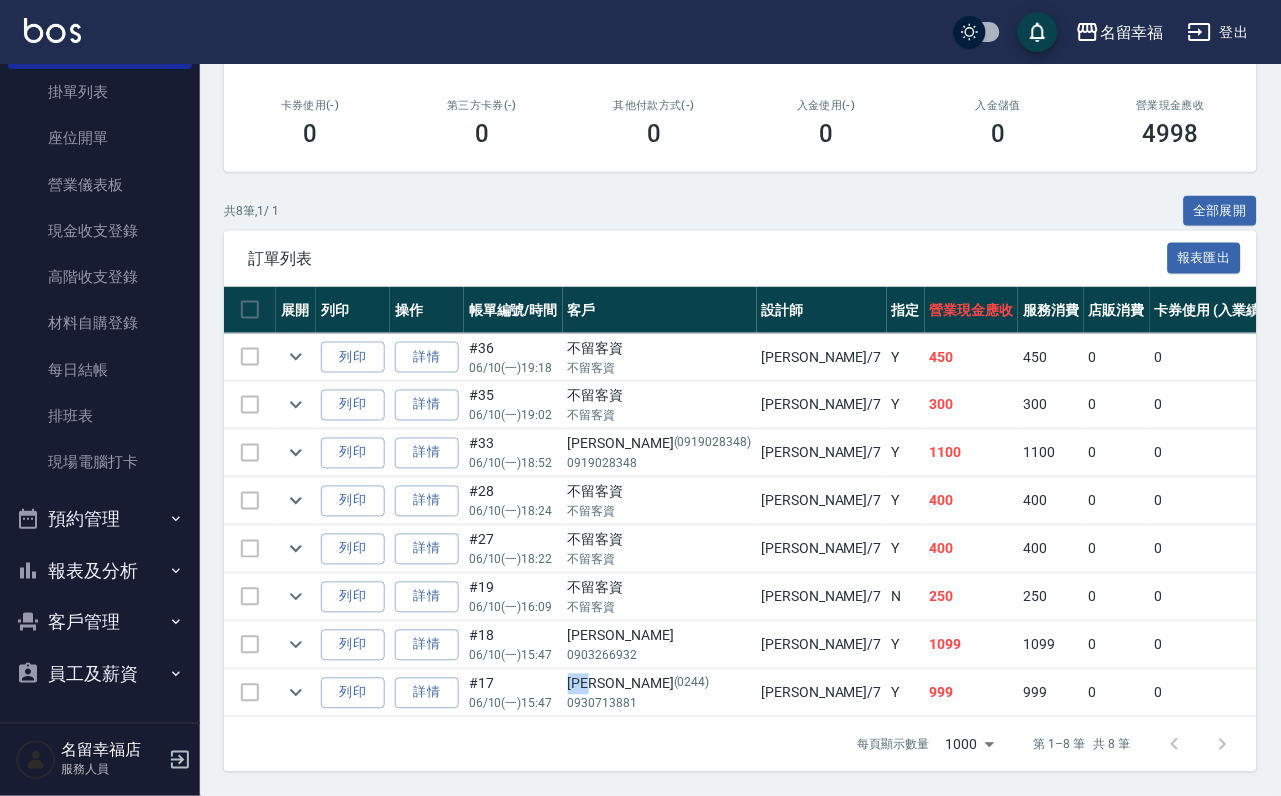 click on "客戶管理" at bounding box center [100, 622] 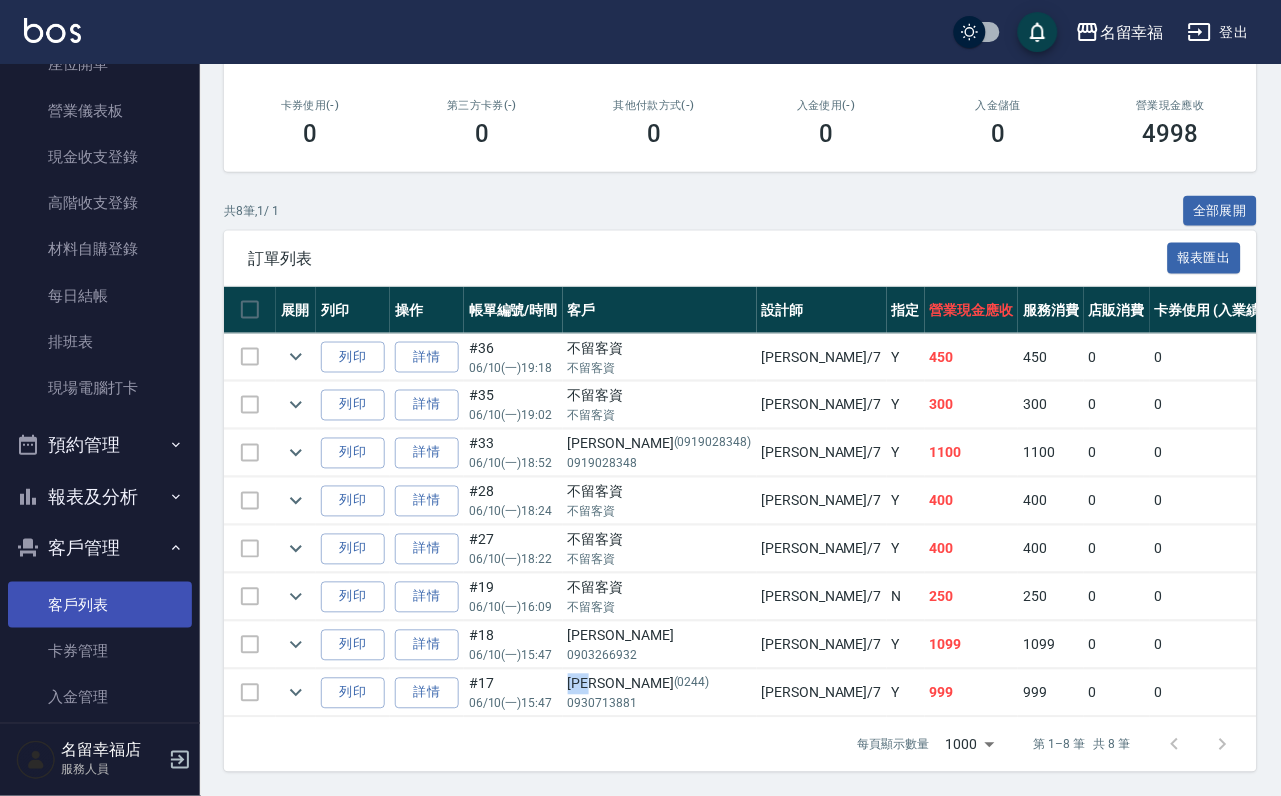 click on "客戶列表" at bounding box center (100, 605) 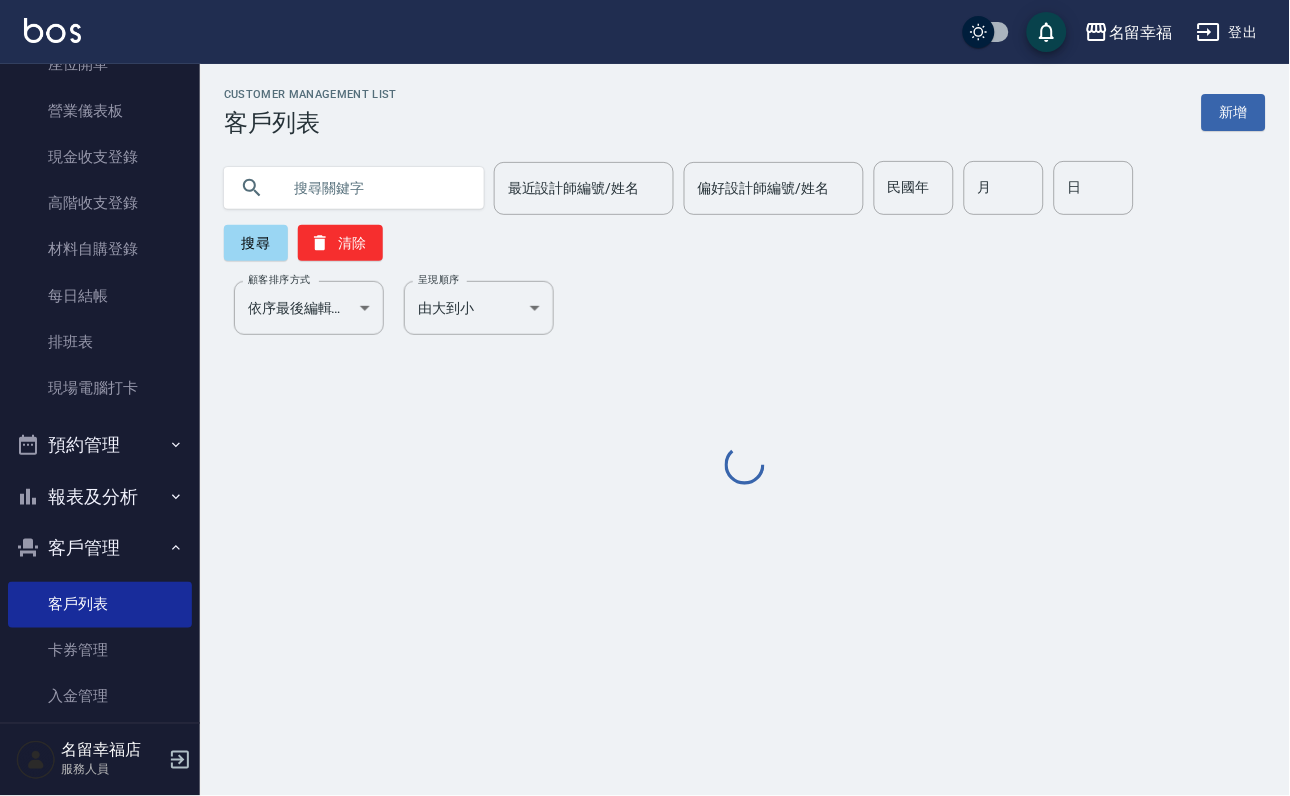 click at bounding box center [374, 188] 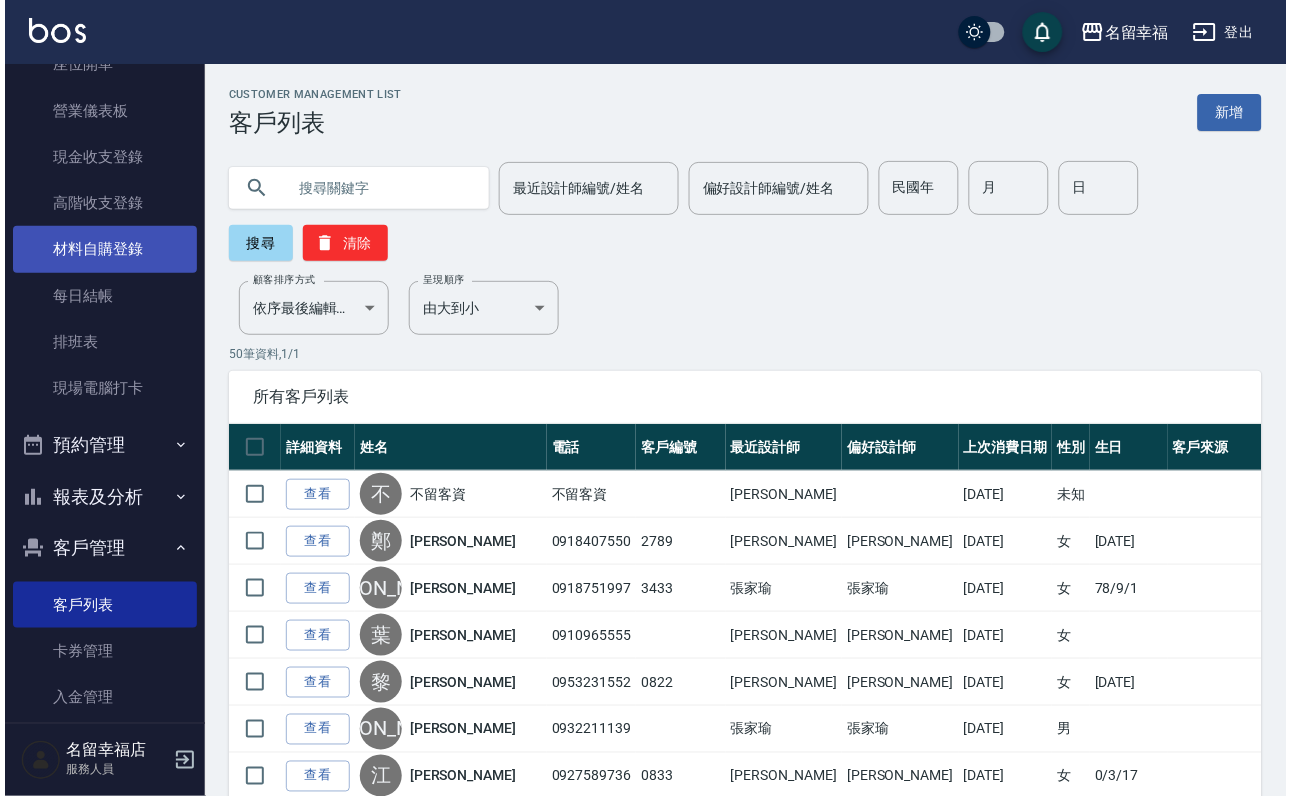 scroll, scrollTop: 0, scrollLeft: 0, axis: both 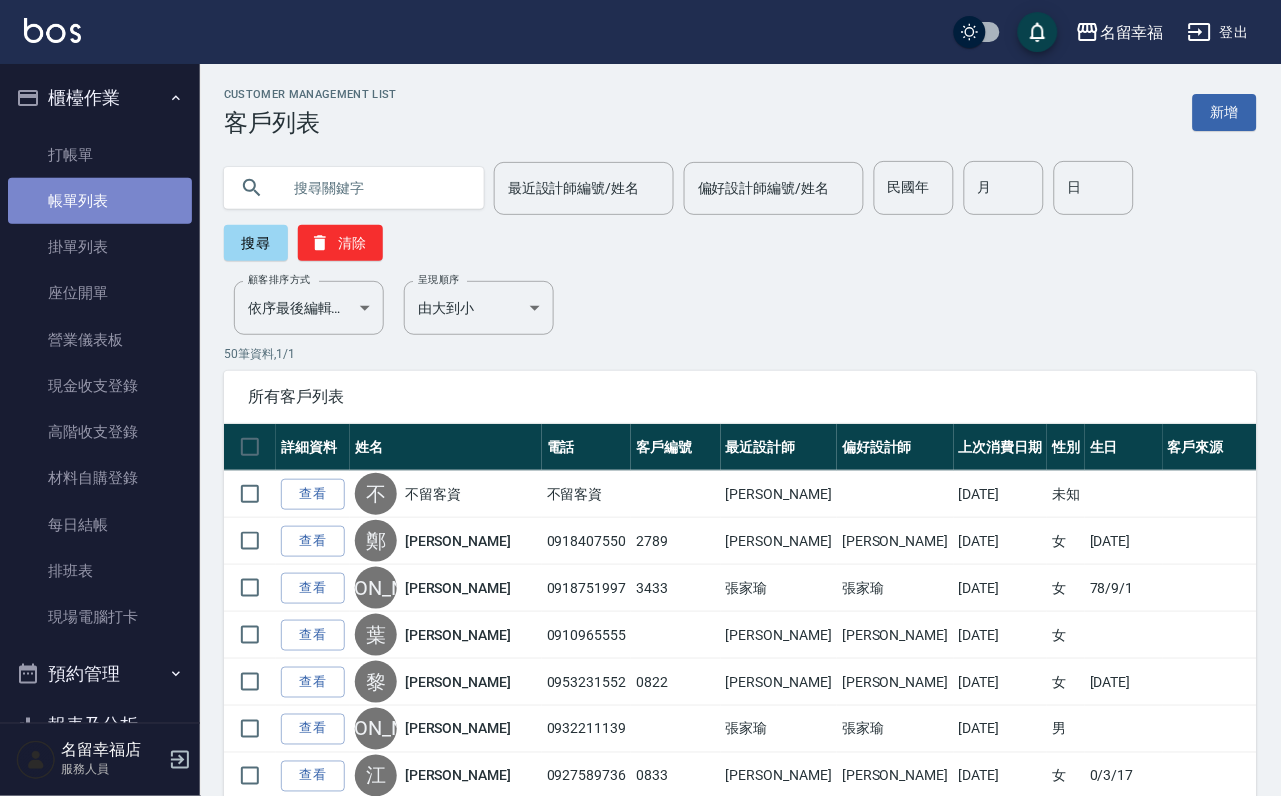 click on "帳單列表" at bounding box center [100, 201] 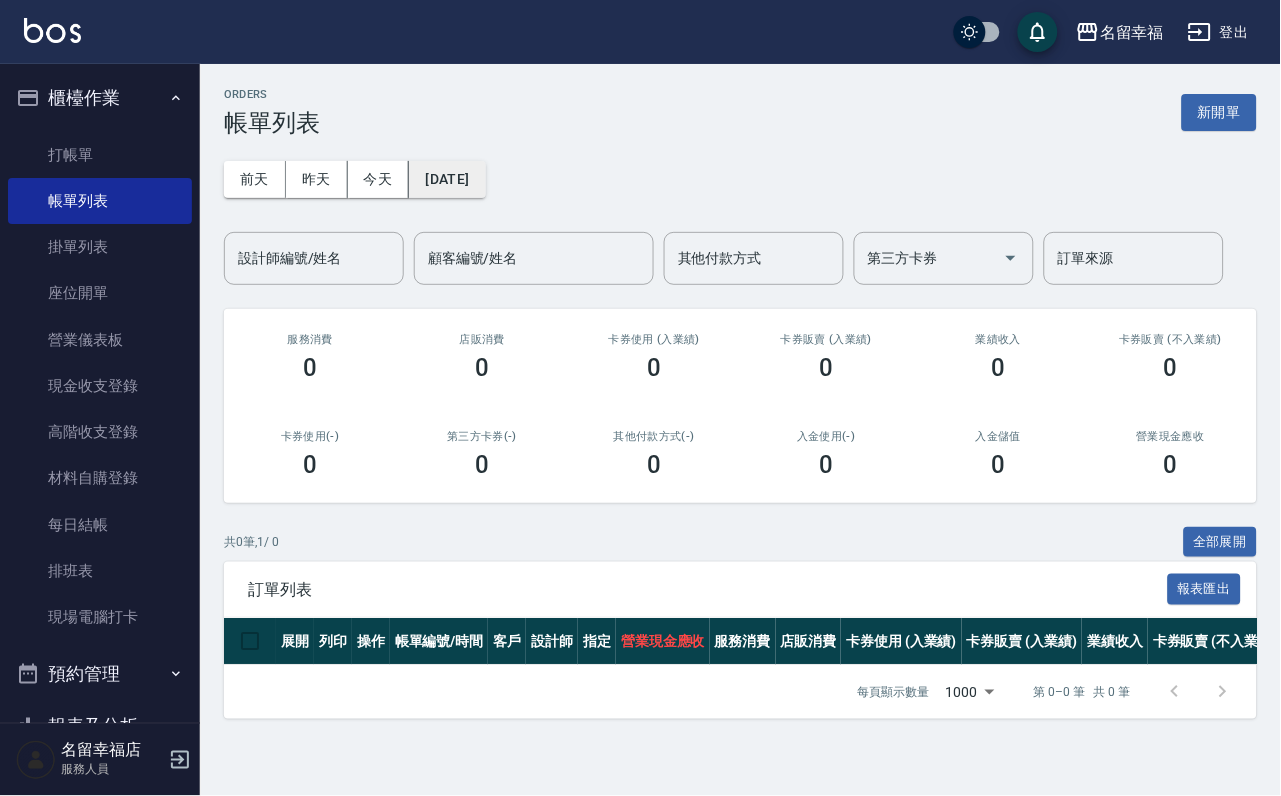 click on "[DATE]" at bounding box center [447, 179] 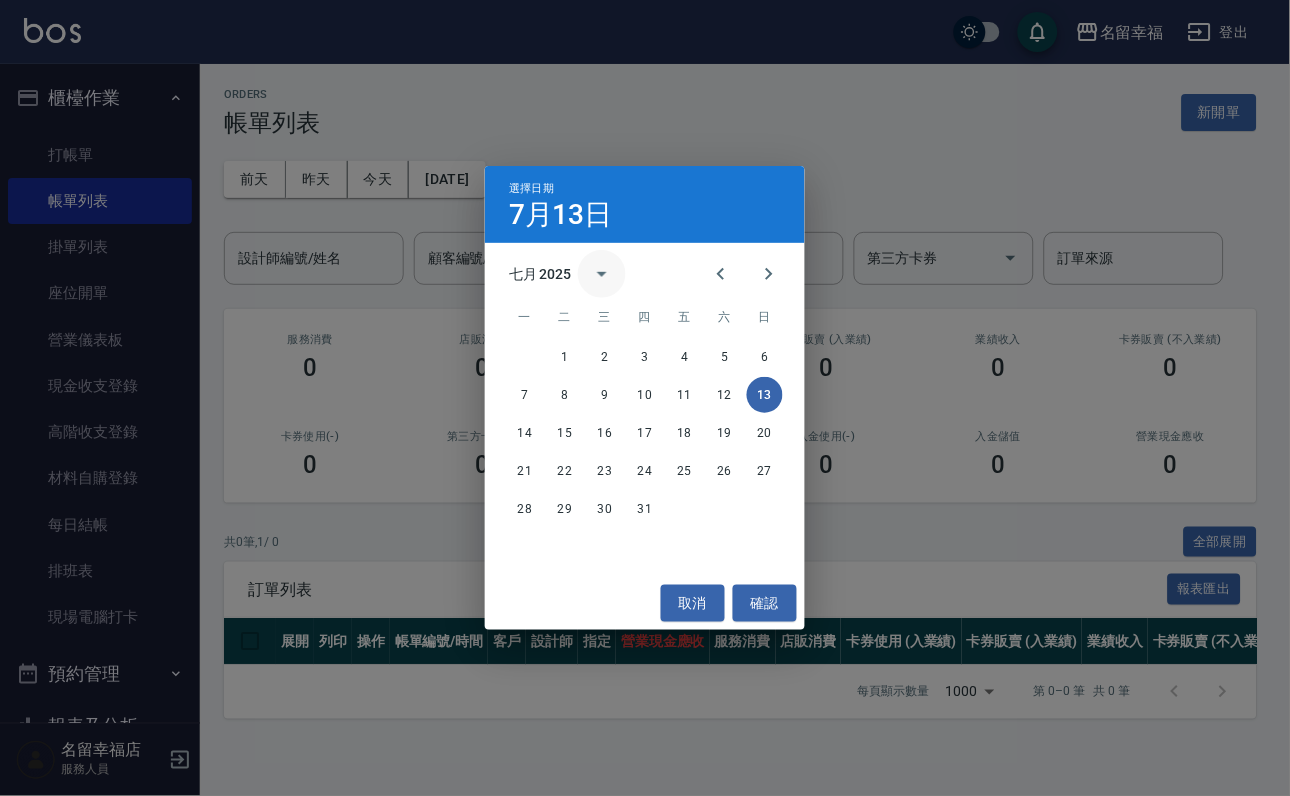 click 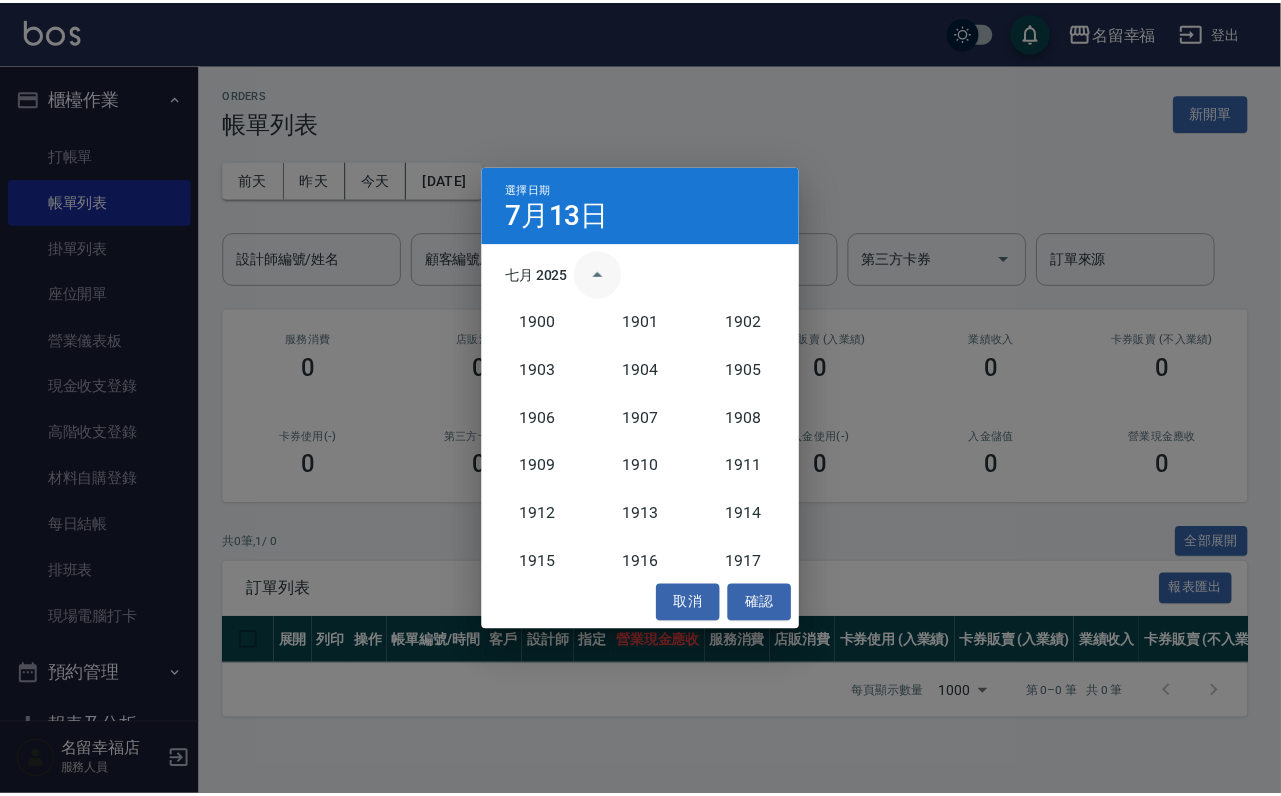 scroll, scrollTop: 1851, scrollLeft: 0, axis: vertical 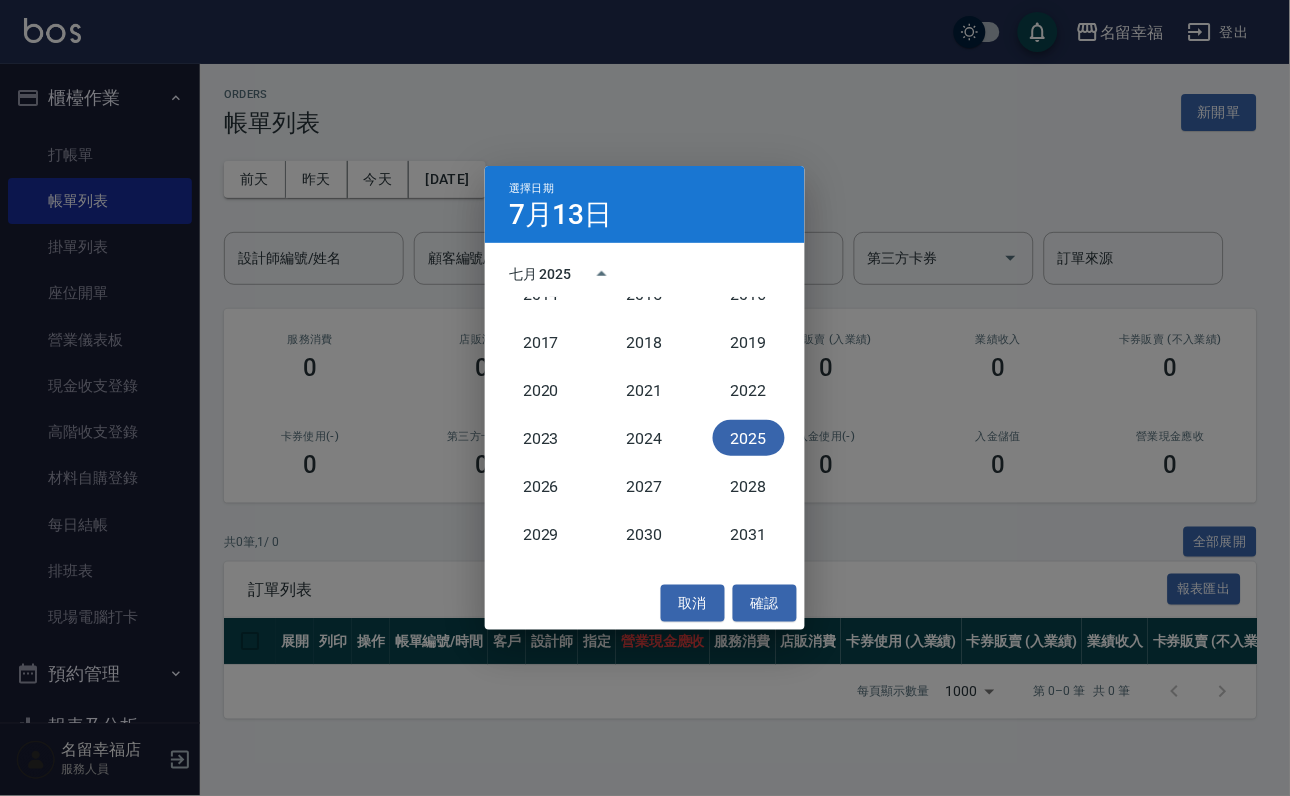 click on "選擇日期 [DATE] 七月 2025 1900 1901 1902 1903 1904 1905 1906 1907 1908 1909 1910 1911 1912 1913 1914 1915 1916 1917 1918 1919 1920 1921 1922 1923 1924 1925 1926 1927 1928 1929 1930 1931 1932 1933 1934 1935 1936 1937 1938 1939 1940 1941 1942 1943 1944 1945 1946 1947 1948 1949 1950 1951 1952 1953 1954 1955 1956 1957 1958 1959 1960 1961 1962 1963 1964 1965 1966 1967 1968 1969 1970 1971 1972 1973 1974 1975 1976 1977 1978 1979 1980 1981 1982 1983 1984 1985 1986 1987 1988 1989 1990 1991 1992 1993 1994 1995 1996 1997 1998 1999 2000 2001 2002 2003 2004 2005 2006 2007 2008 2009 2010 2011 2012 2013 2014 2015 2016 2017 2018 2019 2020 2021 2022 2023 2024 2025 2026 2027 2028 2029 2030 2031 2032 2033 2034 2035 2036 2037 2038 2039 2040 2041 2042 2043 2044 2045 2046 2047 2048 2049 2050 2051 2052 2053 2054 2055 2056 2057 2058 2059 2060 2061 2062 2063 2064 2065 2066 2067 2068 2069 2070 2071 2072 2073 2074 2075 2076 2077 2078 2079 2080 2081 2082 2083 2084 2085 2086 2087 2088 2089 2090 2091 2092 2093 2094 2095 2096 2097" at bounding box center (645, 398) 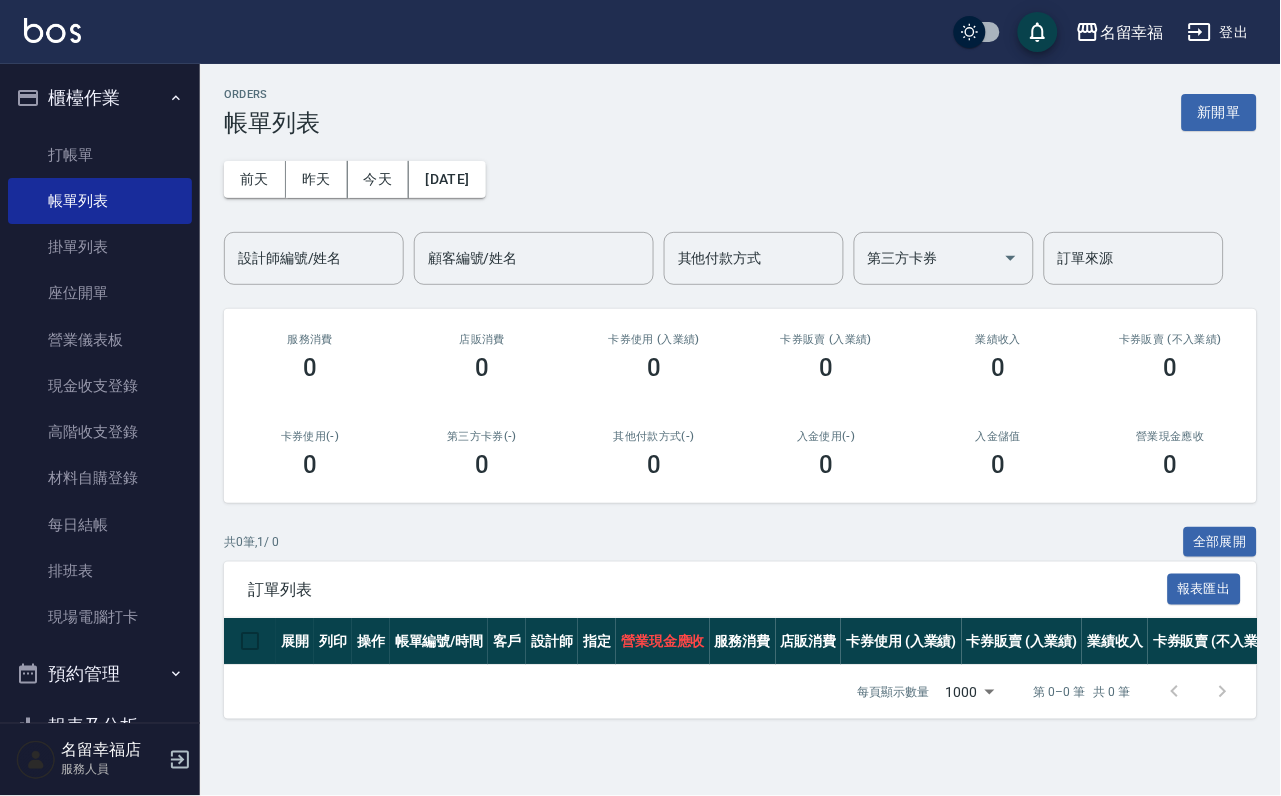 scroll, scrollTop: 394, scrollLeft: 0, axis: vertical 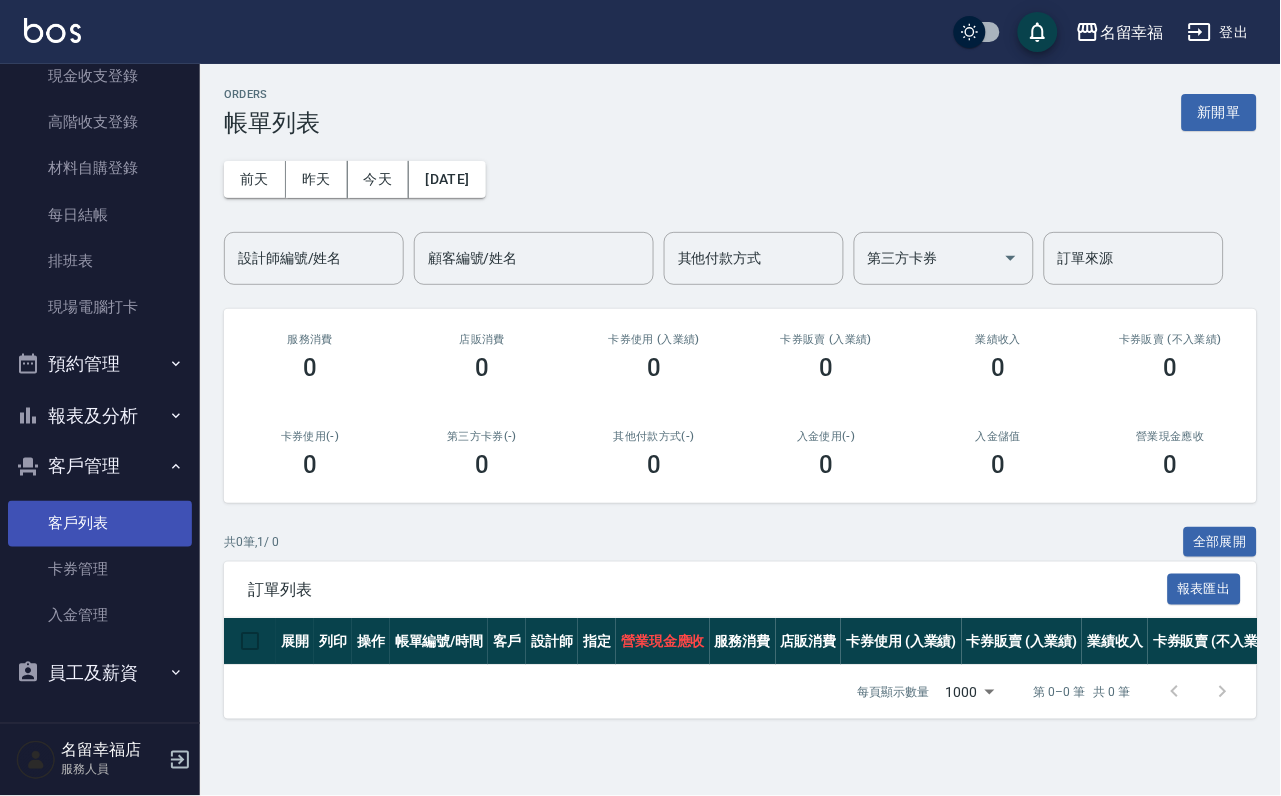 click on "客戶列表" at bounding box center [100, 524] 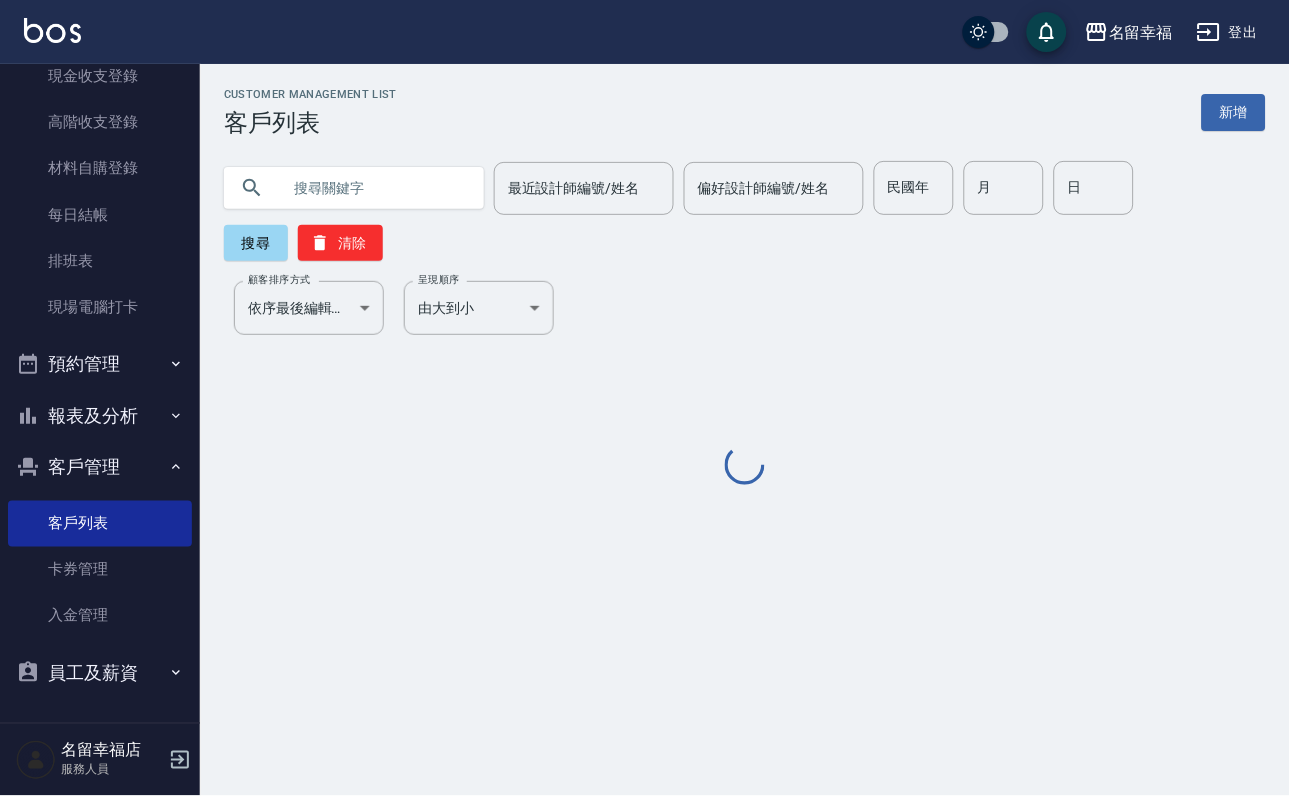 click at bounding box center (374, 188) 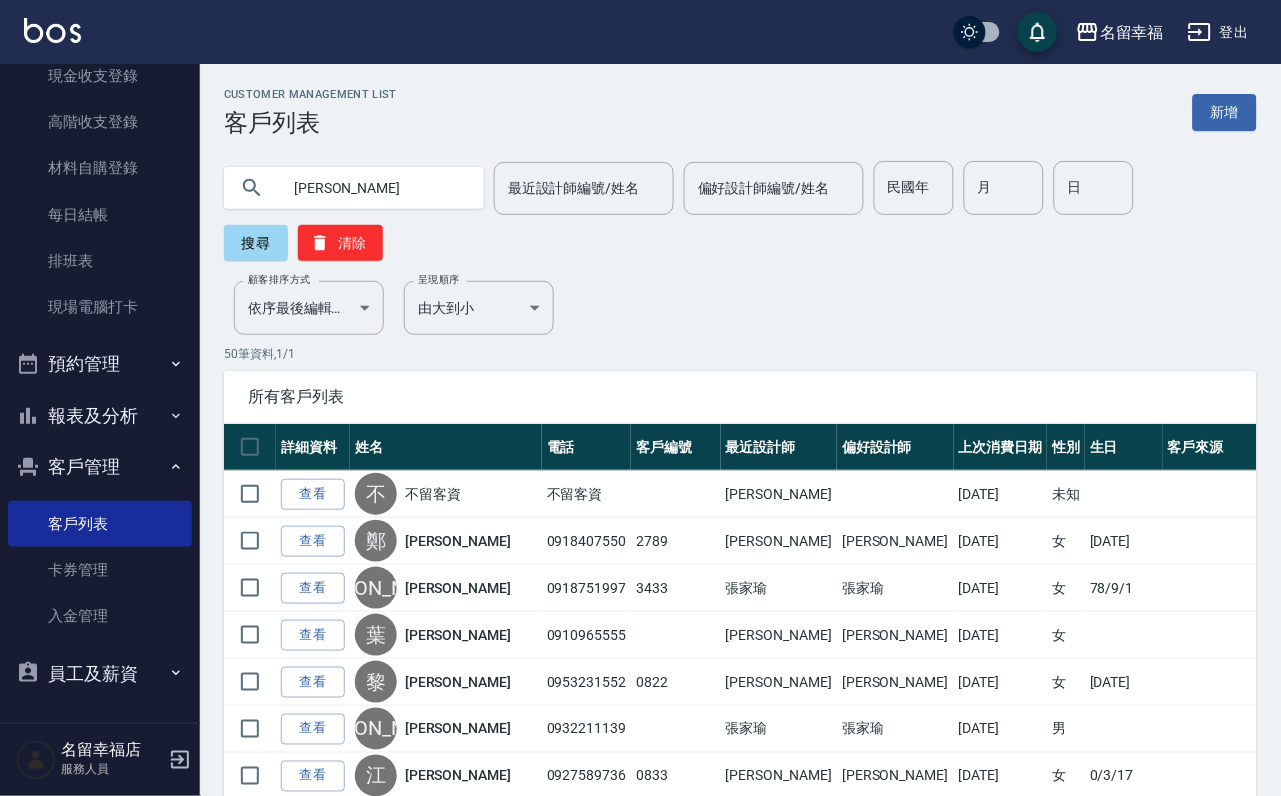 type on "[PERSON_NAME]" 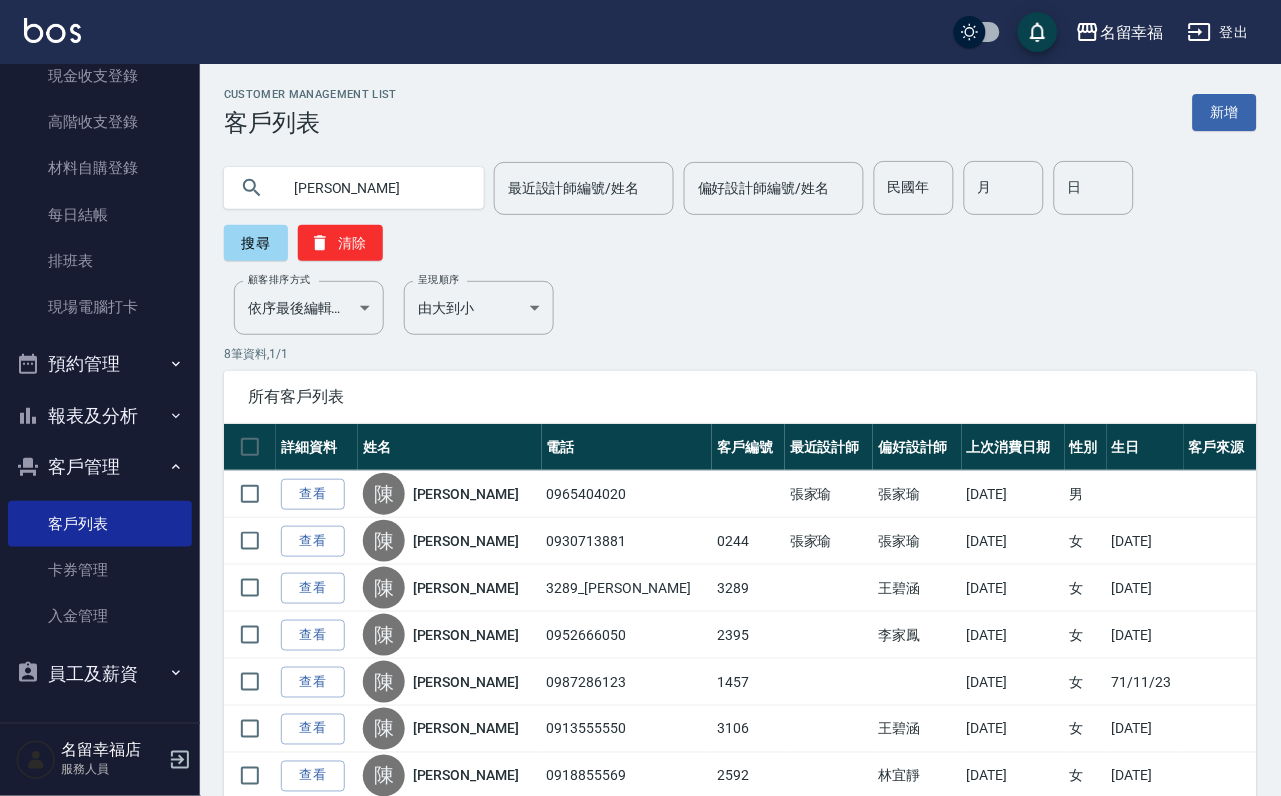 click on "[PERSON_NAME]" at bounding box center (466, 541) 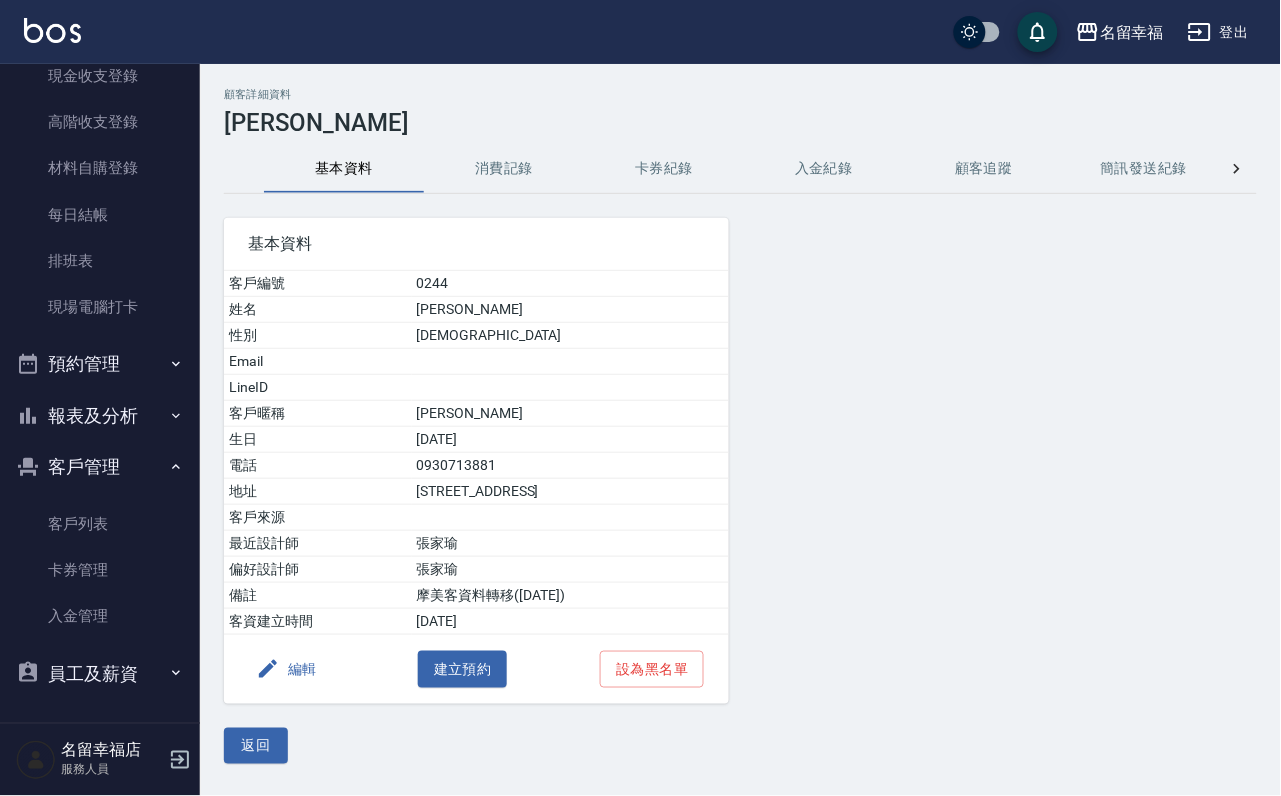 click on "消費記錄" at bounding box center (504, 169) 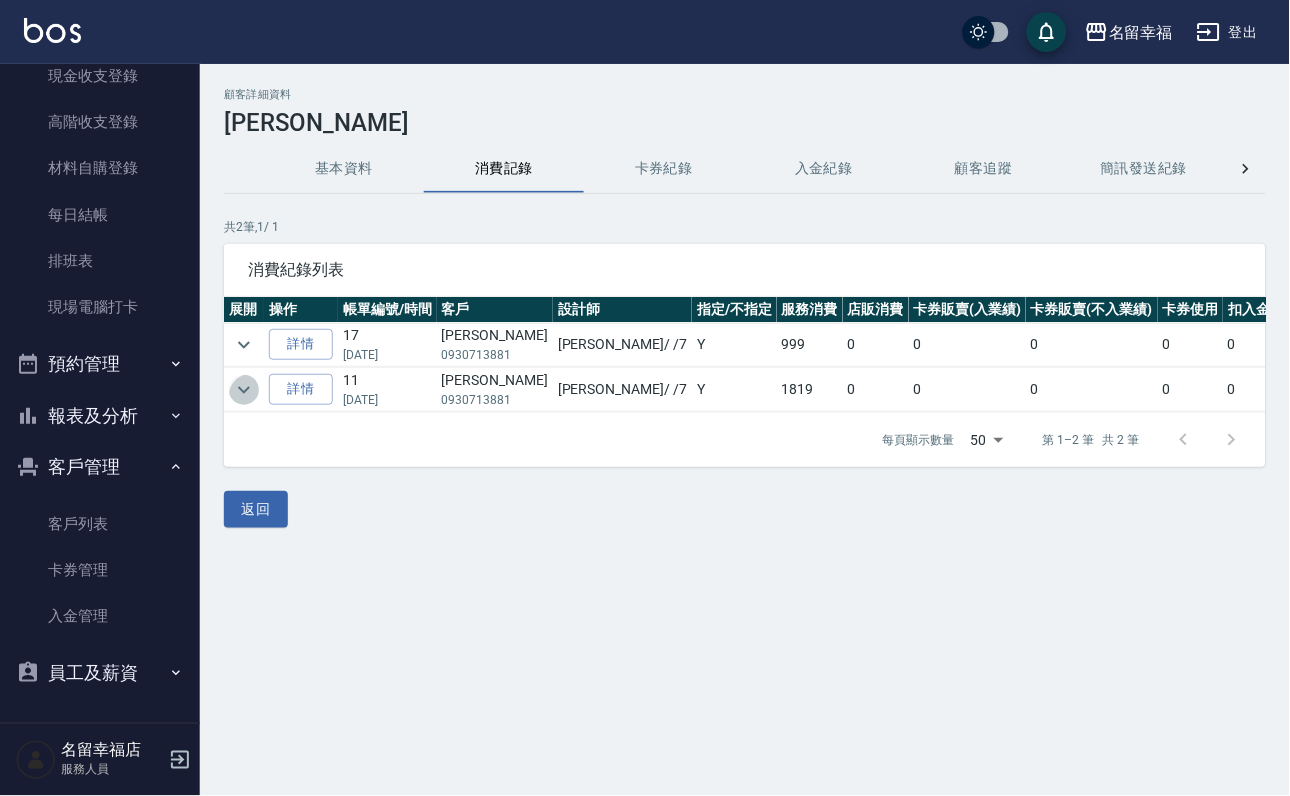 click 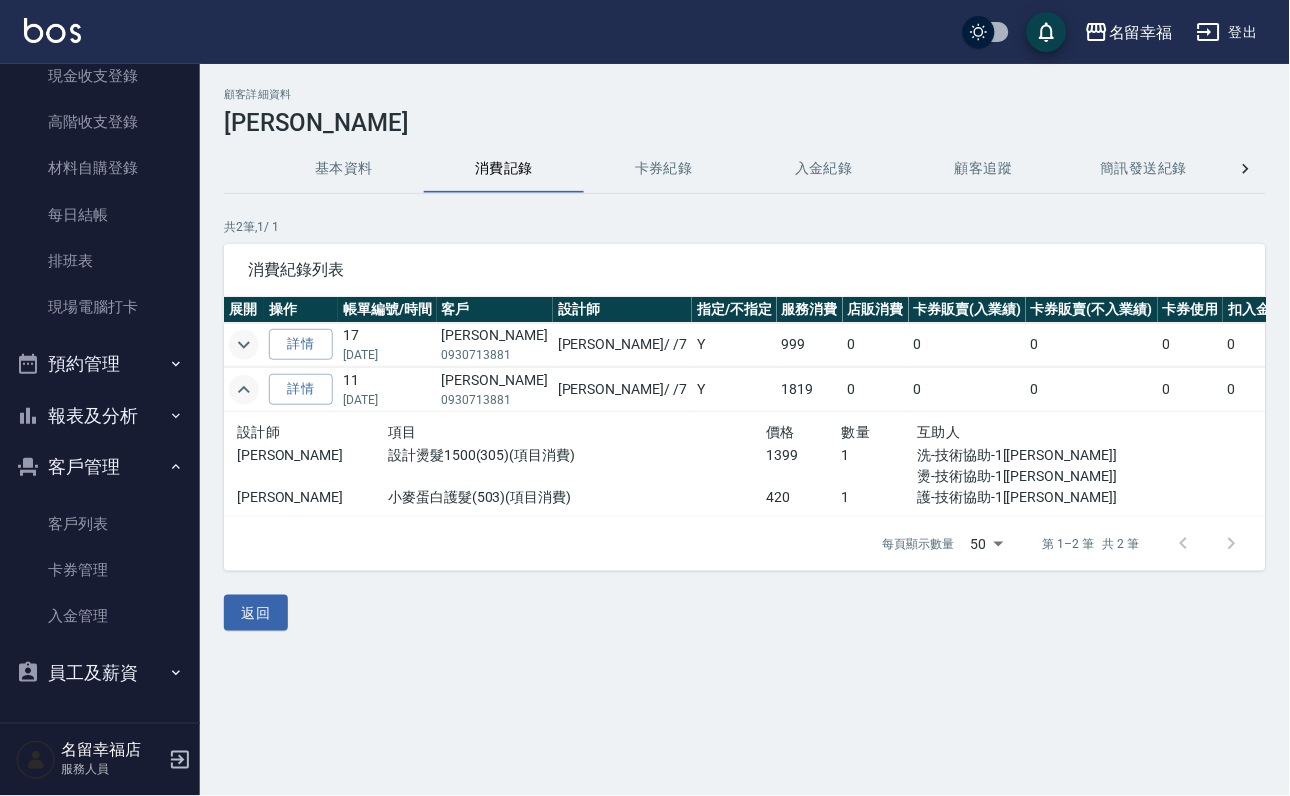 click 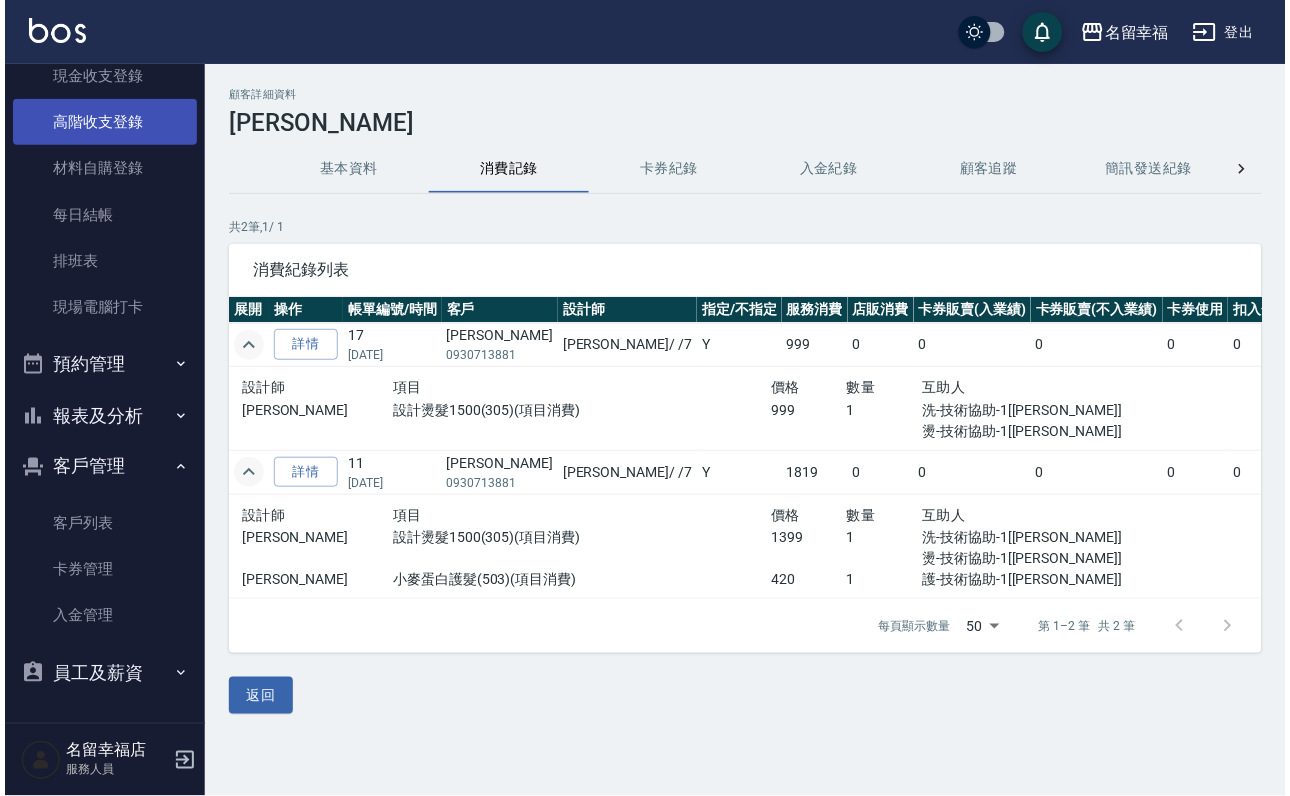 scroll, scrollTop: 0, scrollLeft: 0, axis: both 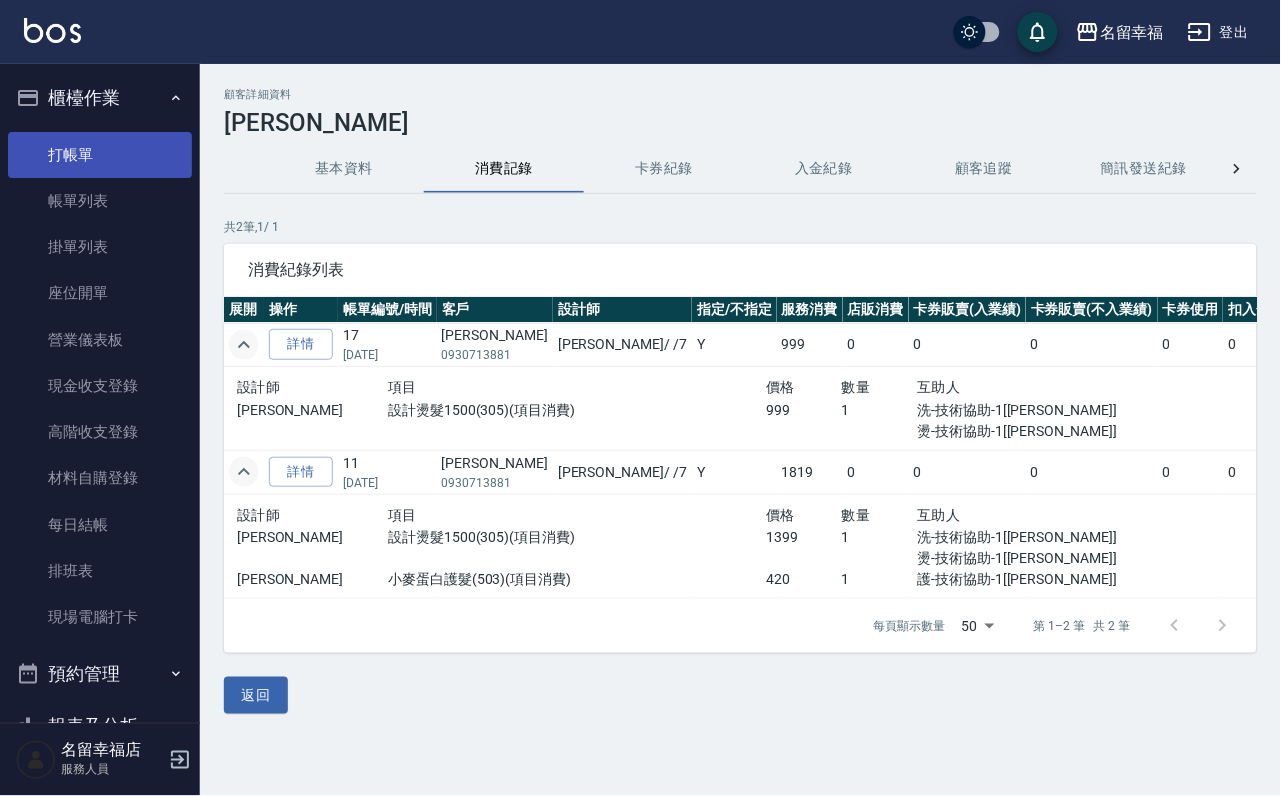 click on "打帳單" at bounding box center (100, 155) 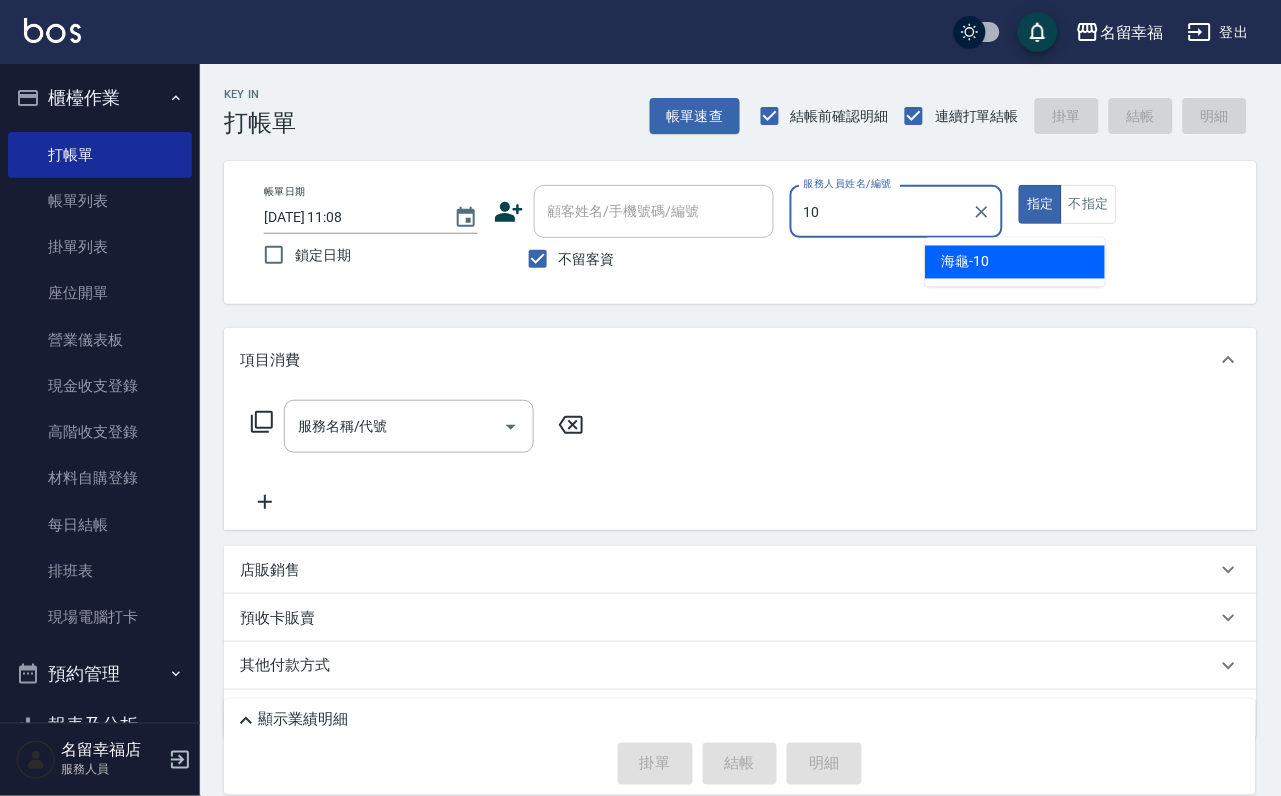 type on "海龜-10" 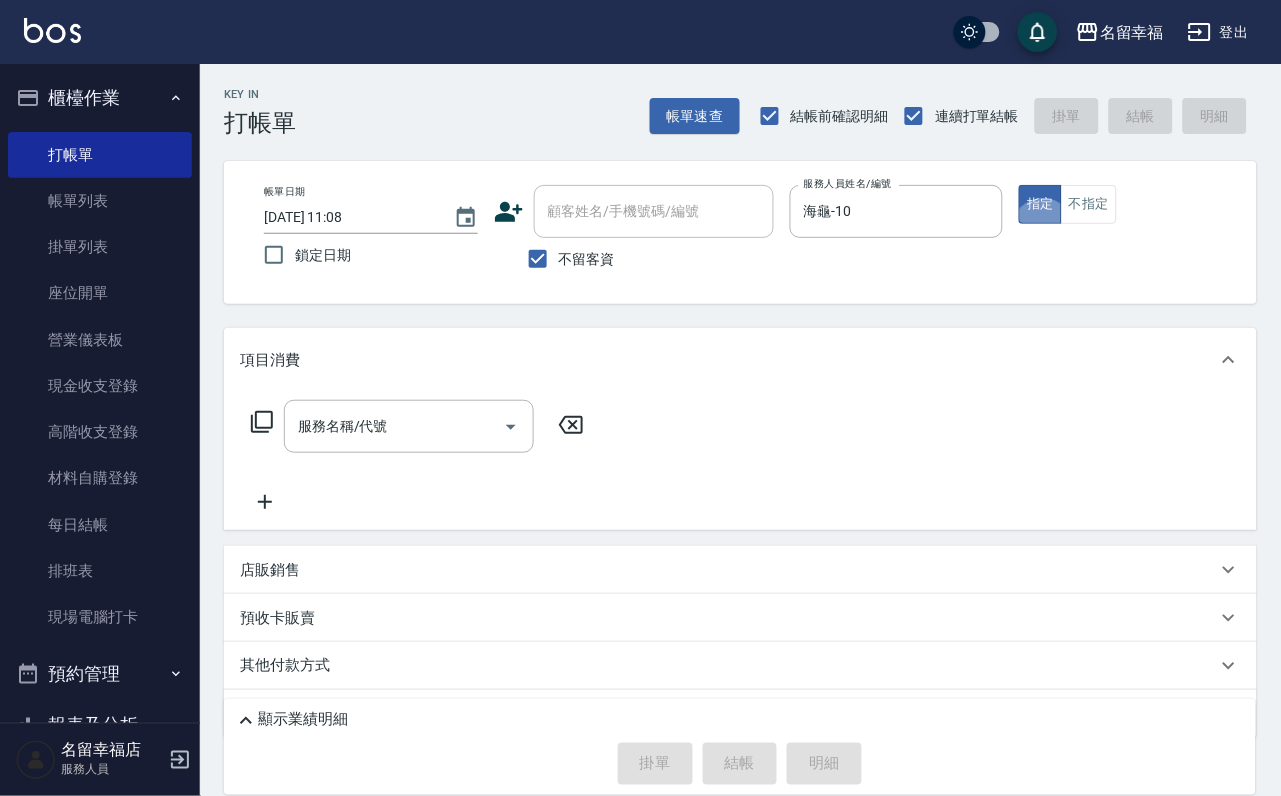 type on "true" 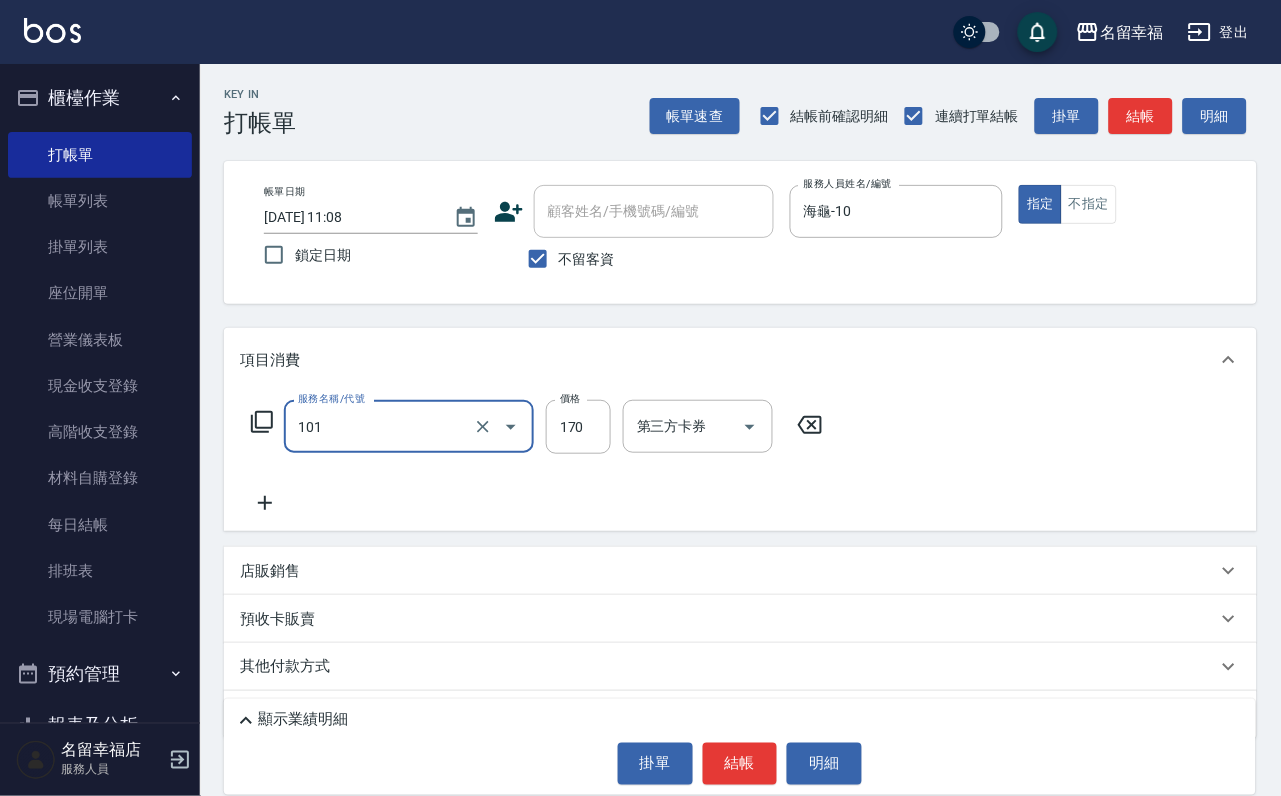 type on "洗髮(101)" 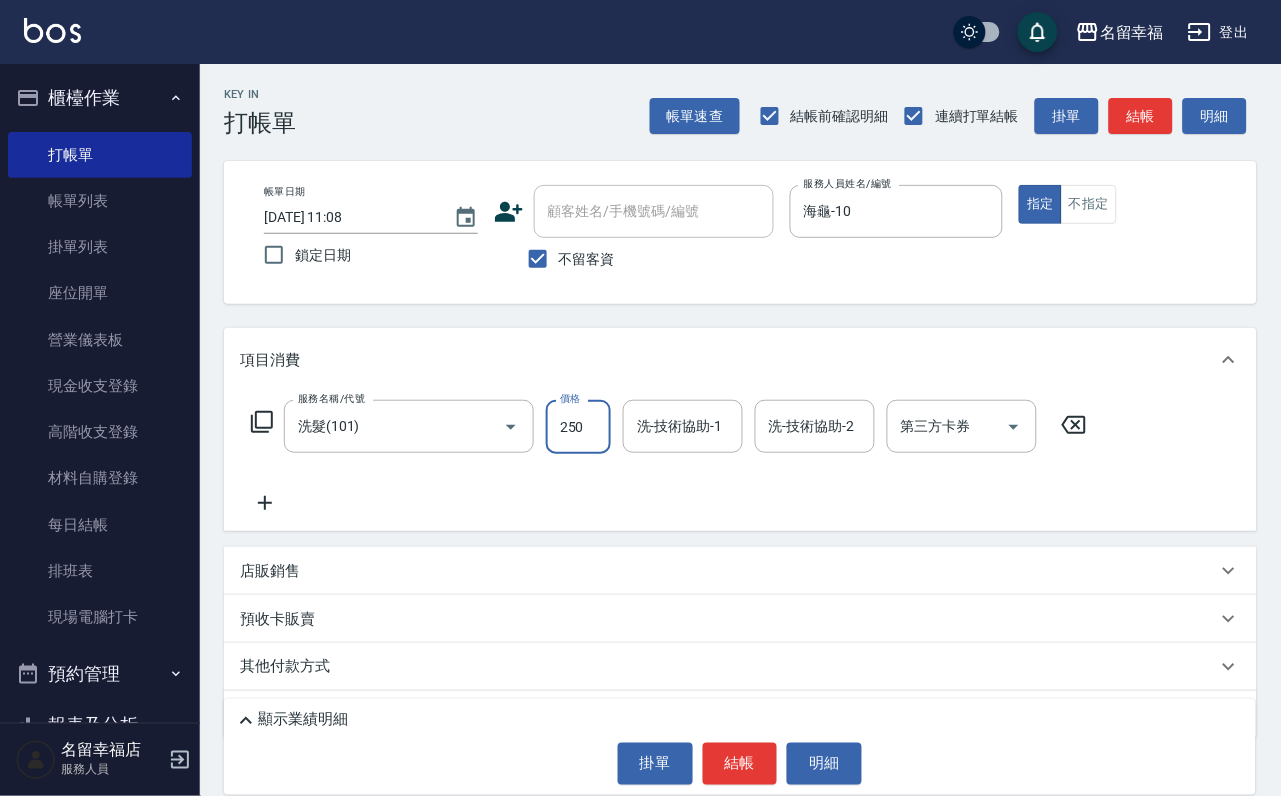 type on "250" 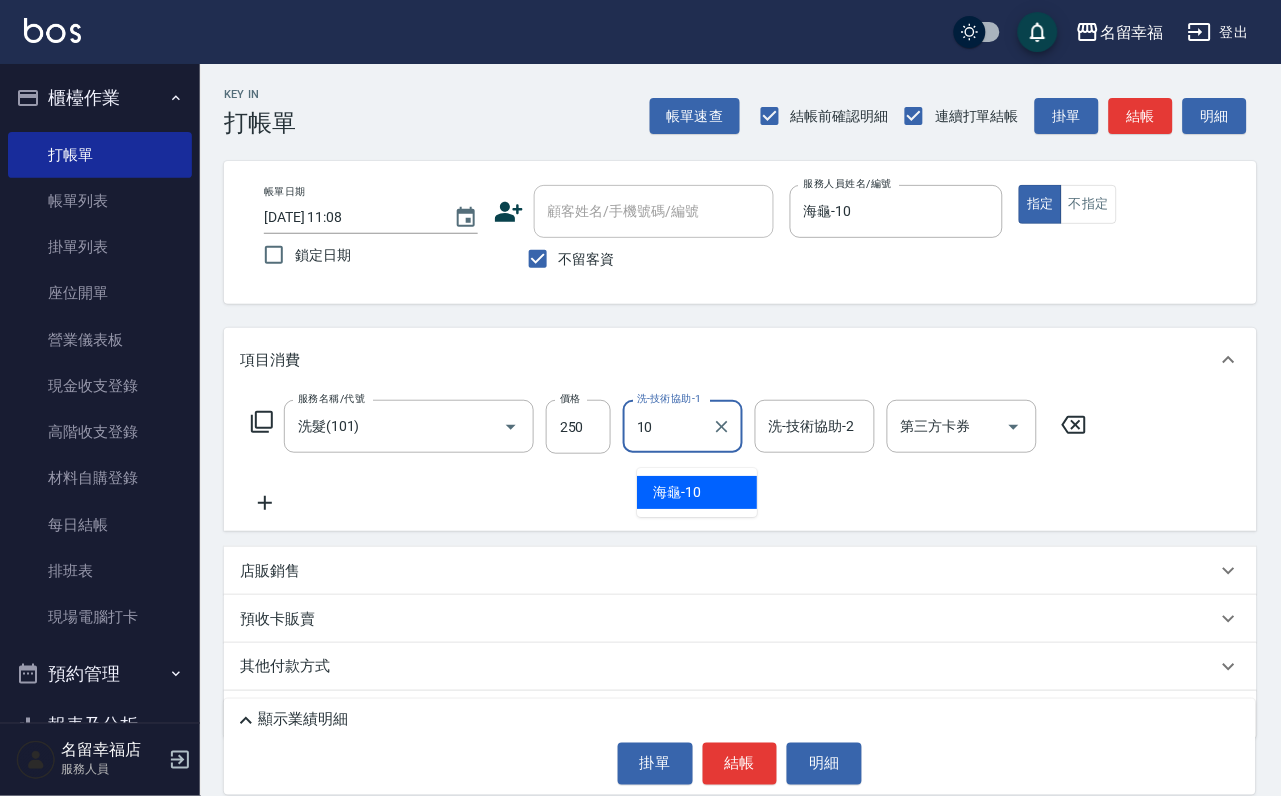 type on "海龜-10" 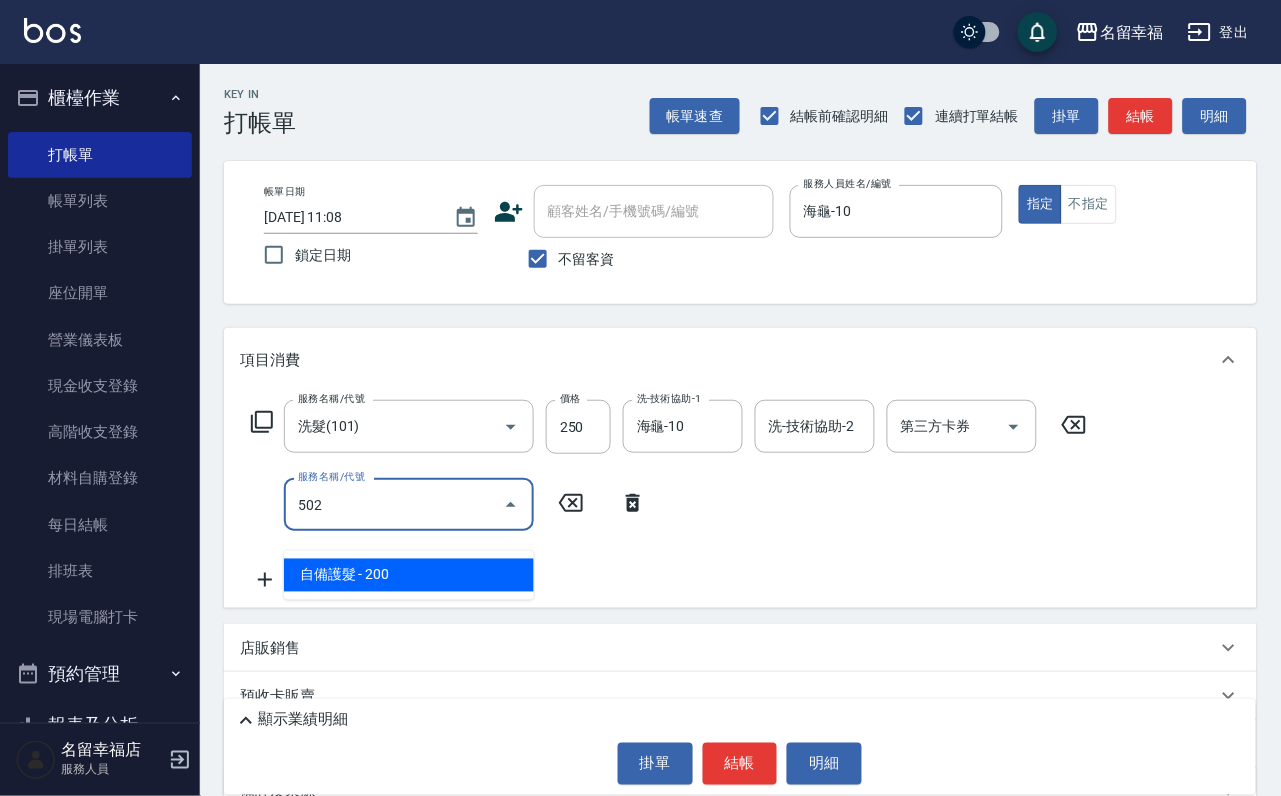type on "自備護髮(502)" 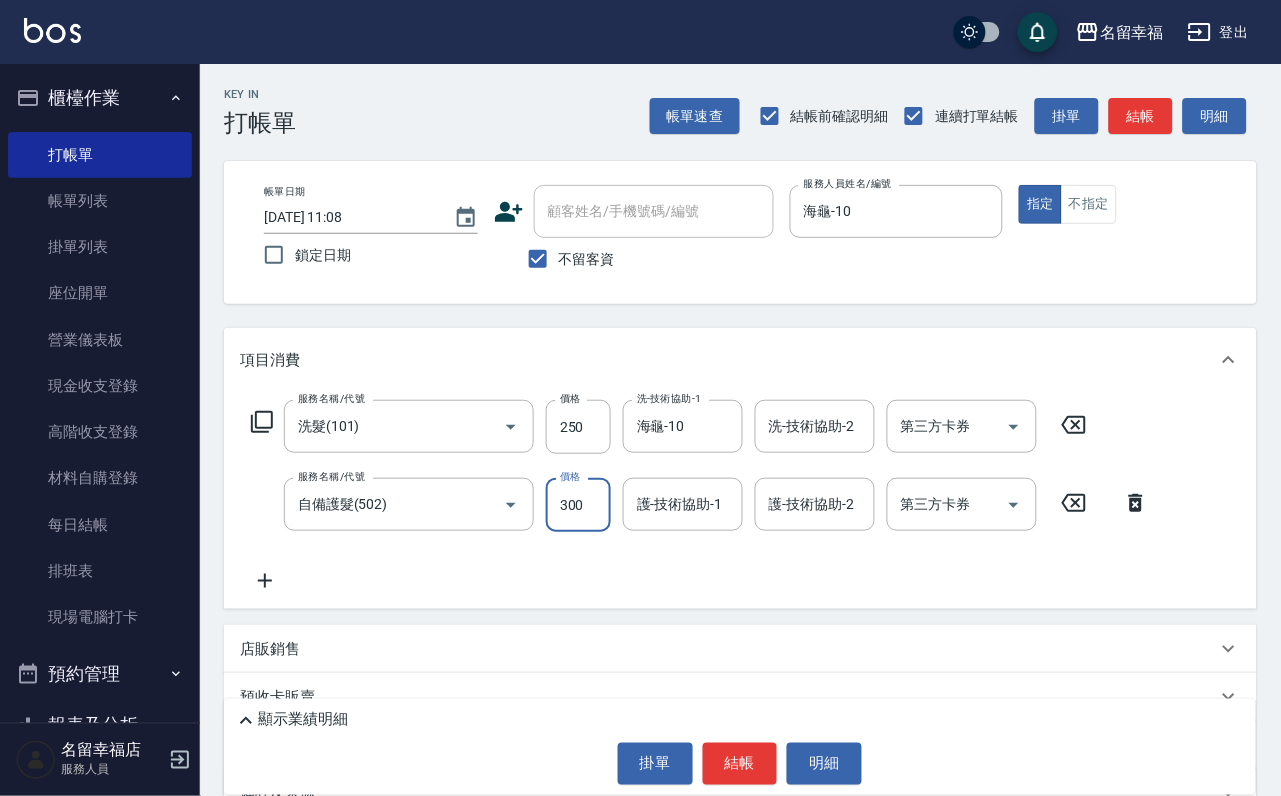 type on "300" 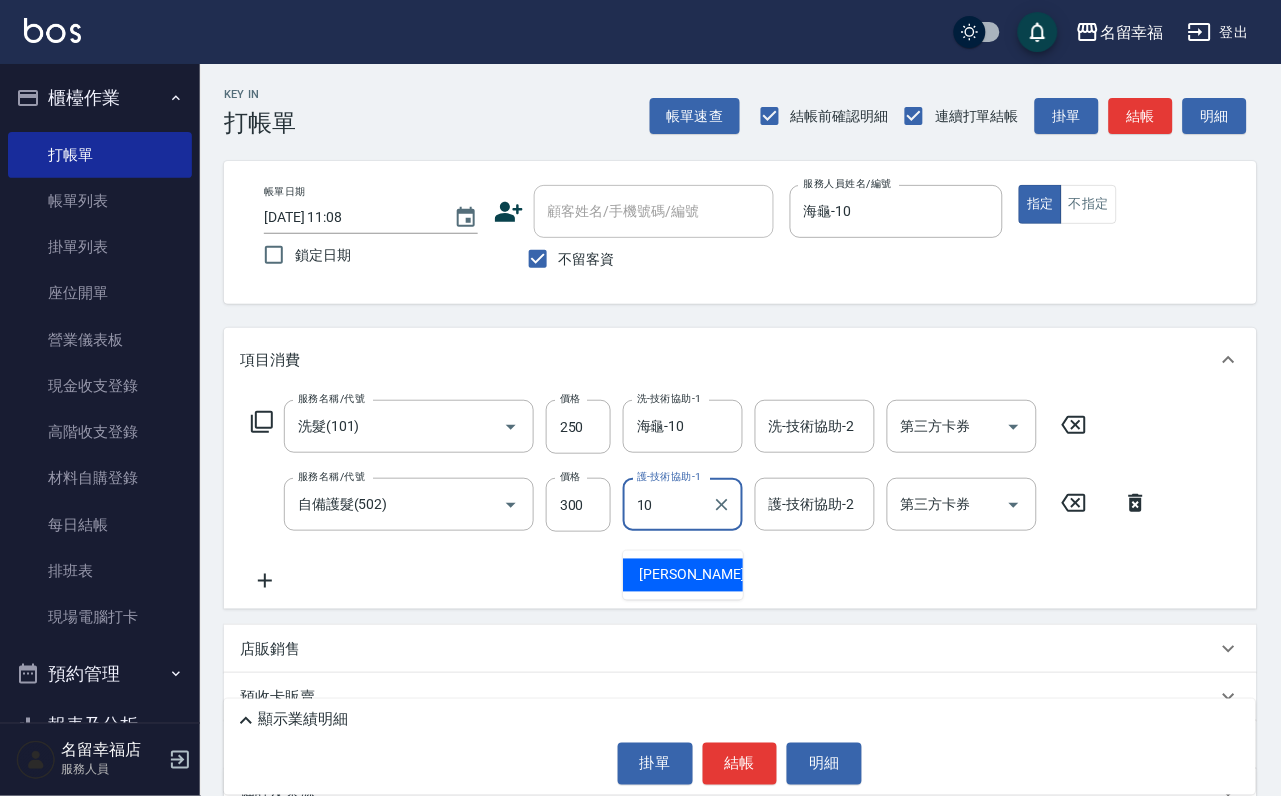 type on "海龜-10" 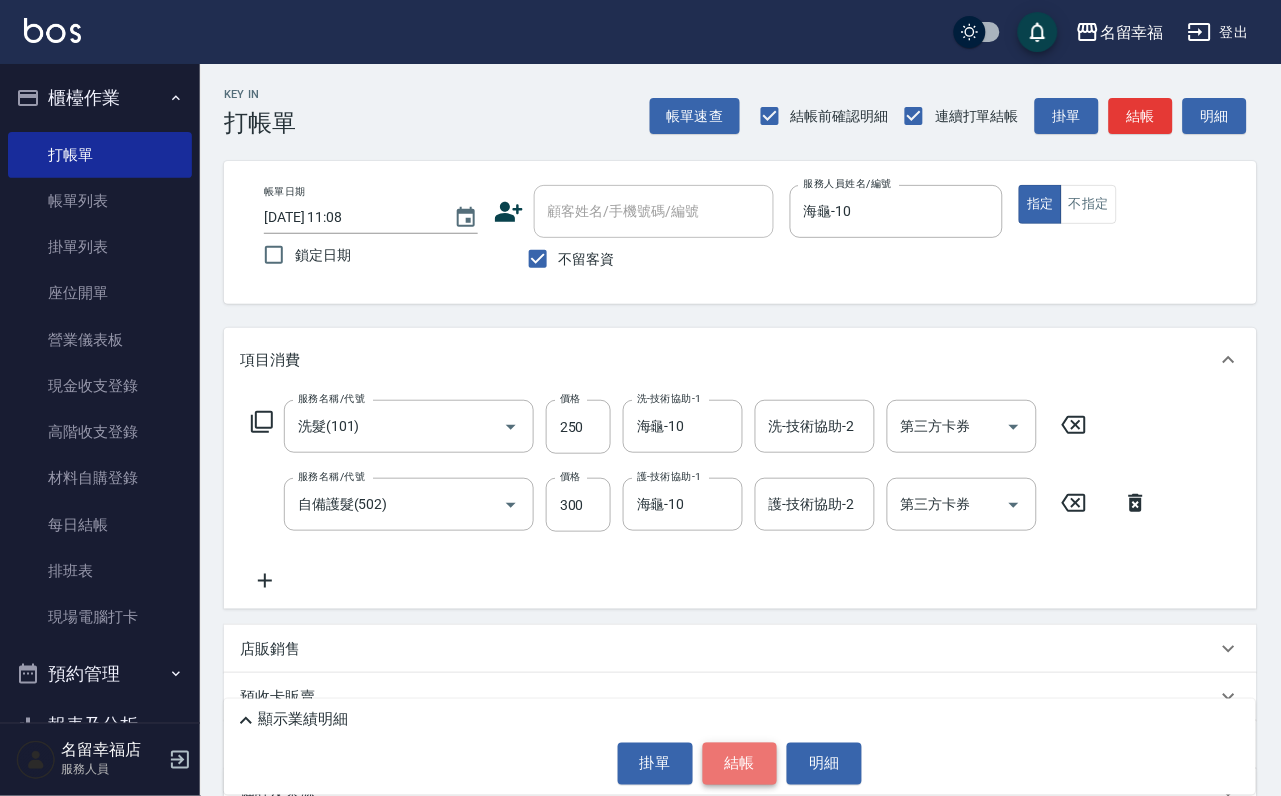 click on "結帳" at bounding box center (740, 764) 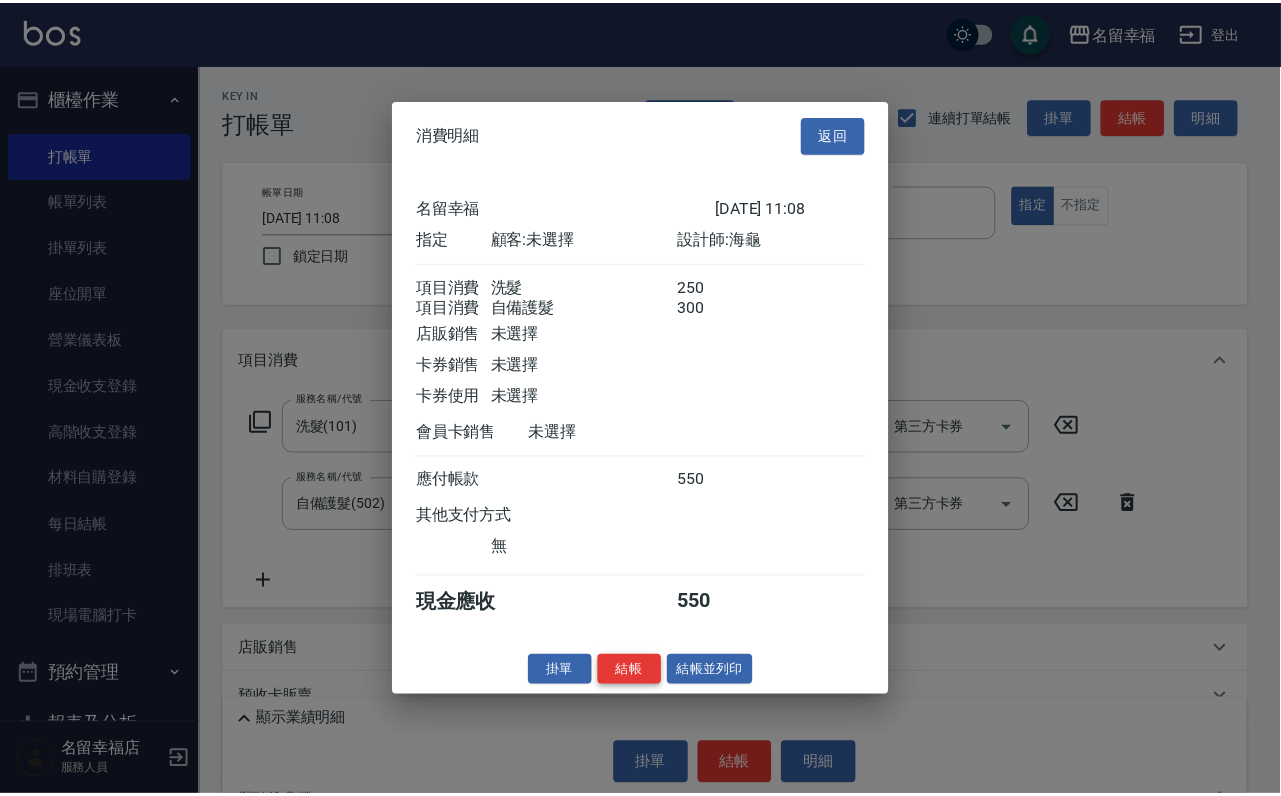 scroll, scrollTop: 300, scrollLeft: 0, axis: vertical 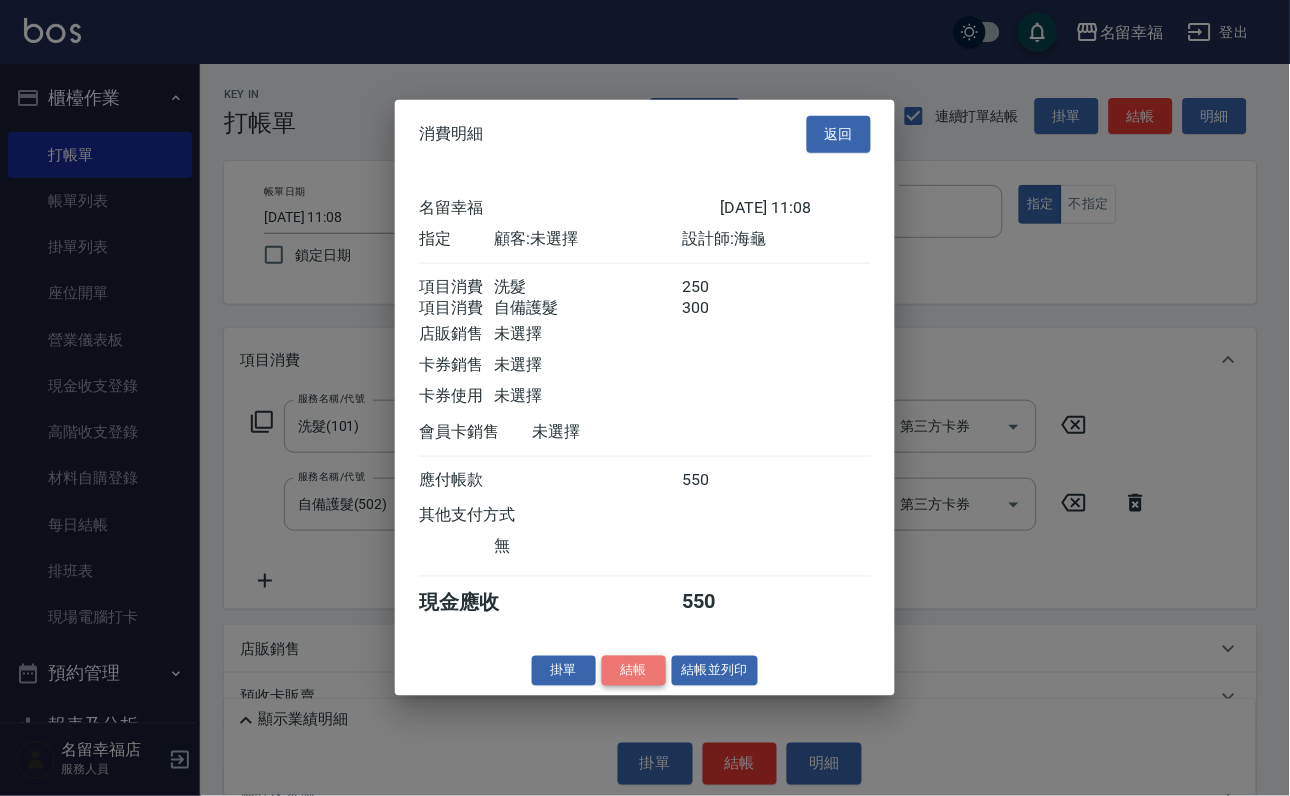 click on "結帳" at bounding box center [634, 670] 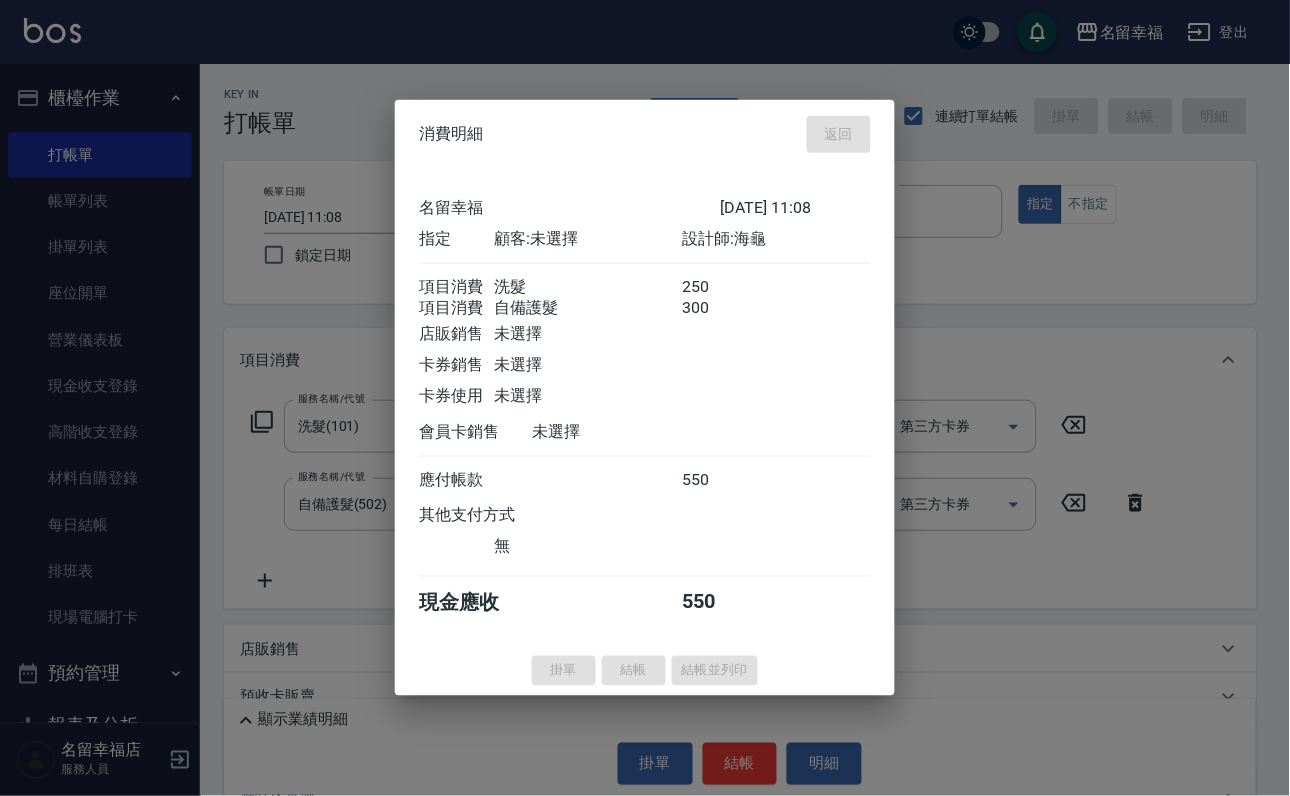 type on "[DATE] 11:35" 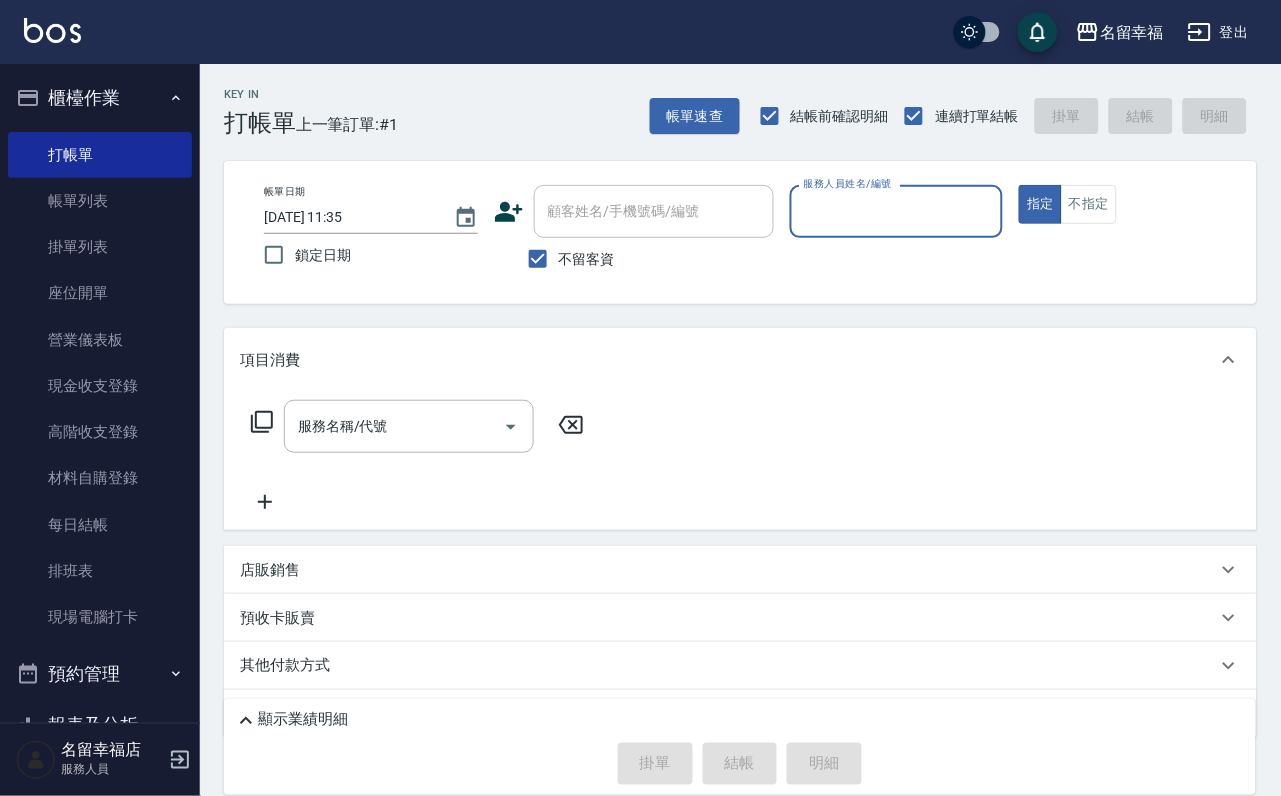 type on "ㄩ" 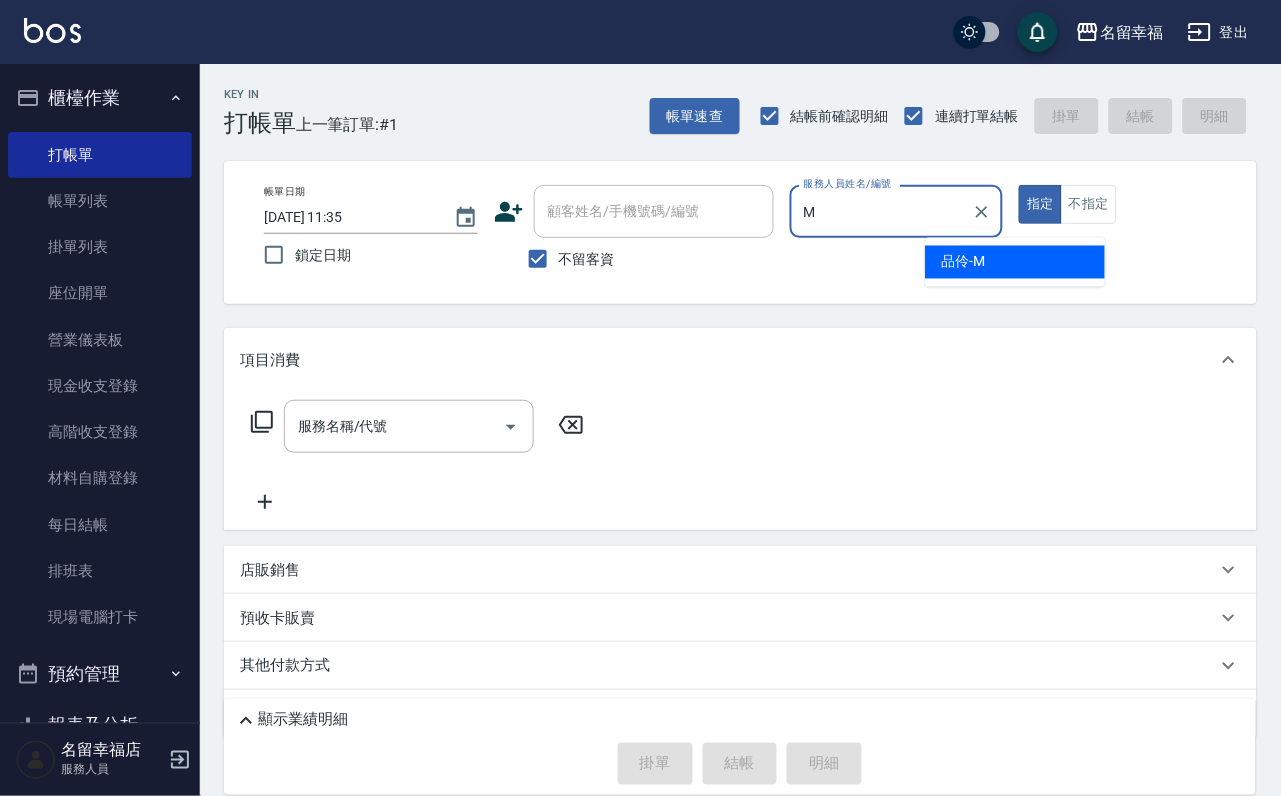 type on "品伶-M" 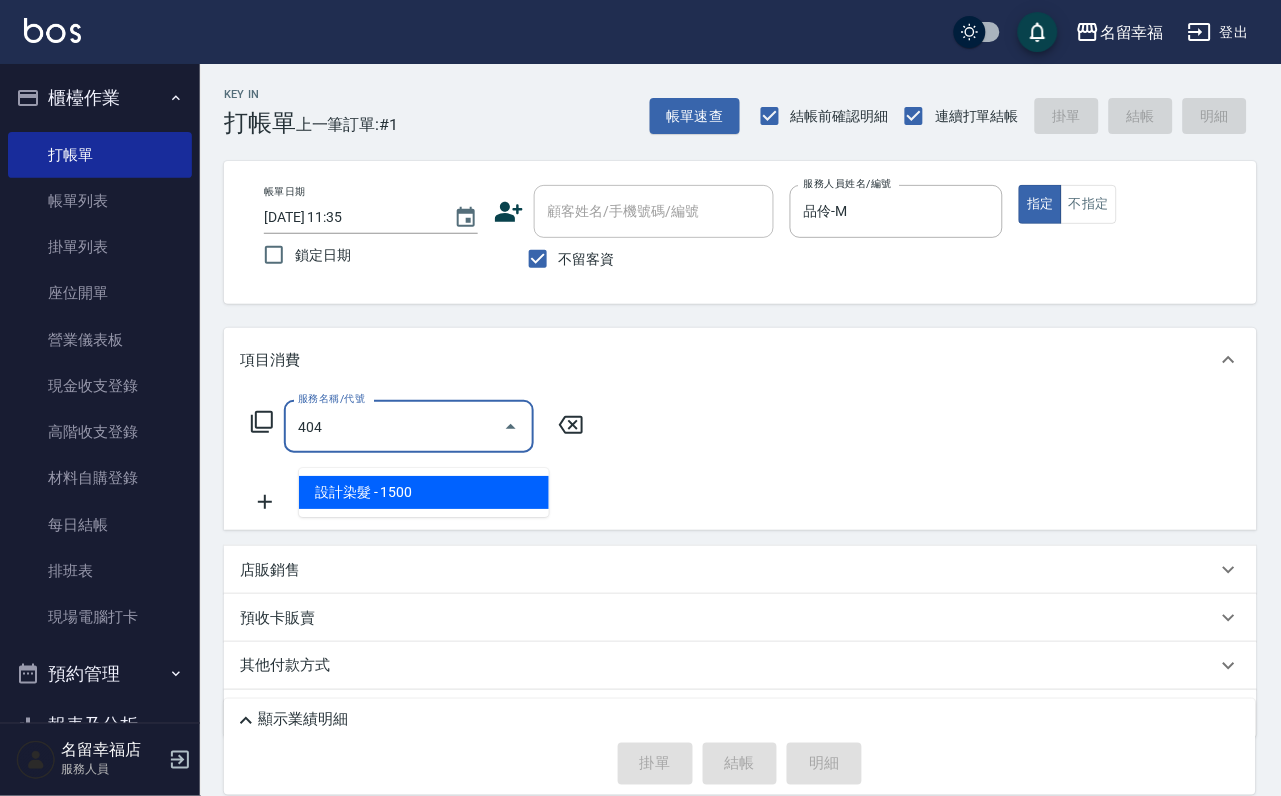 type on "設計染髮(404)" 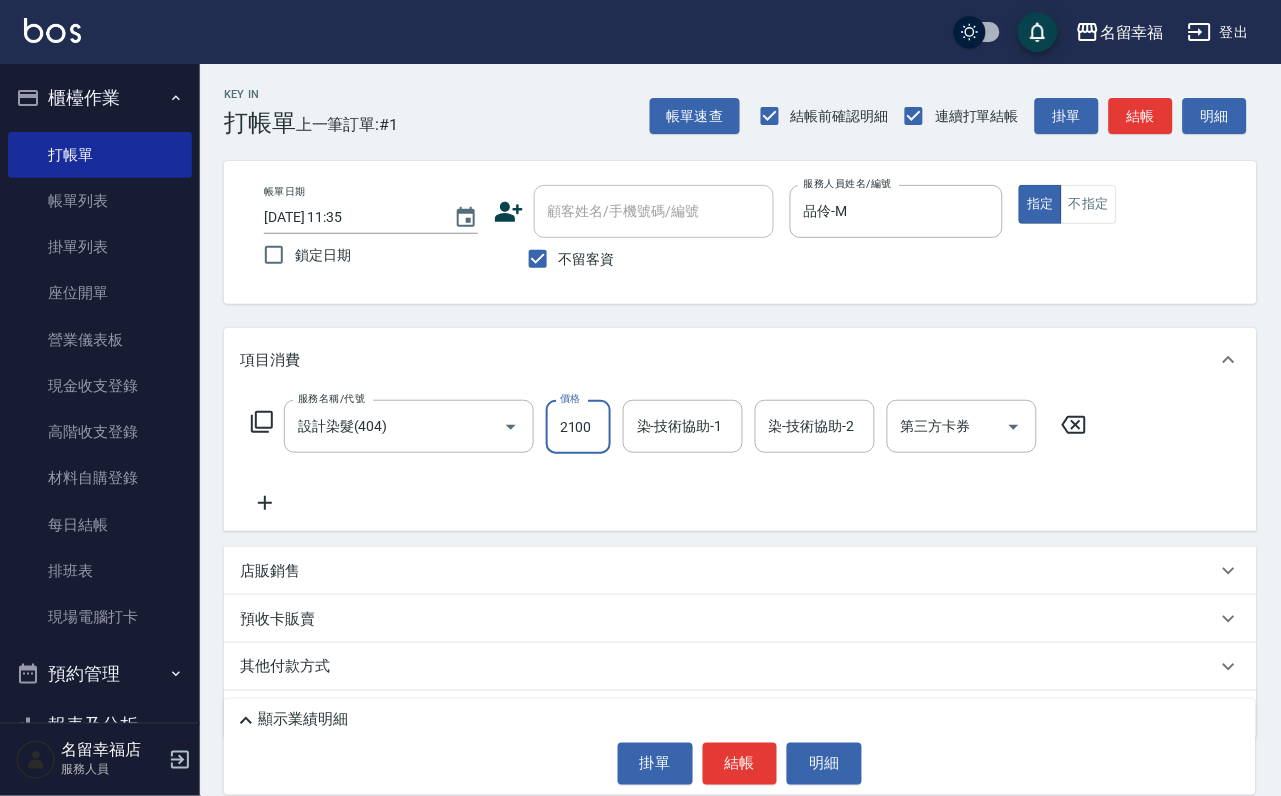 scroll, scrollTop: 0, scrollLeft: 1, axis: horizontal 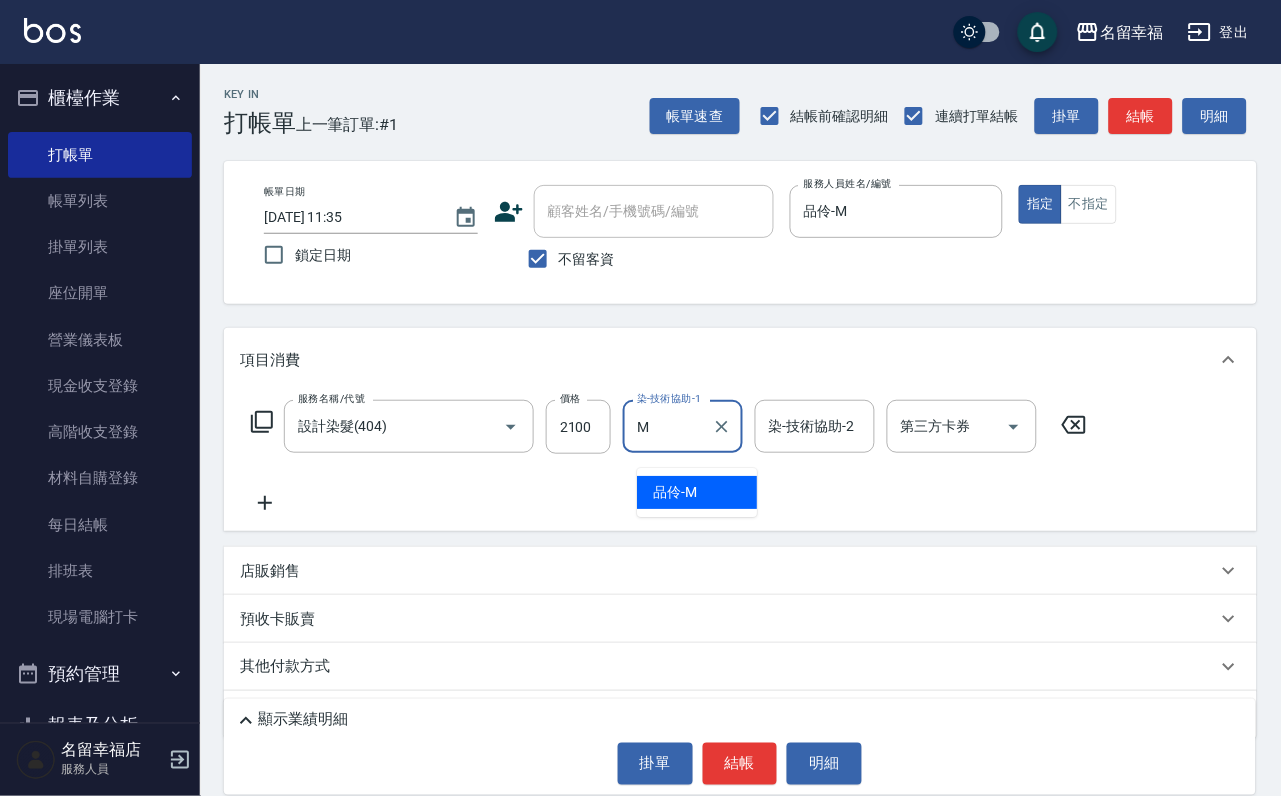 type on "品伶-M" 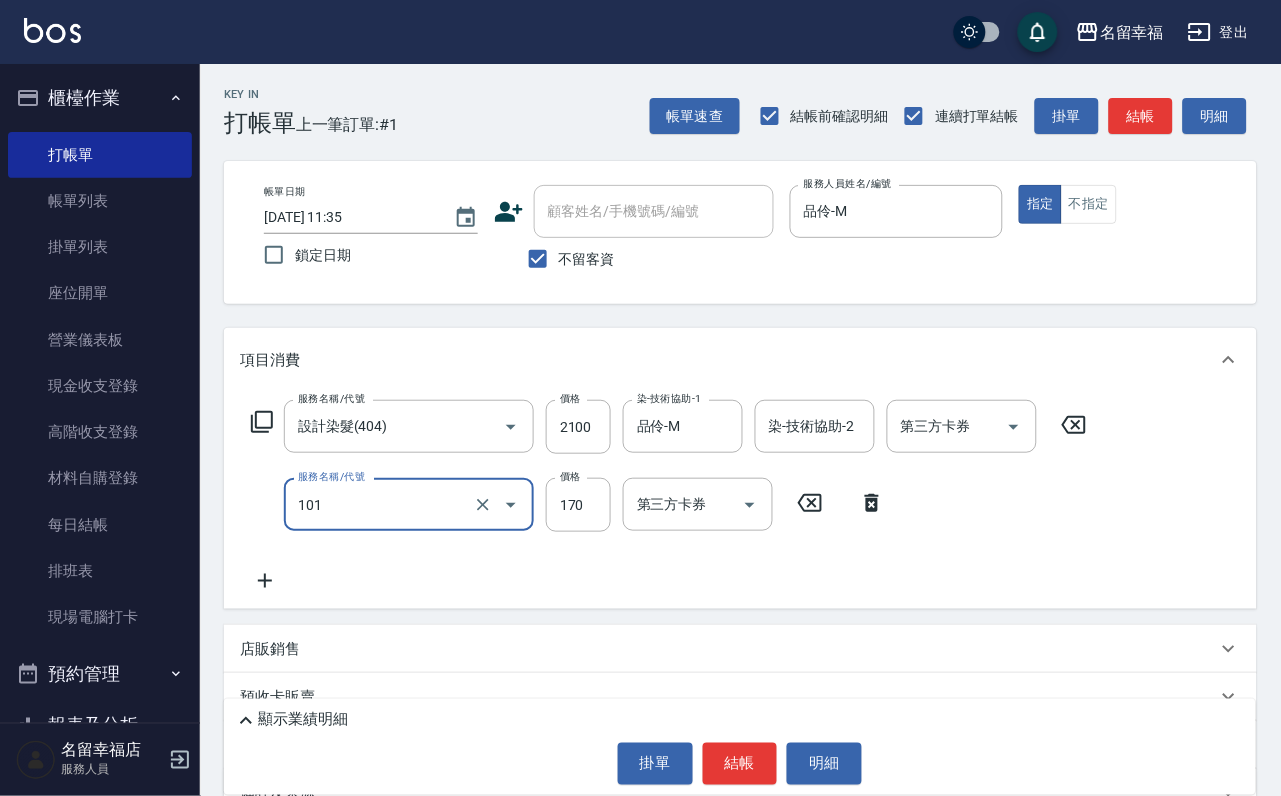 type on "洗髮(101)" 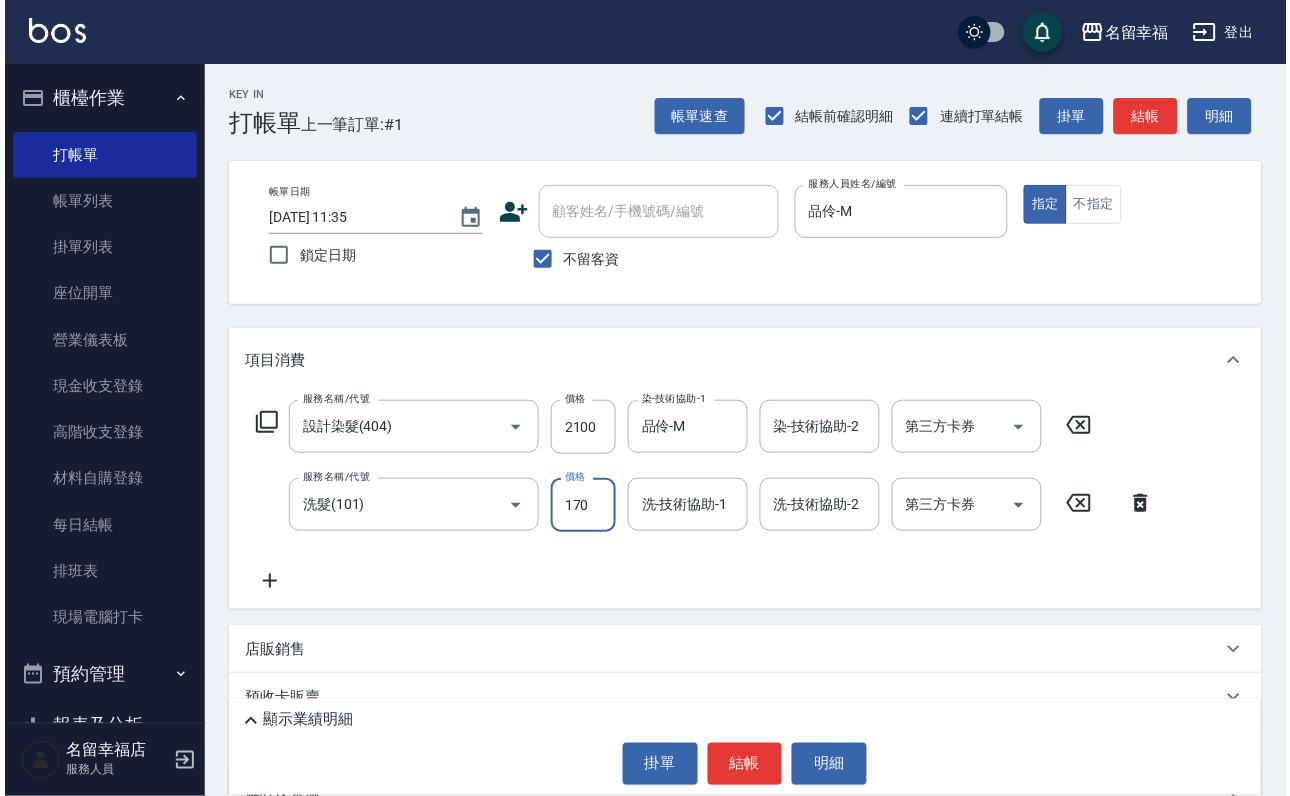 scroll, scrollTop: 0, scrollLeft: 0, axis: both 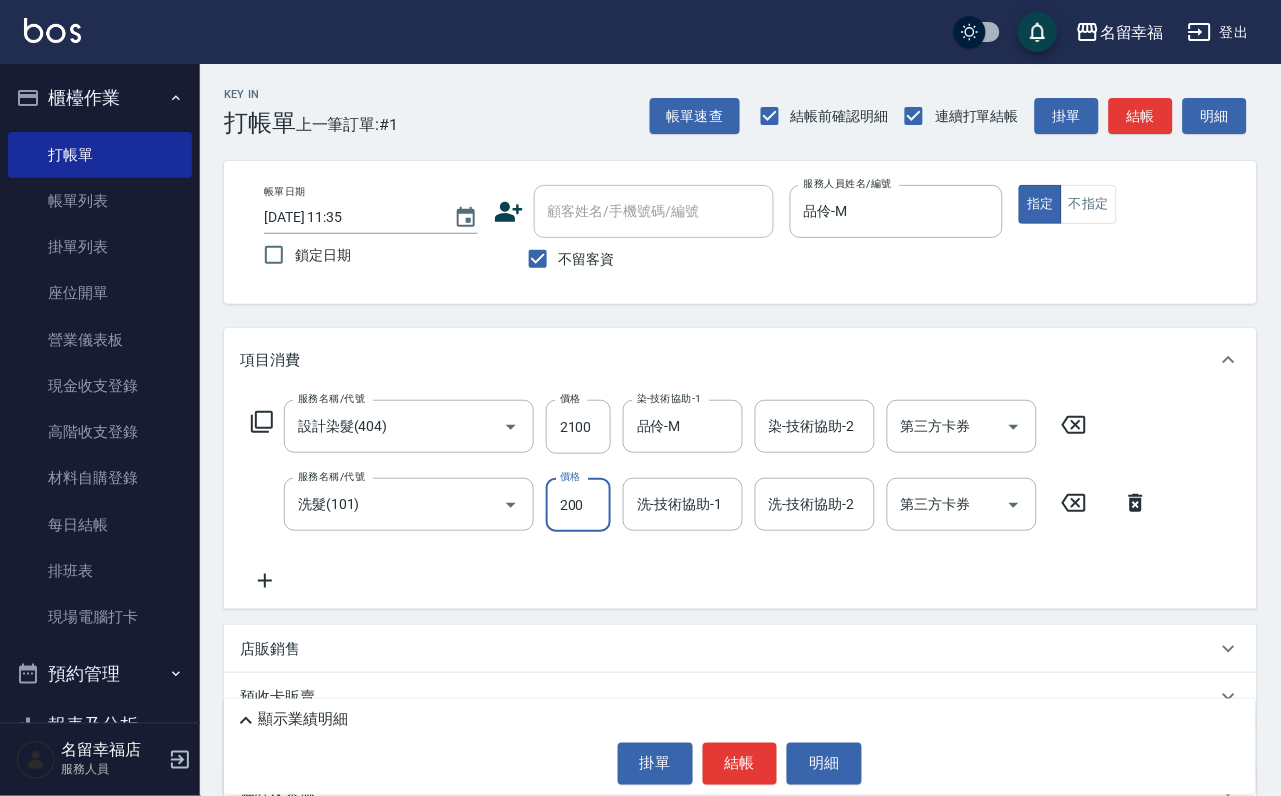 type on "200" 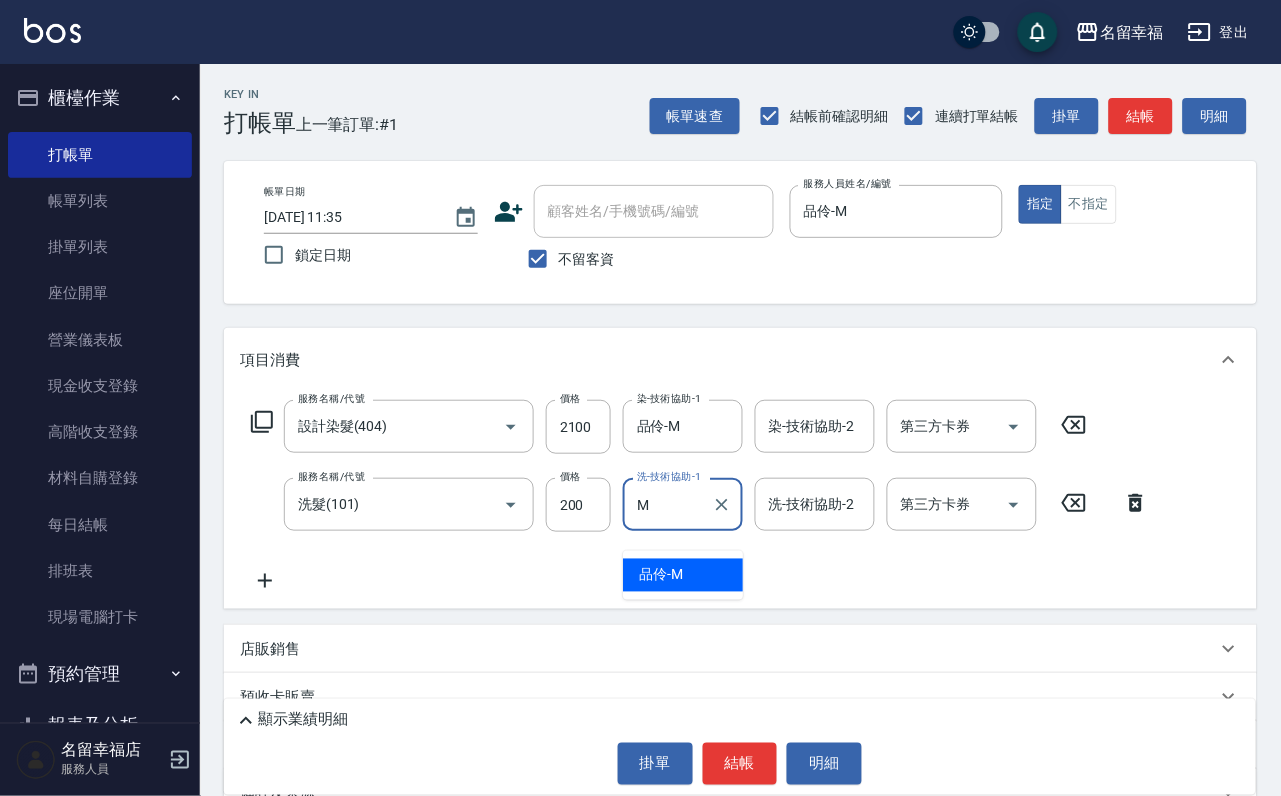 type on "品伶-M" 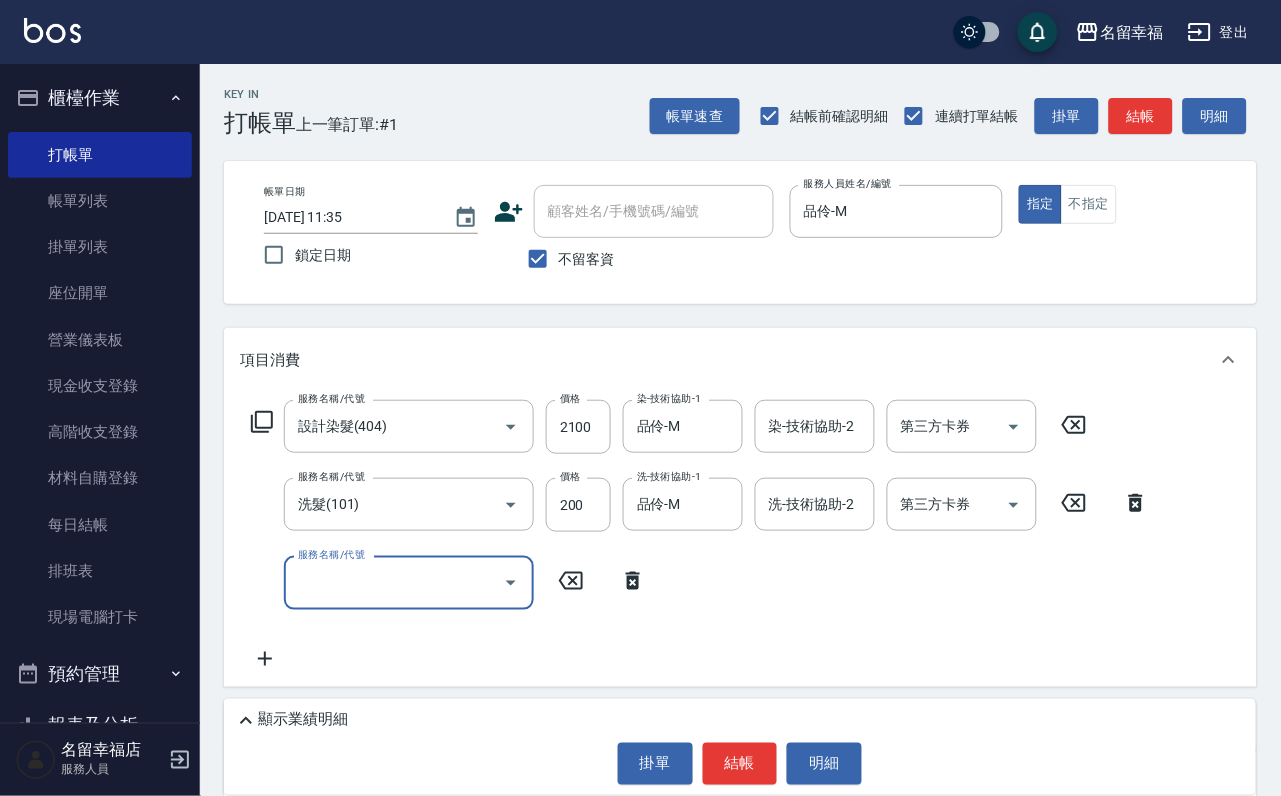 drag, startPoint x: 628, startPoint y: 598, endPoint x: 598, endPoint y: 591, distance: 30.805843 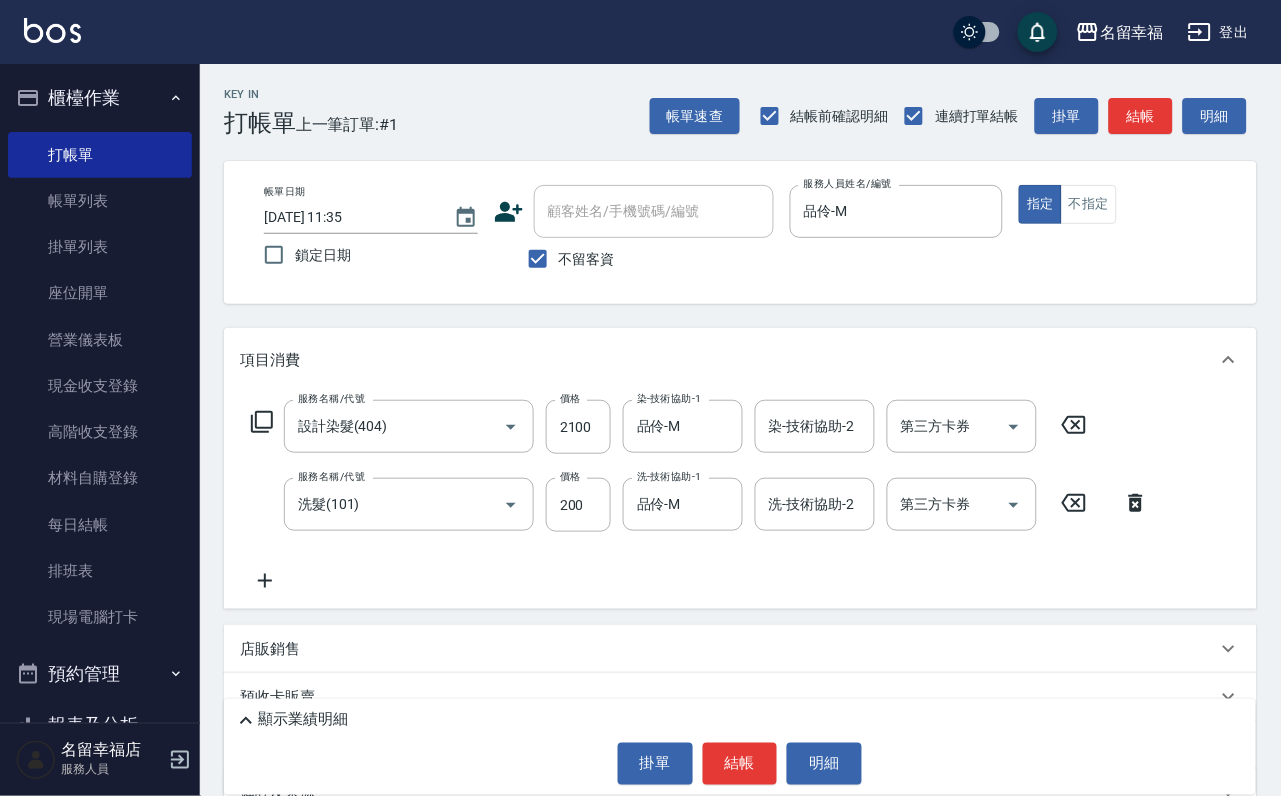 click 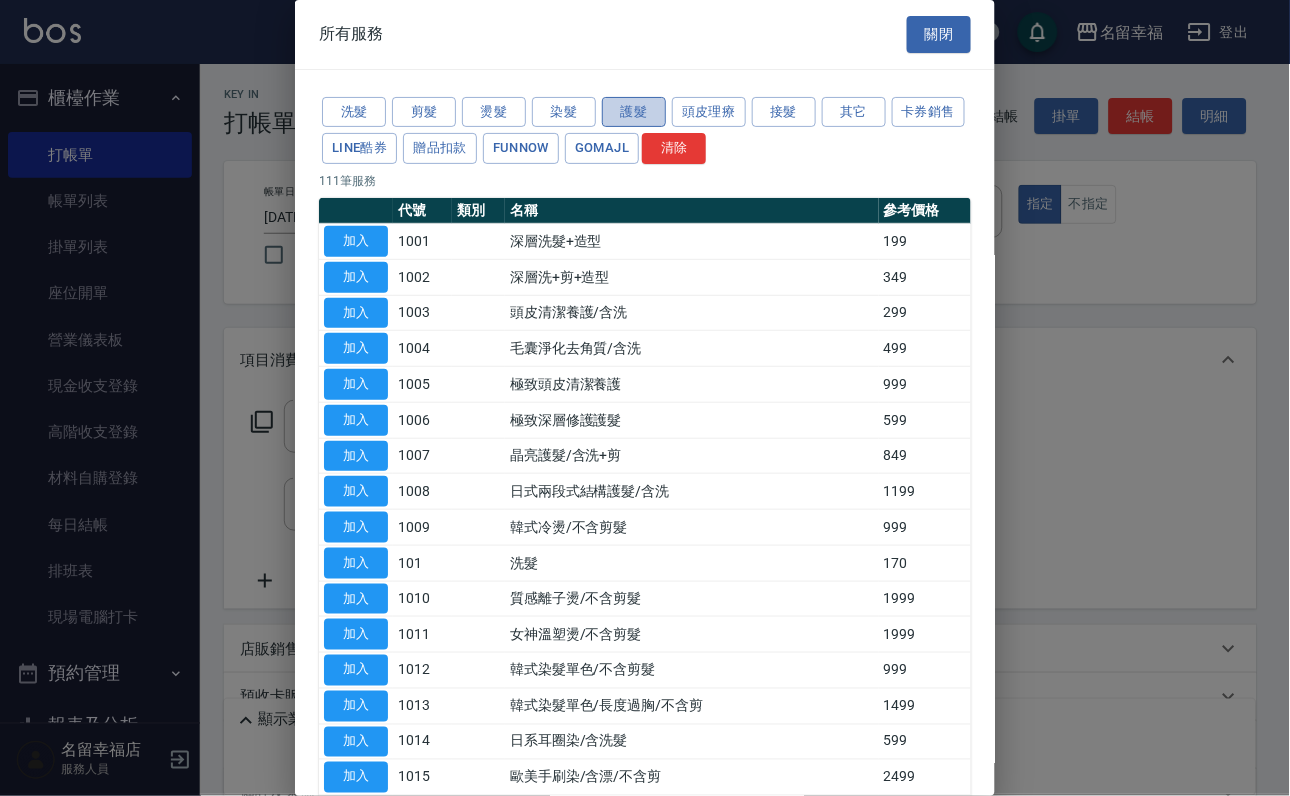click on "護髮" at bounding box center [634, 112] 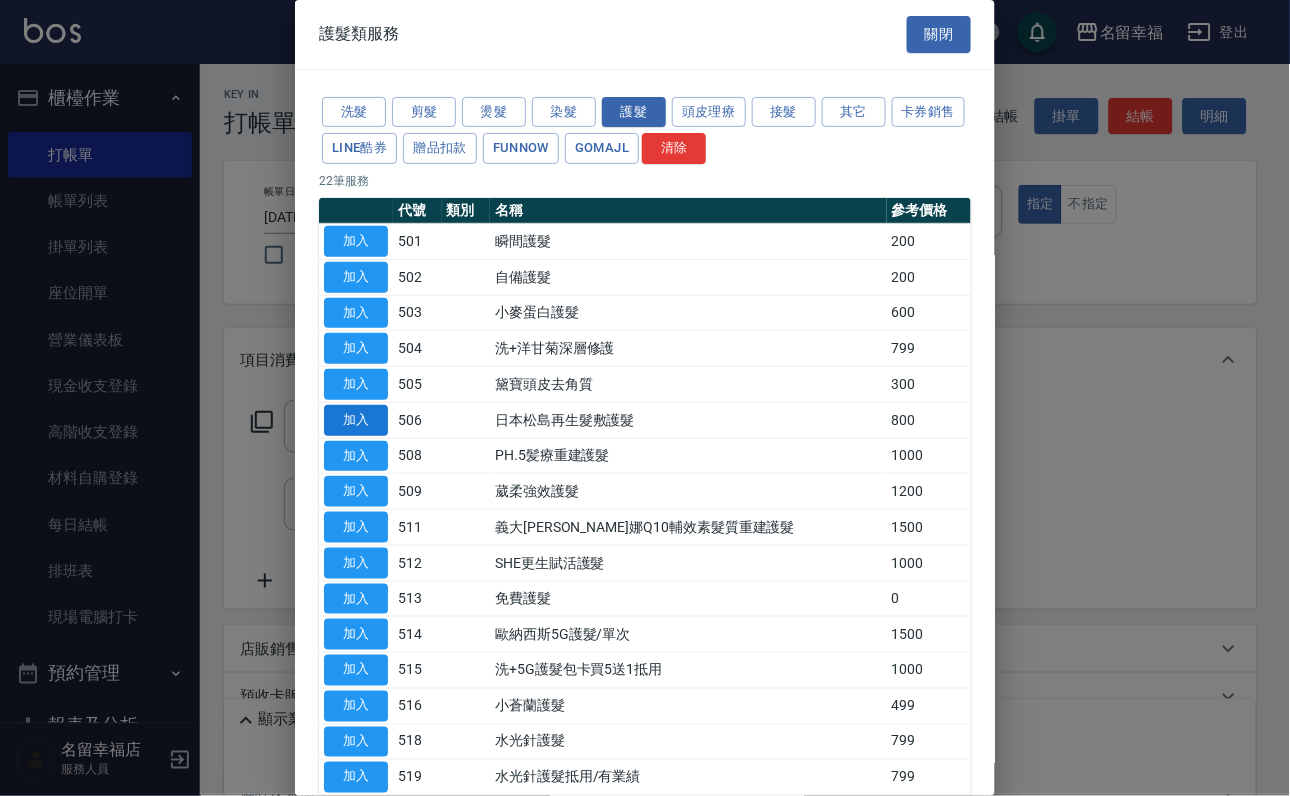 click on "加入" at bounding box center (356, 420) 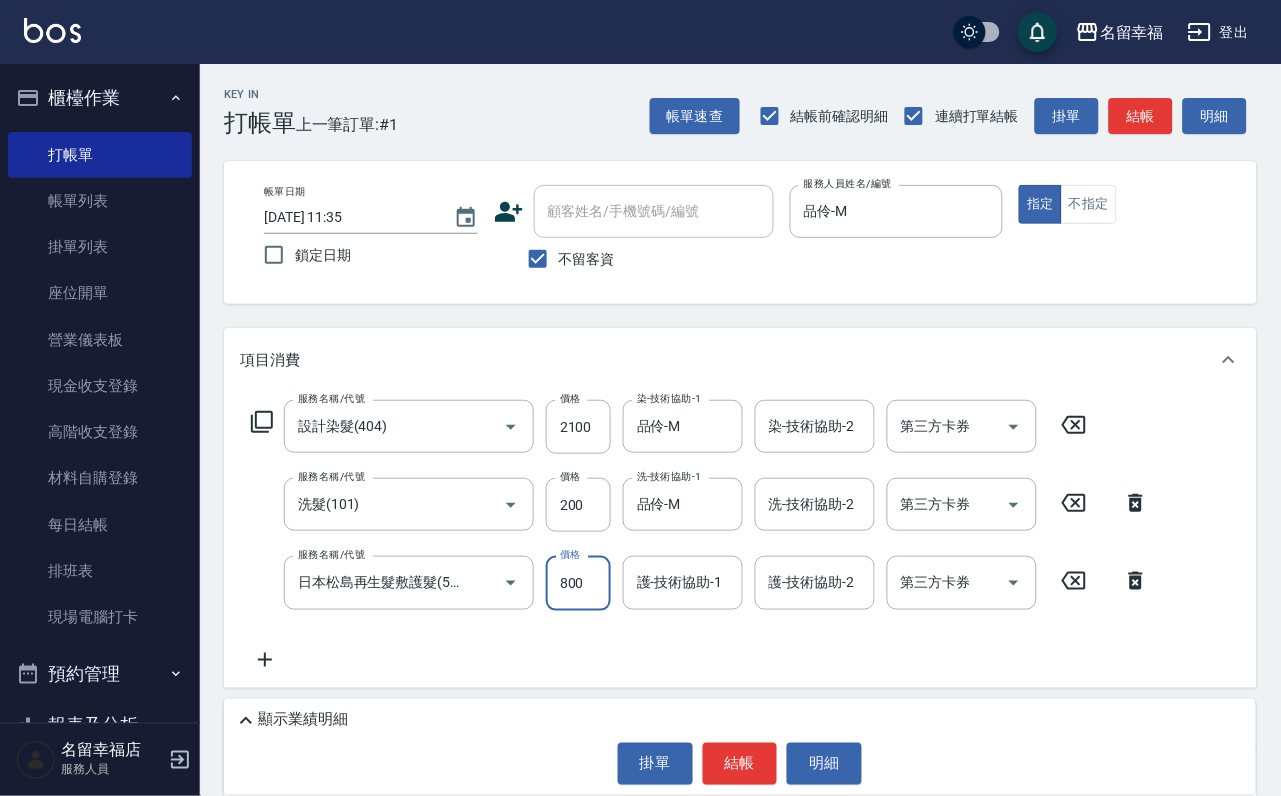 click on "800" at bounding box center (578, 583) 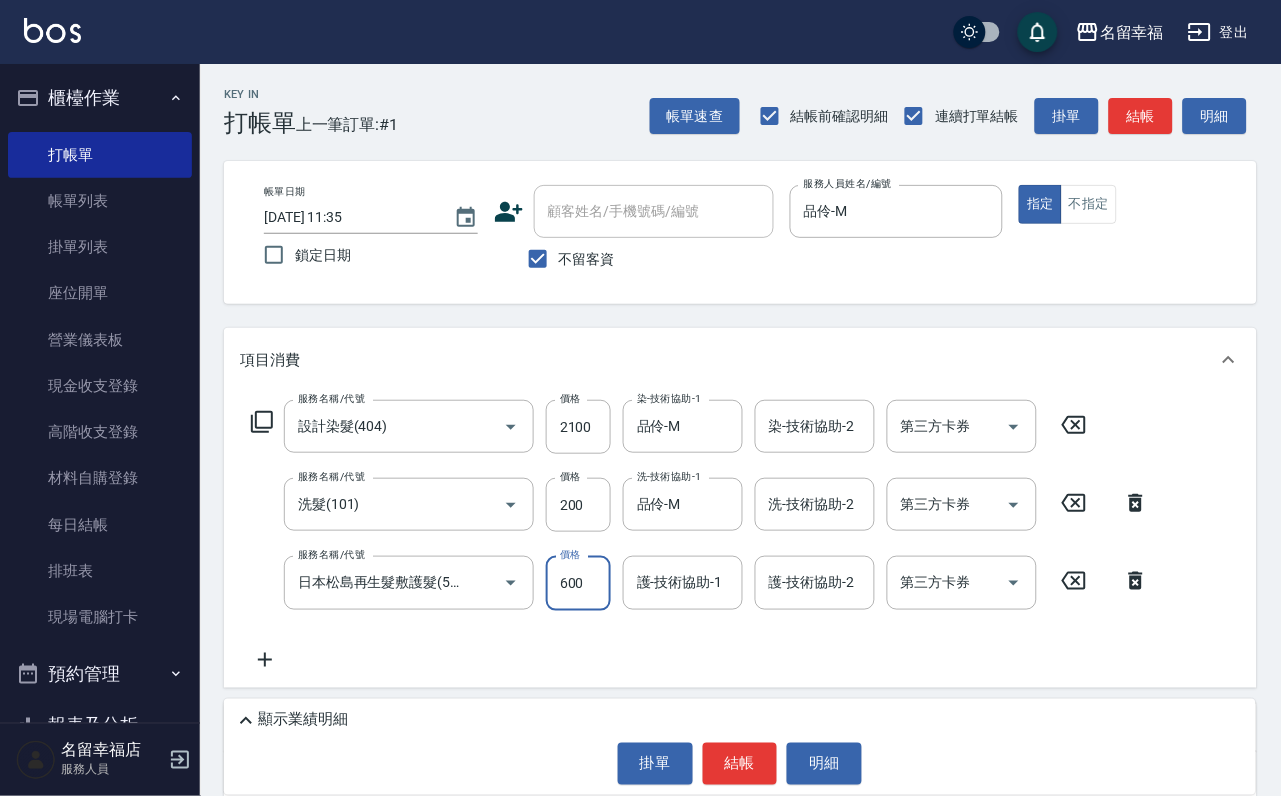 type on "600" 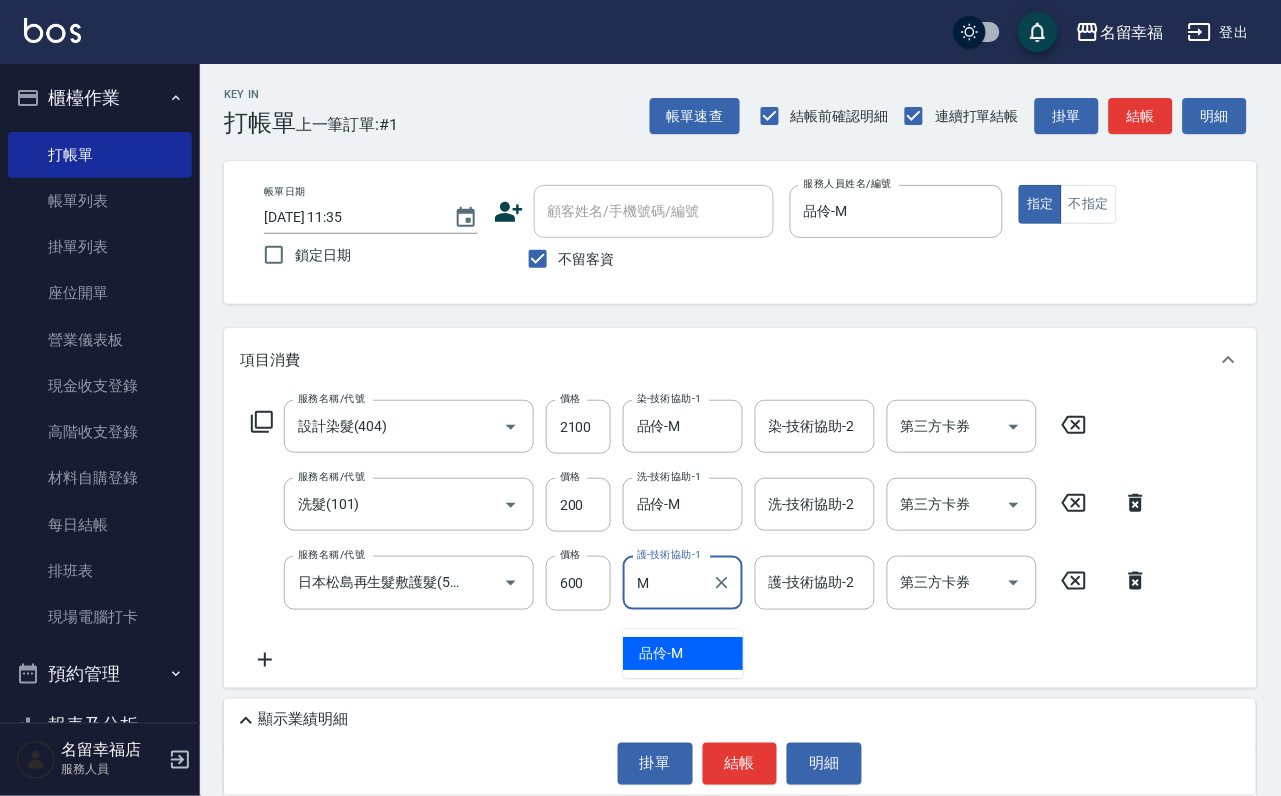 click on "品伶 -M" at bounding box center (661, 653) 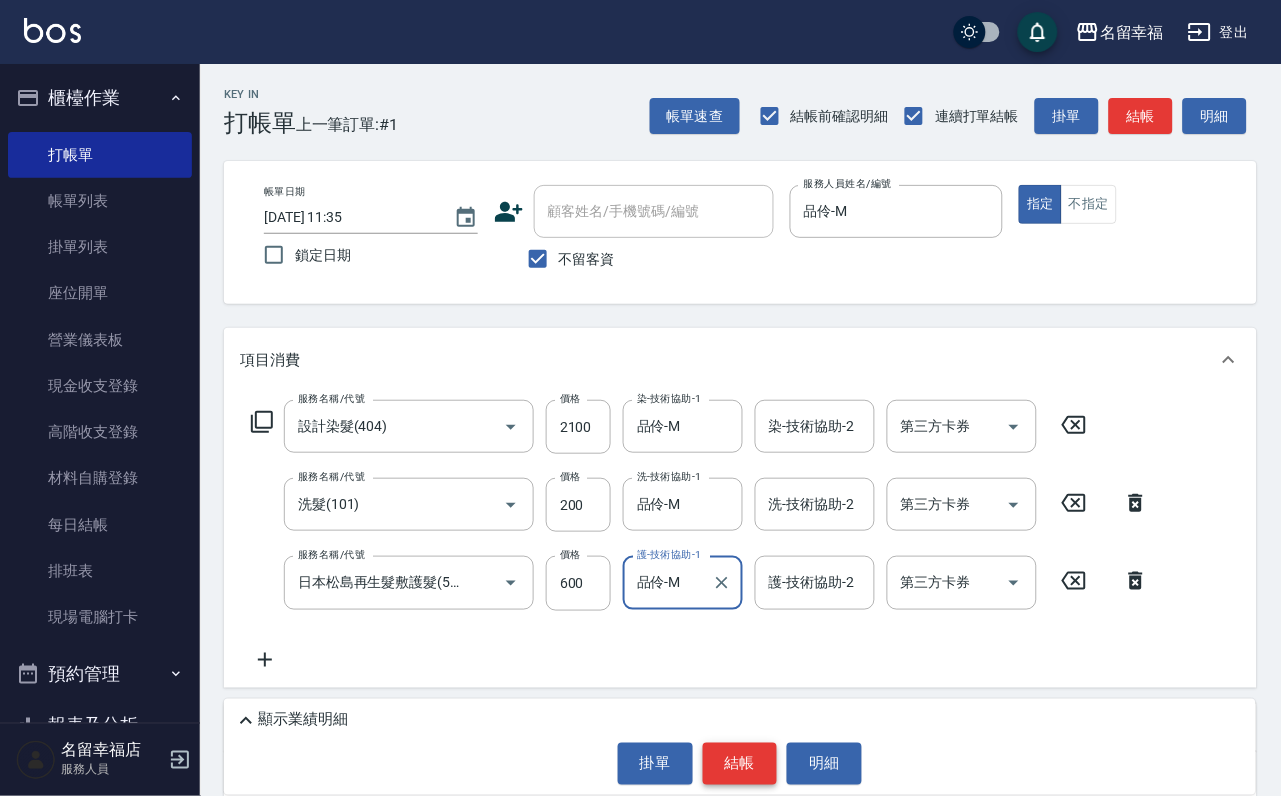type on "品伶-M" 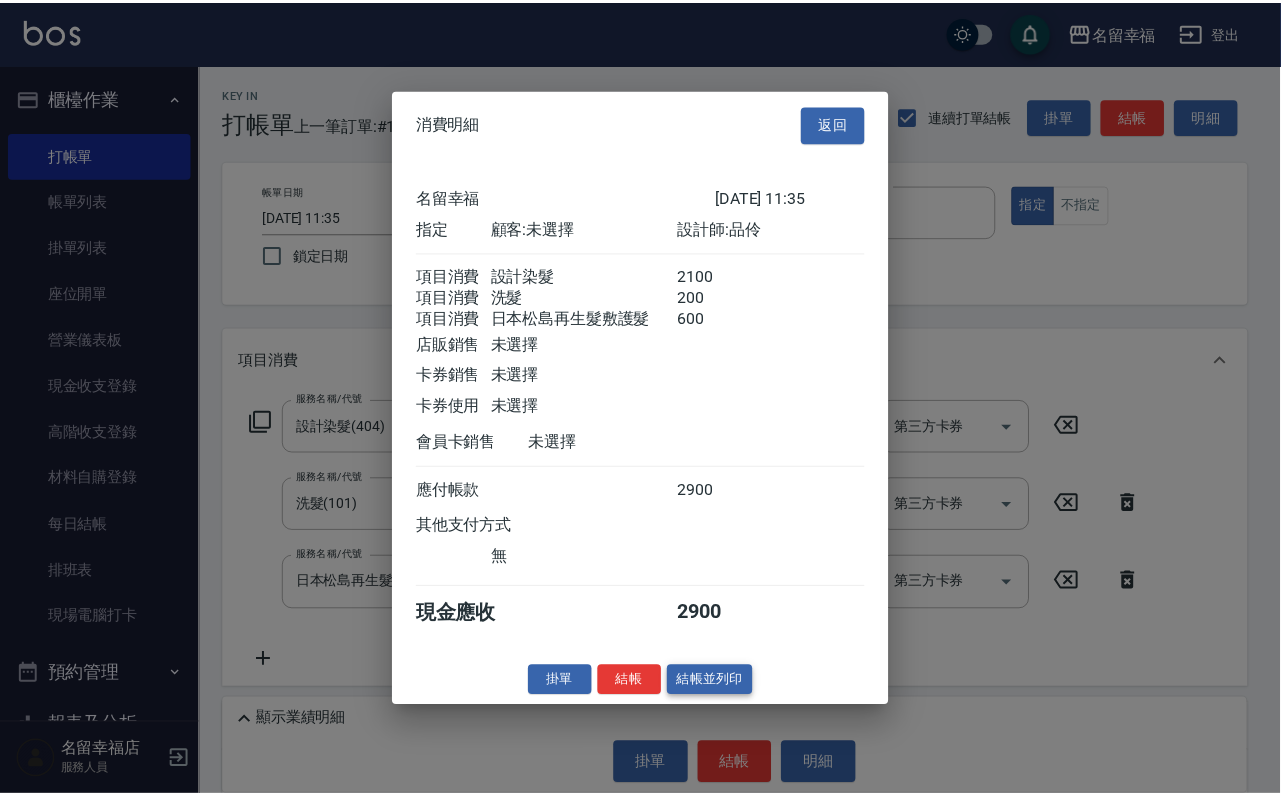 scroll, scrollTop: 396, scrollLeft: 0, axis: vertical 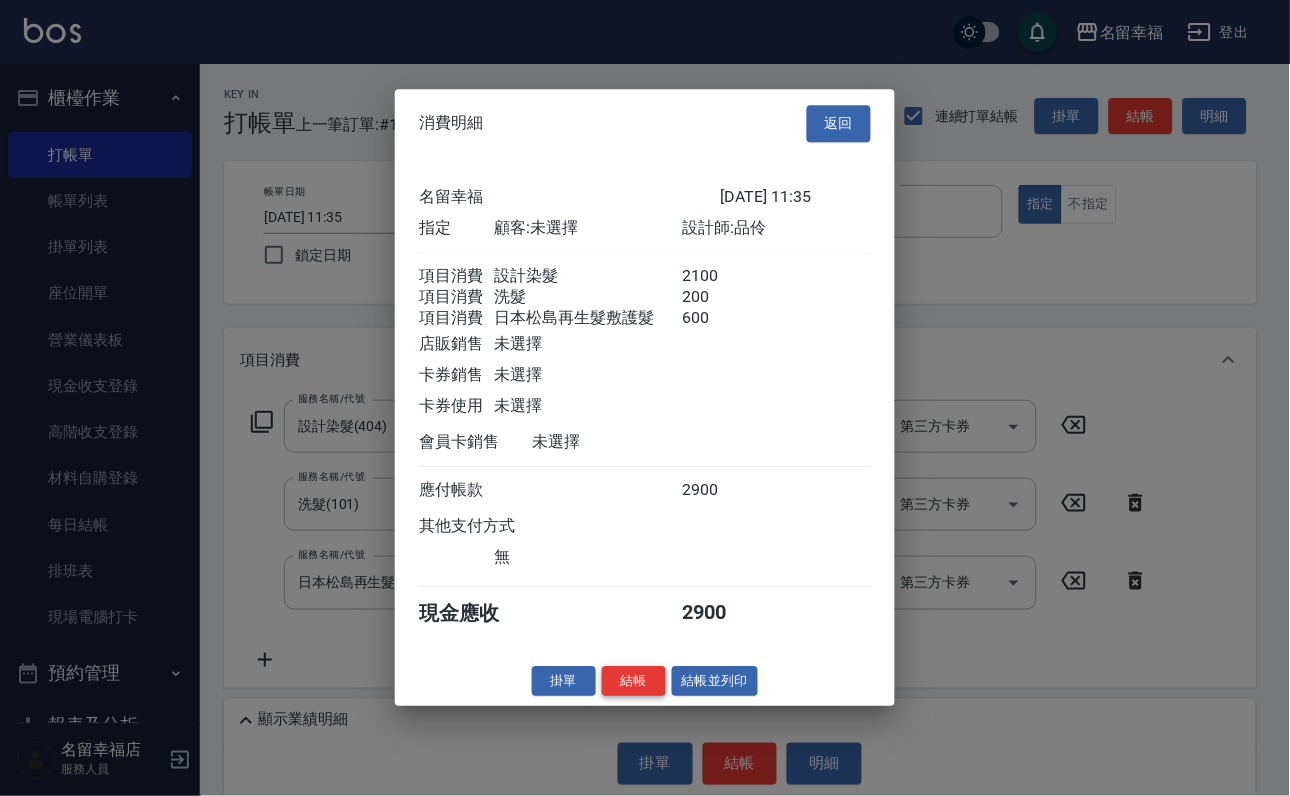 click on "結帳" at bounding box center (634, 681) 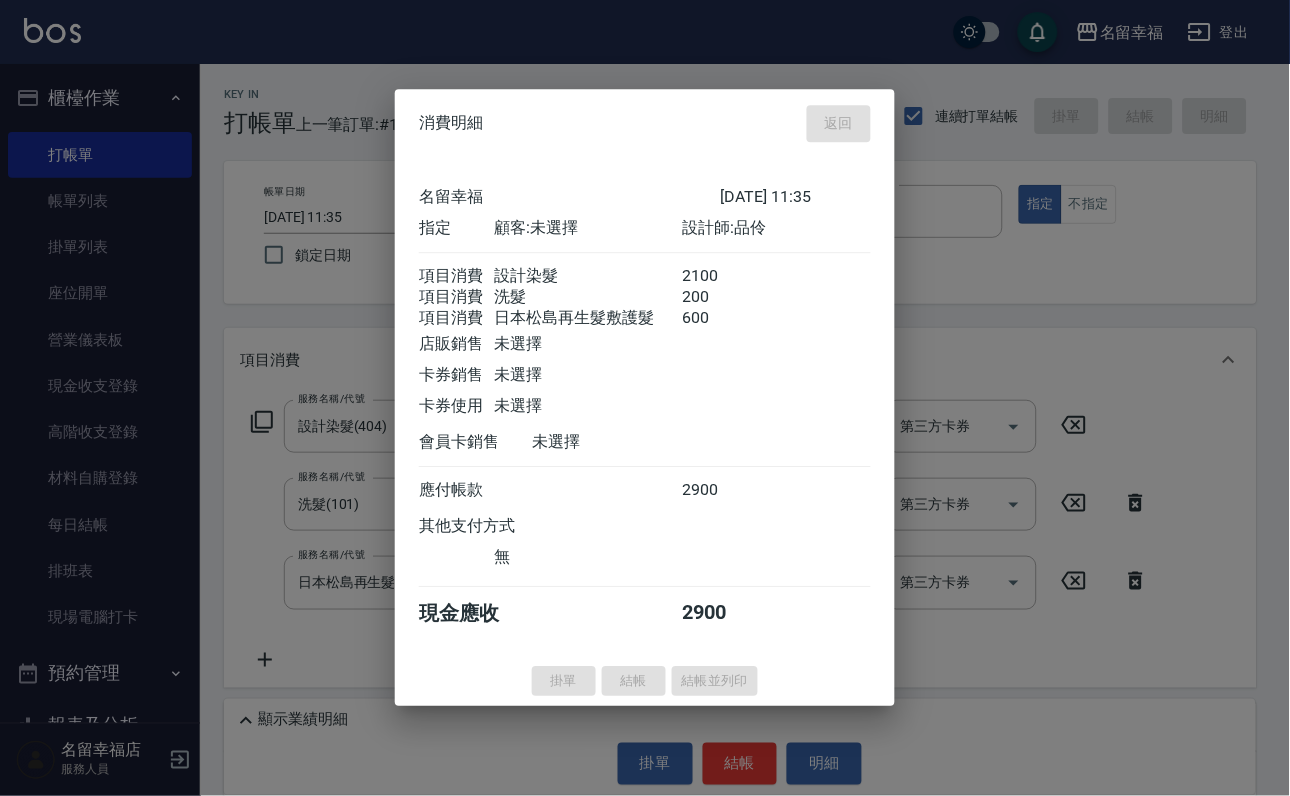 type on "[DATE] 11:37" 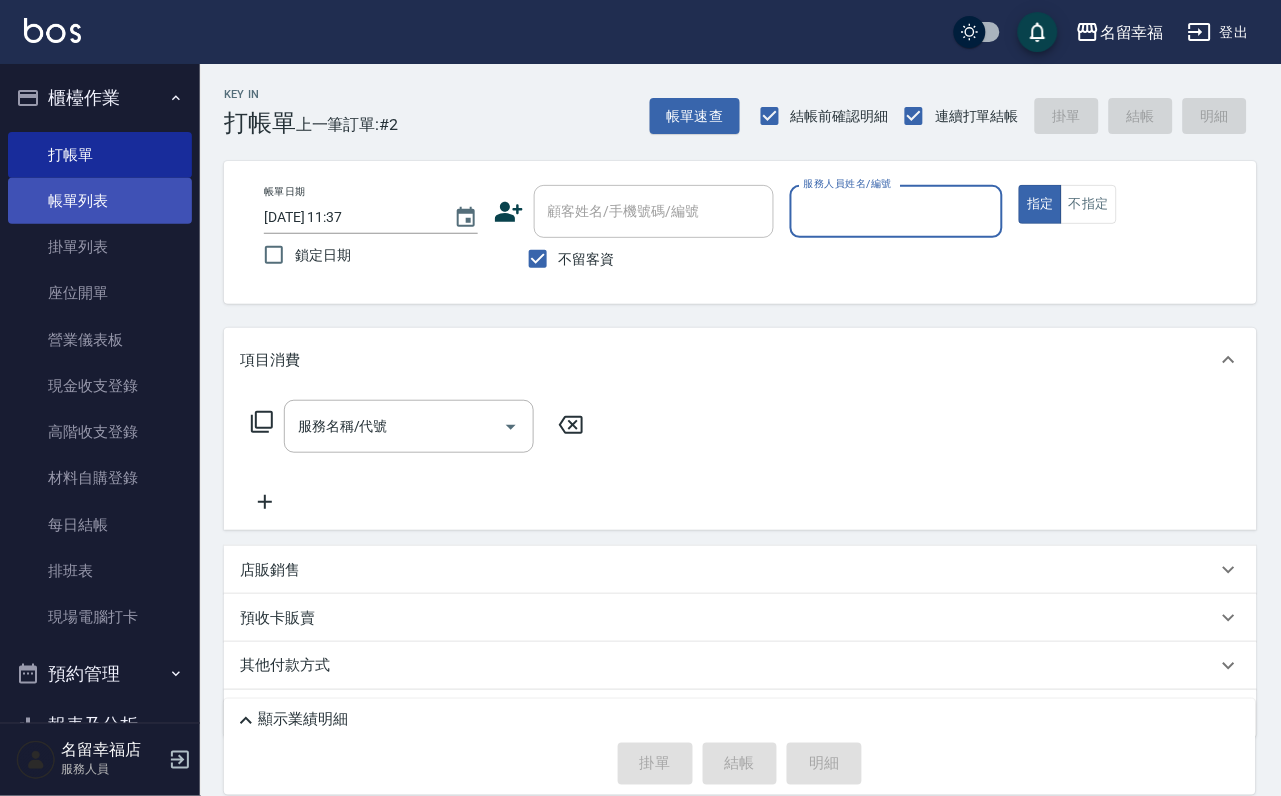 click on "帳單列表" at bounding box center (100, 201) 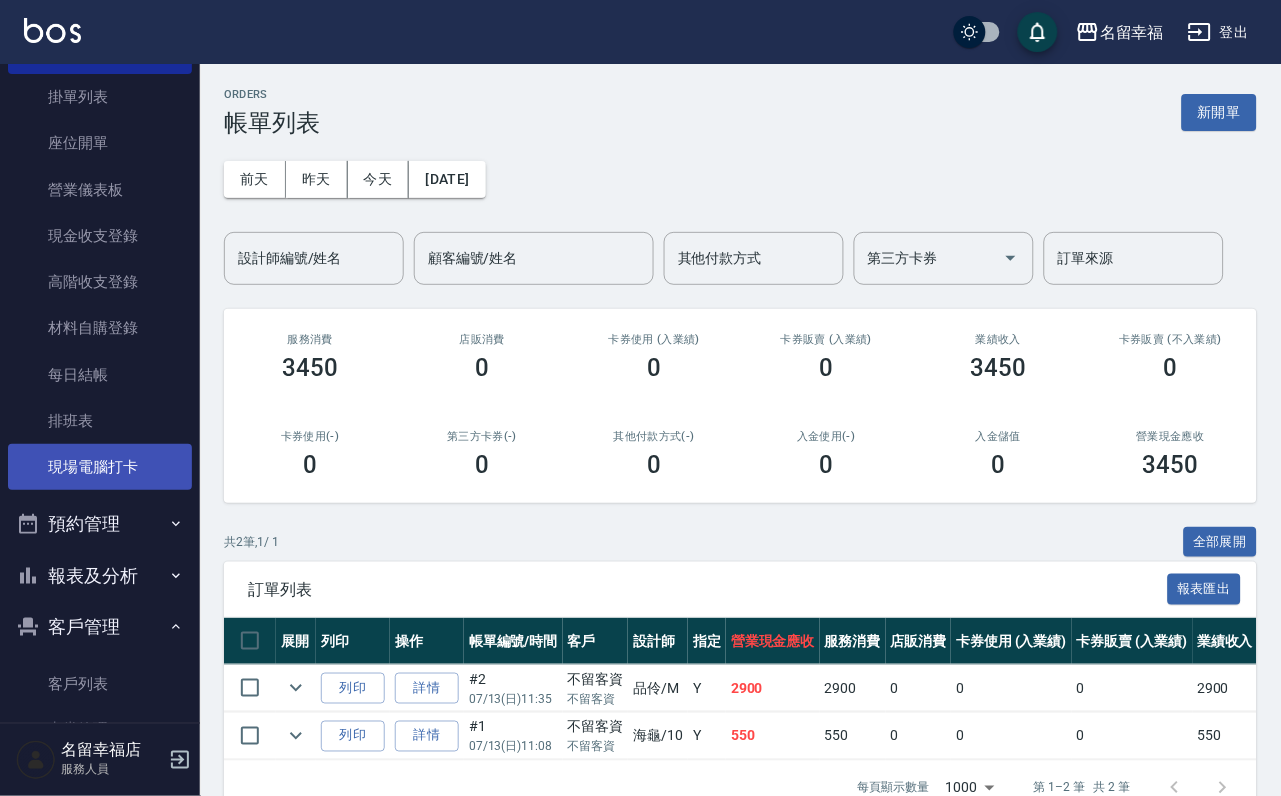 scroll, scrollTop: 394, scrollLeft: 0, axis: vertical 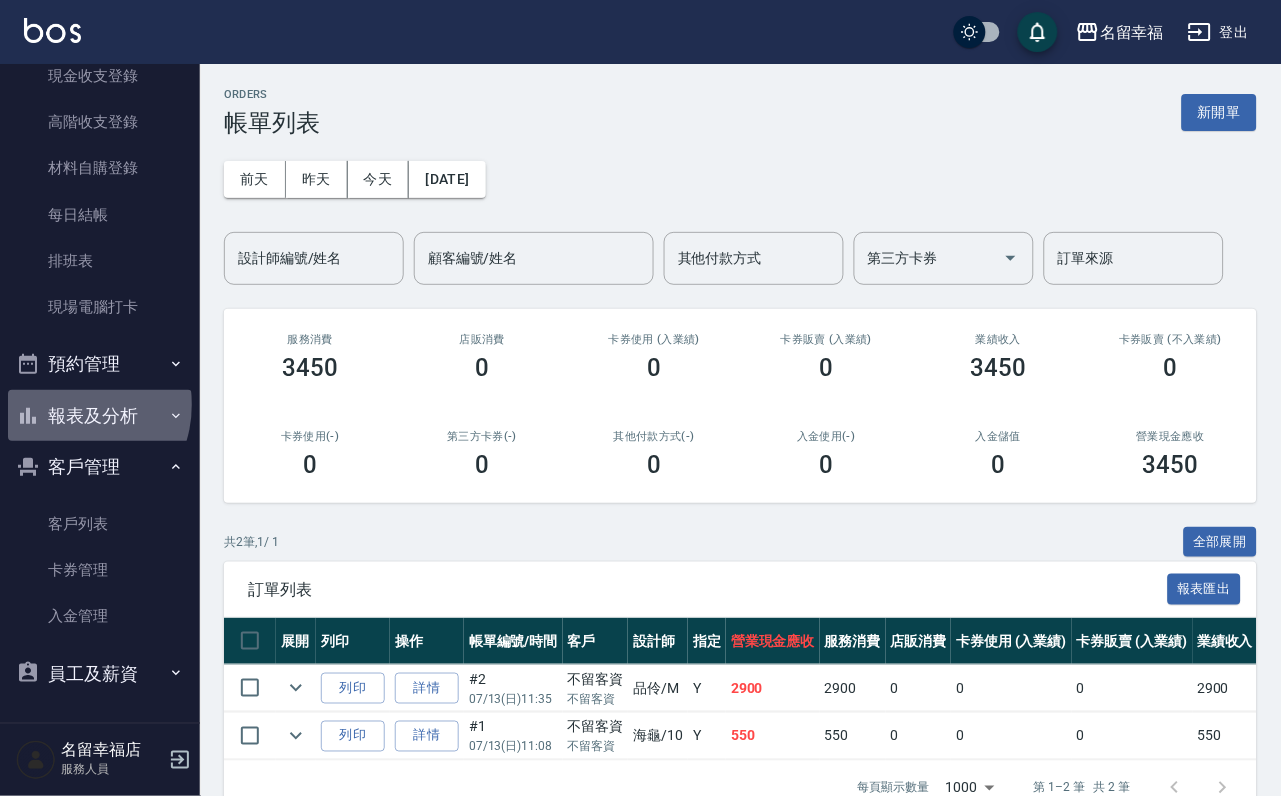 click on "報表及分析" at bounding box center (100, 416) 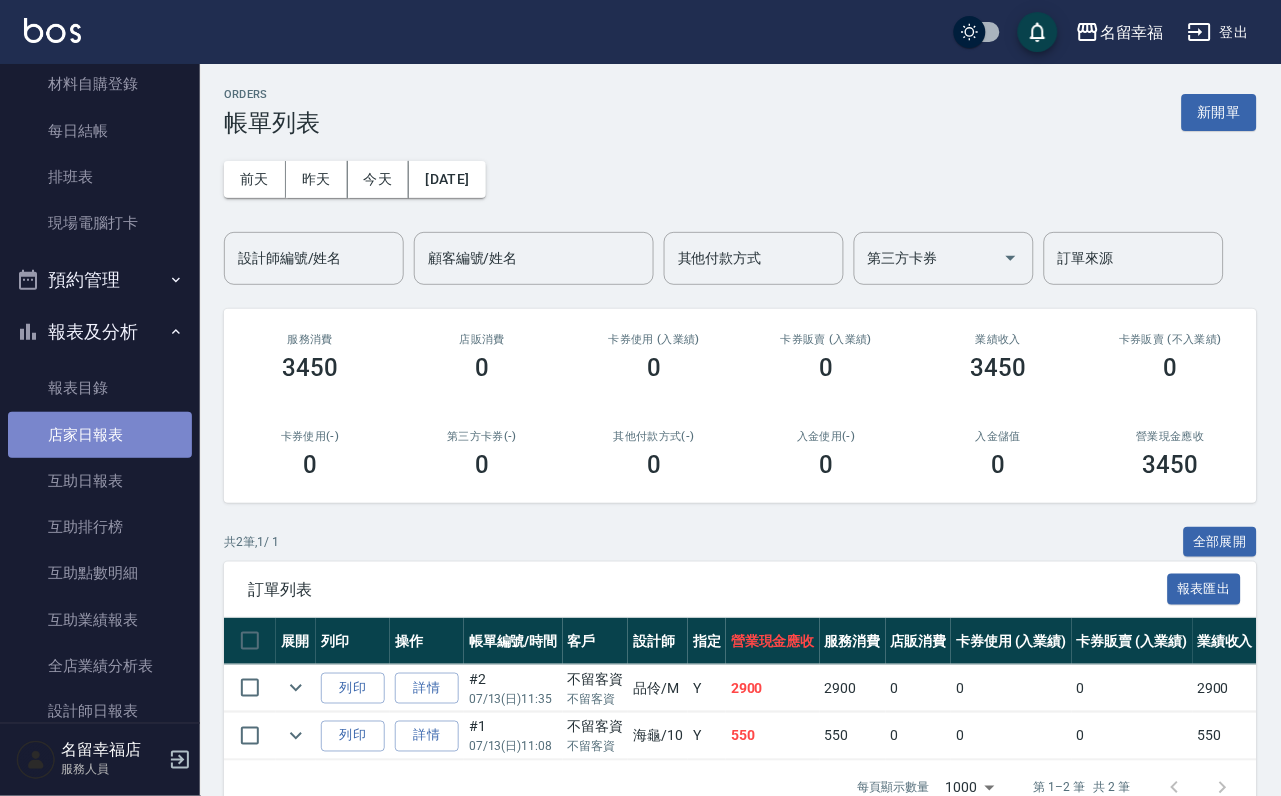 click on "店家日報表" at bounding box center [100, 435] 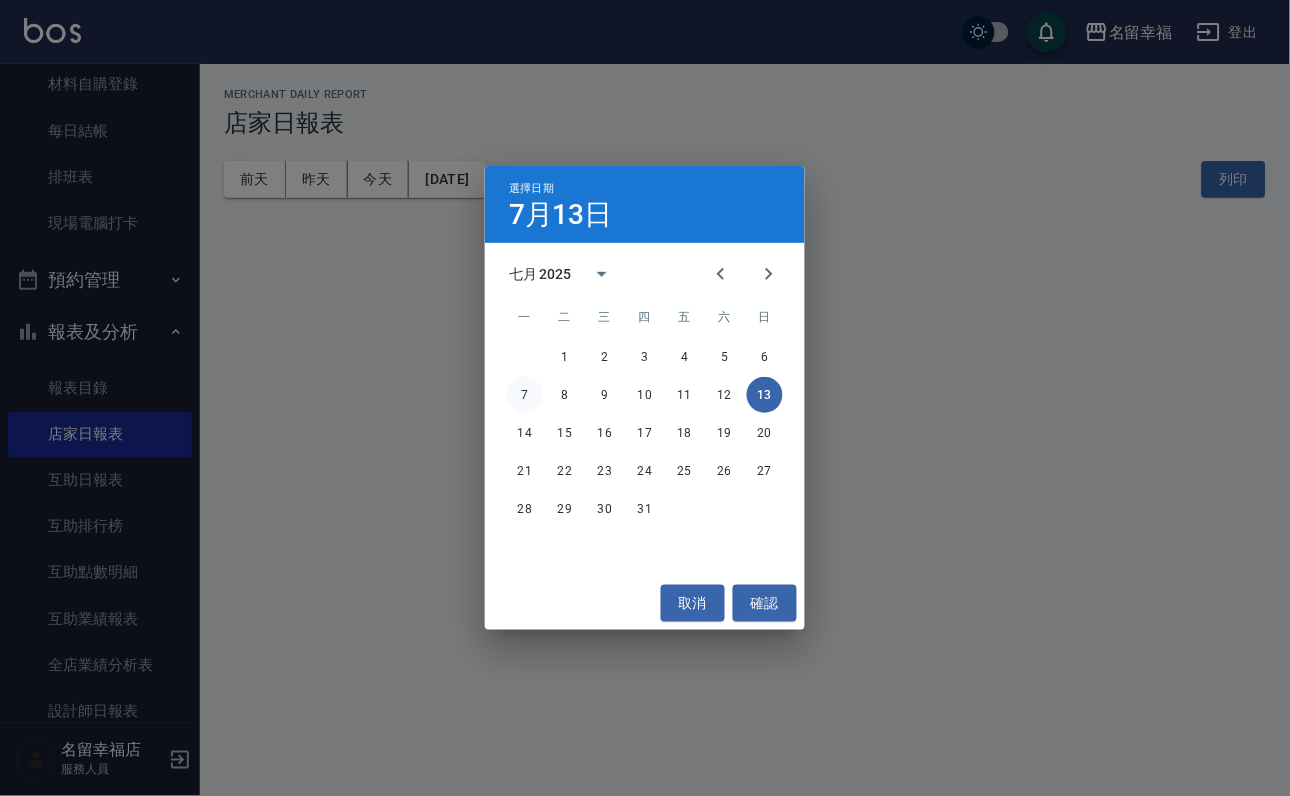 click on "7" at bounding box center (525, 395) 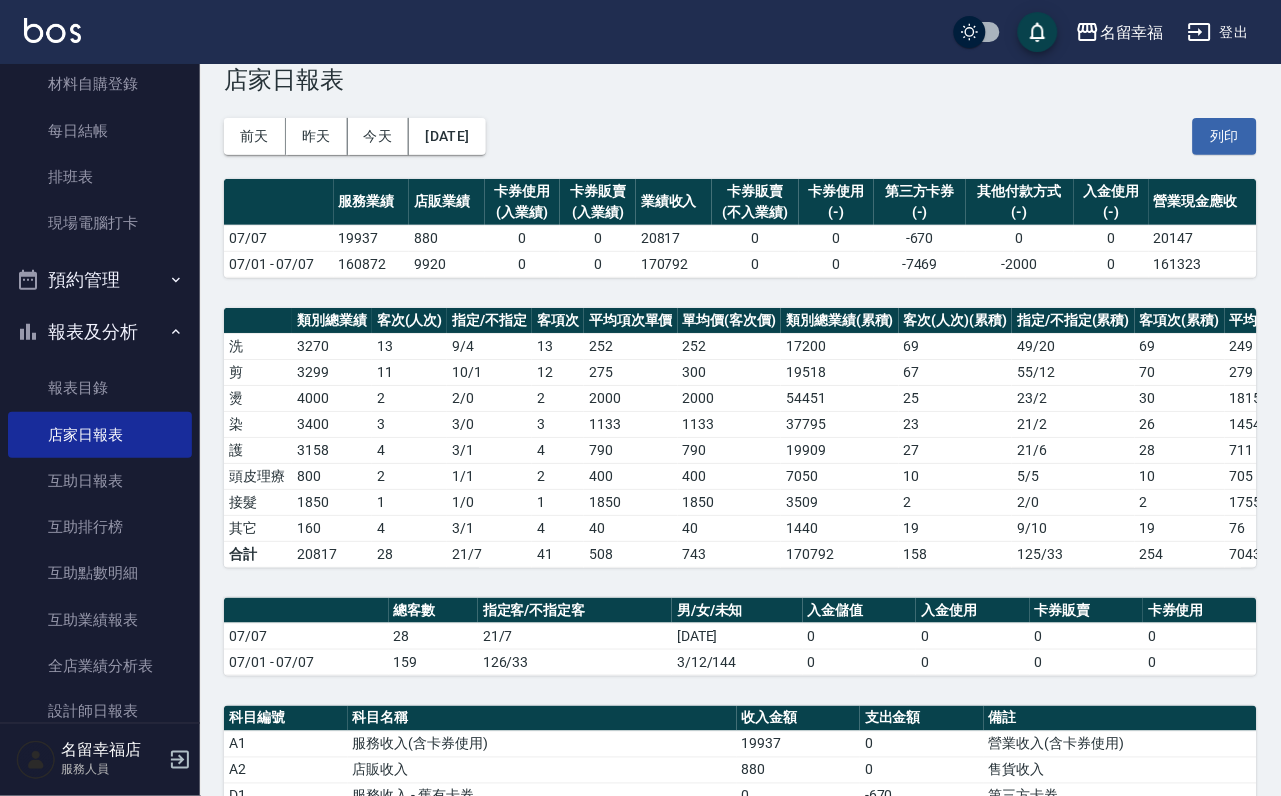 scroll, scrollTop: 0, scrollLeft: 0, axis: both 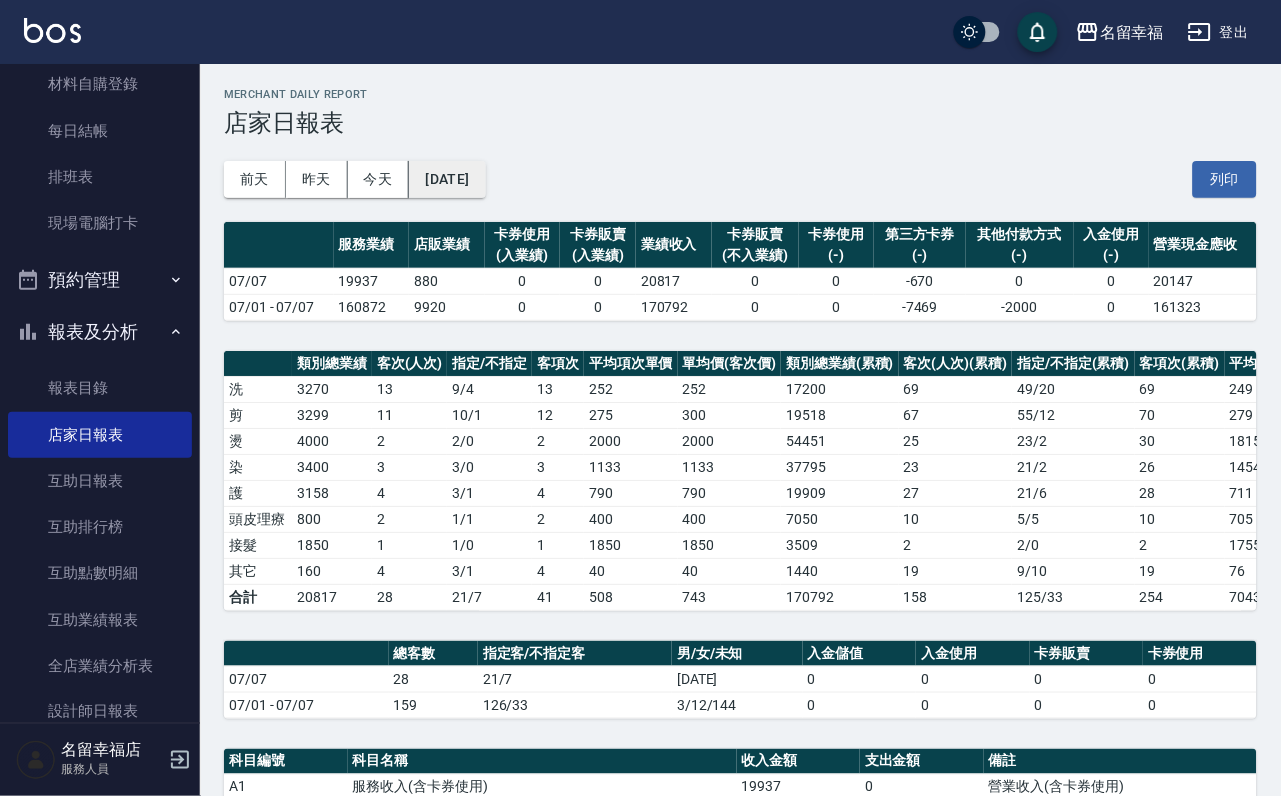 click on "[DATE]" at bounding box center (447, 179) 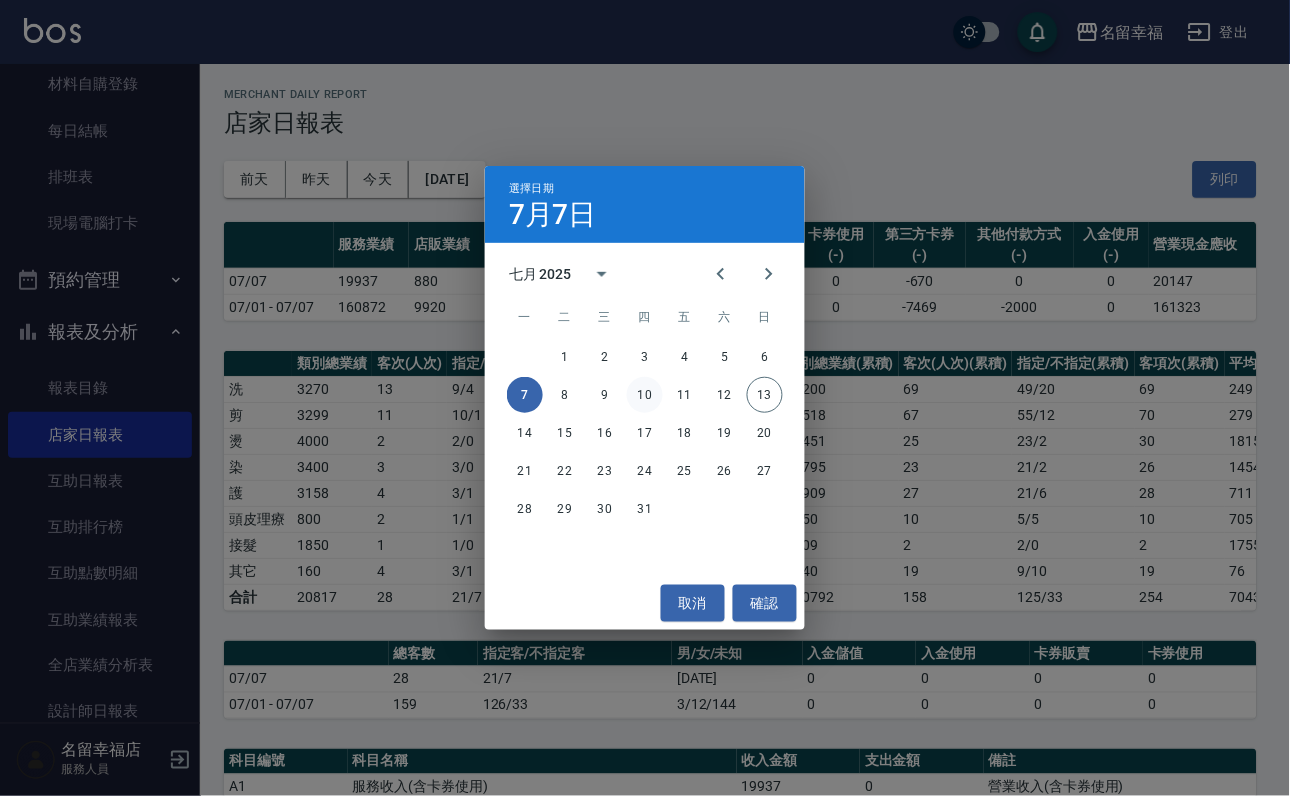 click on "10" at bounding box center [645, 395] 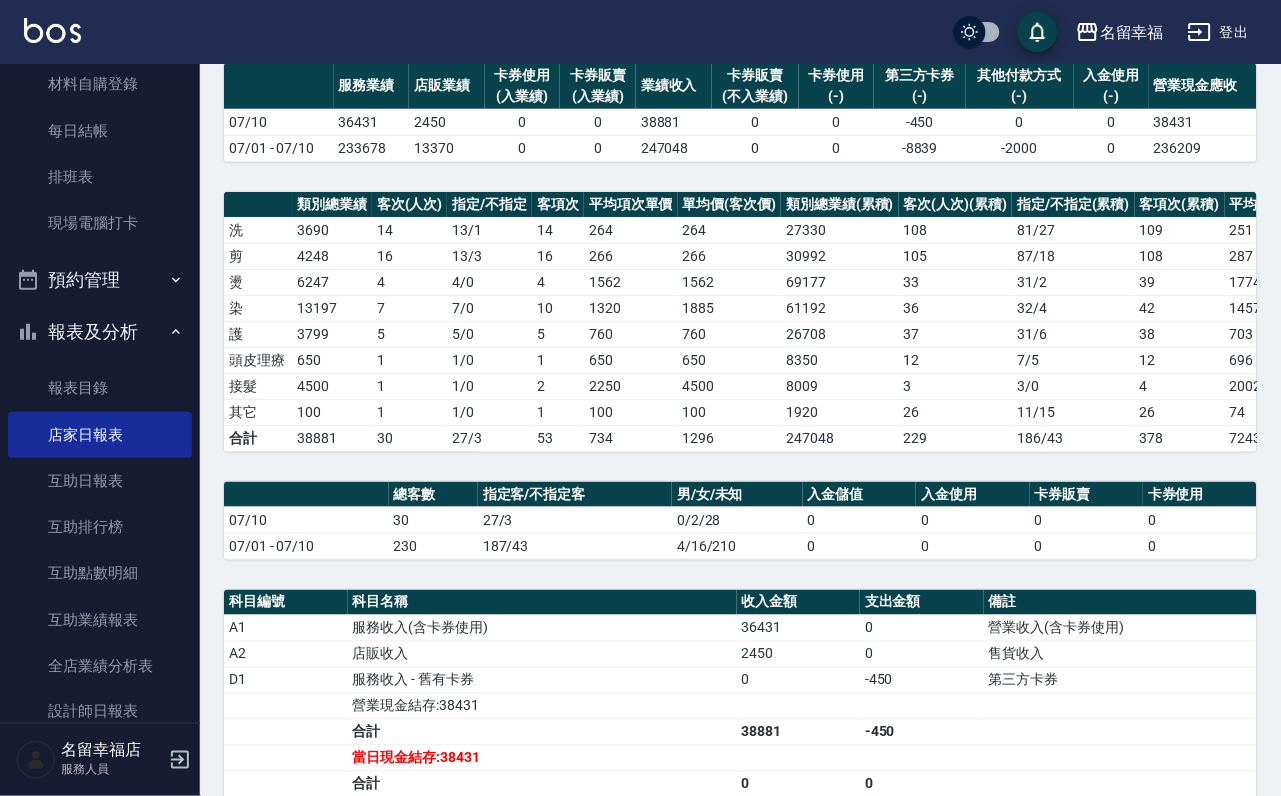 scroll, scrollTop: 0, scrollLeft: 0, axis: both 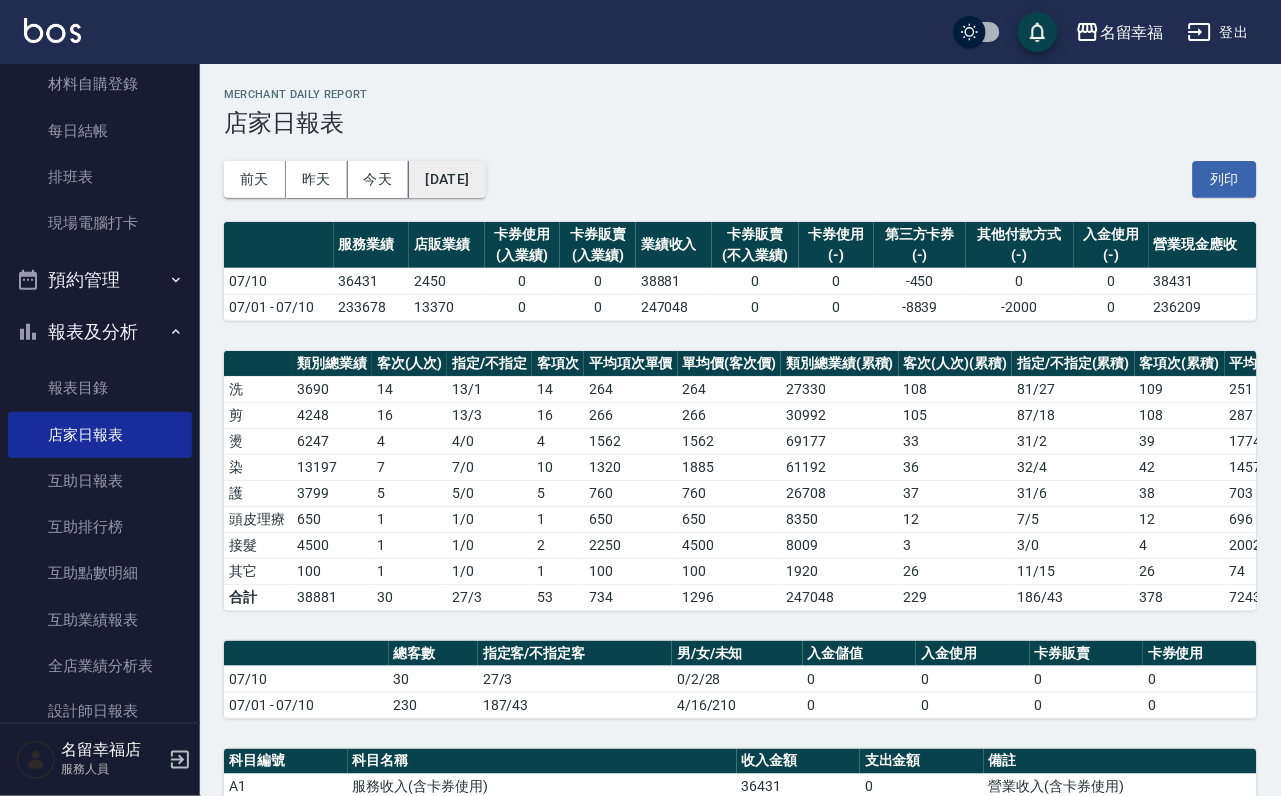 click on "[DATE]" at bounding box center (447, 179) 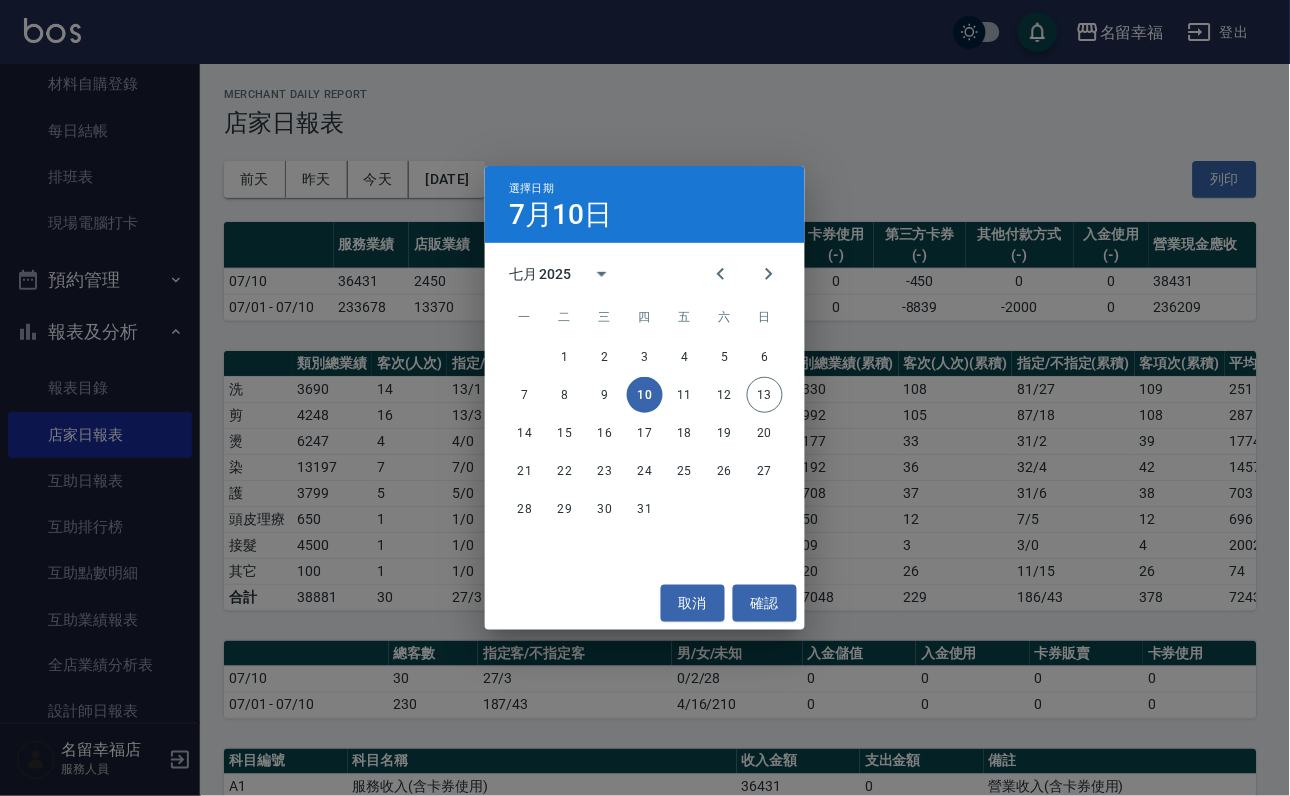 click on "選擇日期 [DATE] 七月 2025 一 二 三 四 五 六 日 1 2 3 4 5 6 7 8 9 10 11 12 13 14 15 16 17 18 19 20 21 22 23 24 25 26 27 28 29 30 31 取消 確認" at bounding box center (645, 398) 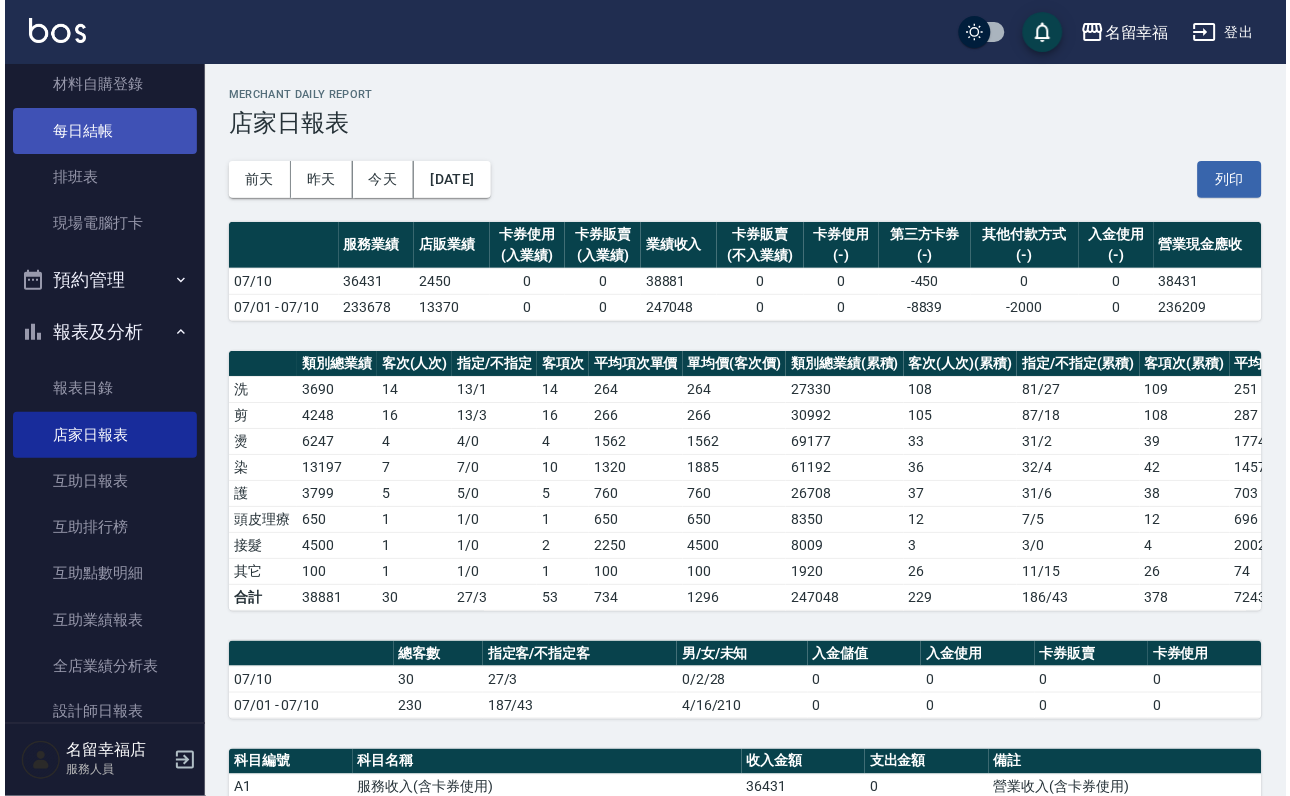 scroll, scrollTop: 0, scrollLeft: 0, axis: both 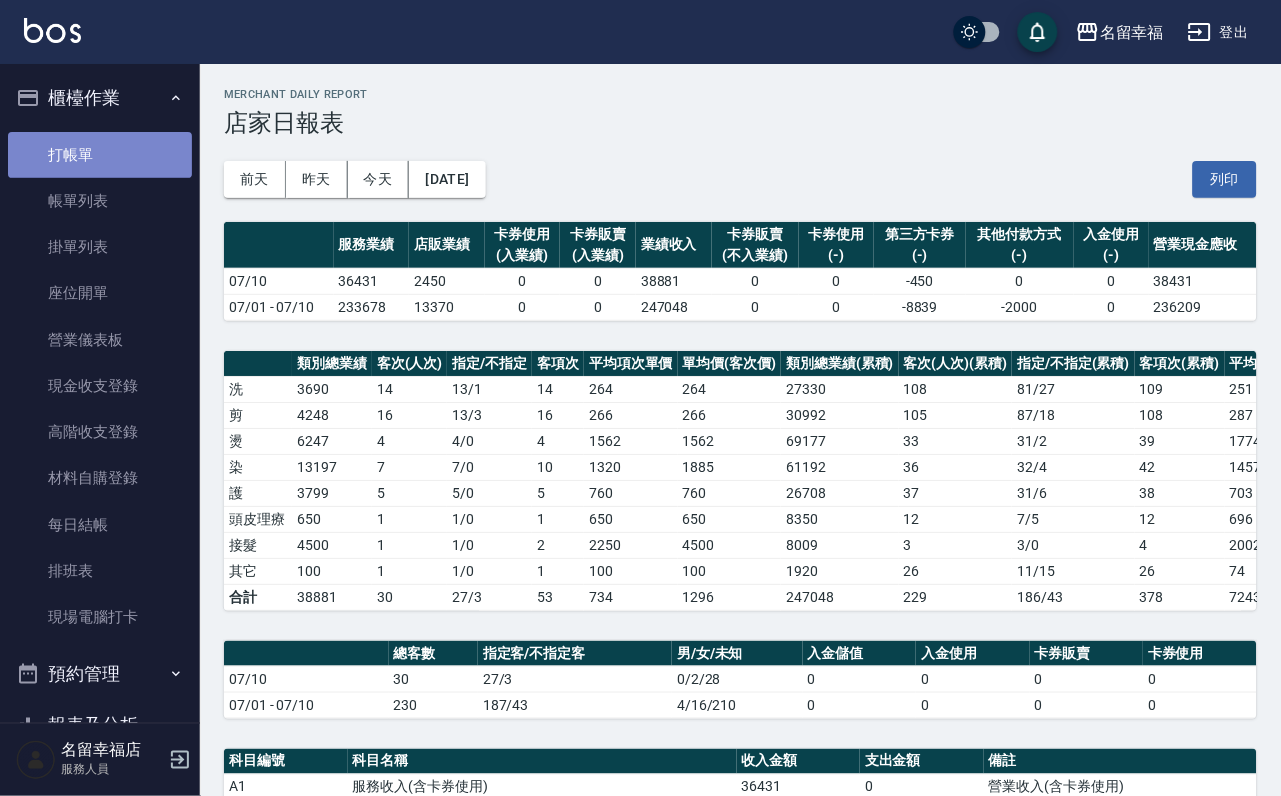 click on "打帳單" at bounding box center (100, 155) 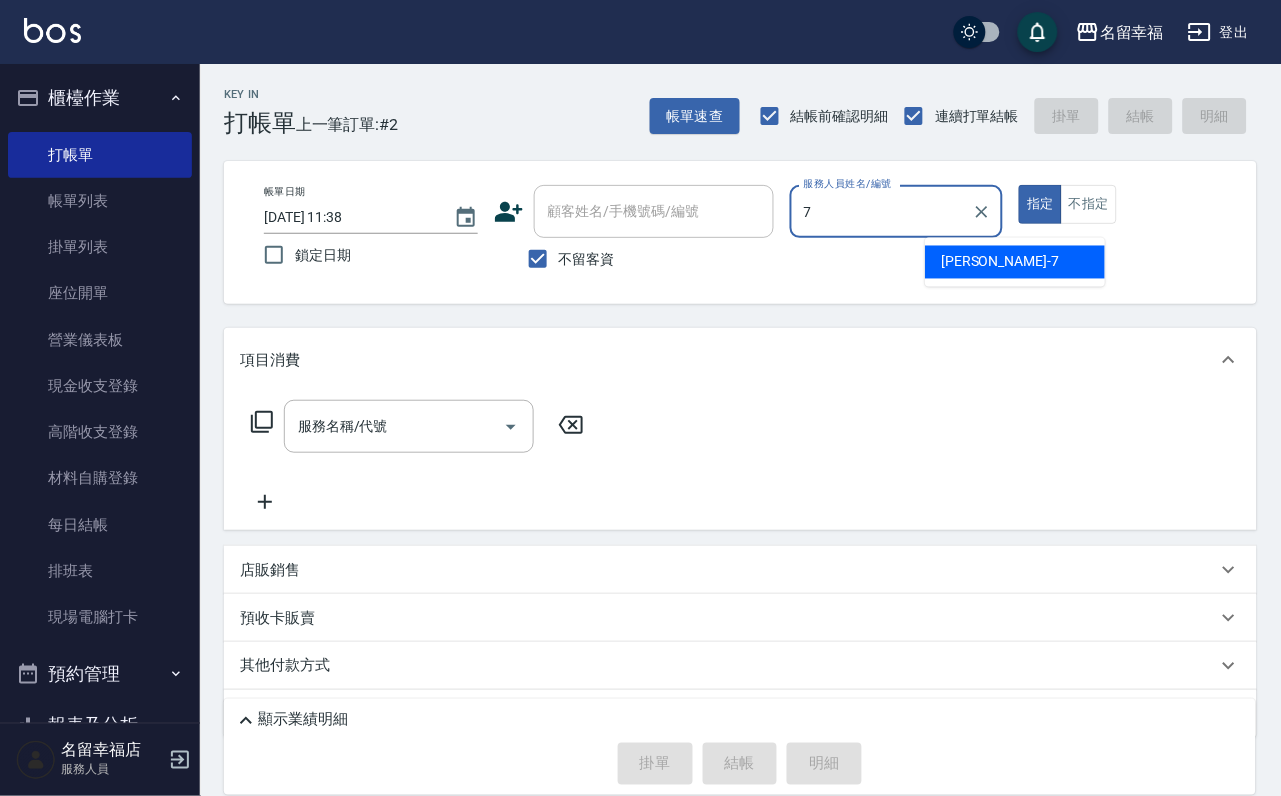 type on "[PERSON_NAME]-7" 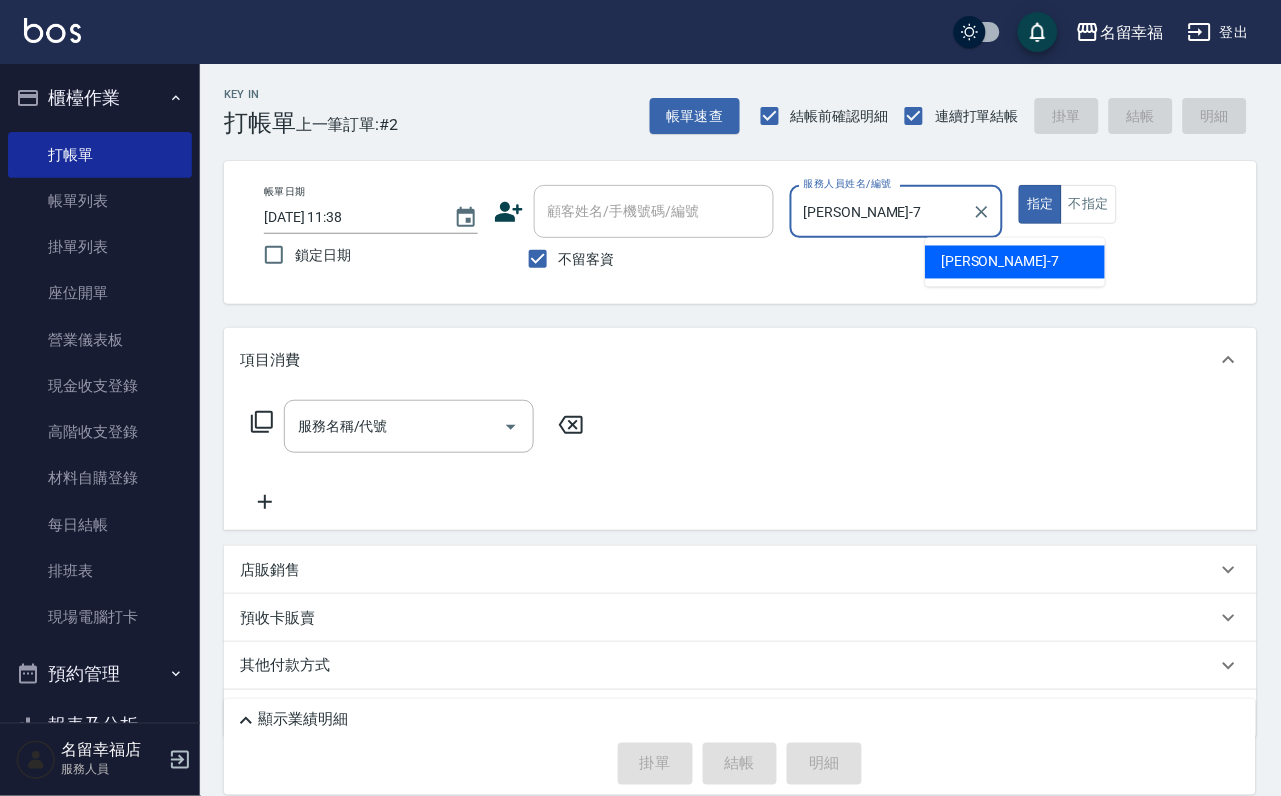 type on "true" 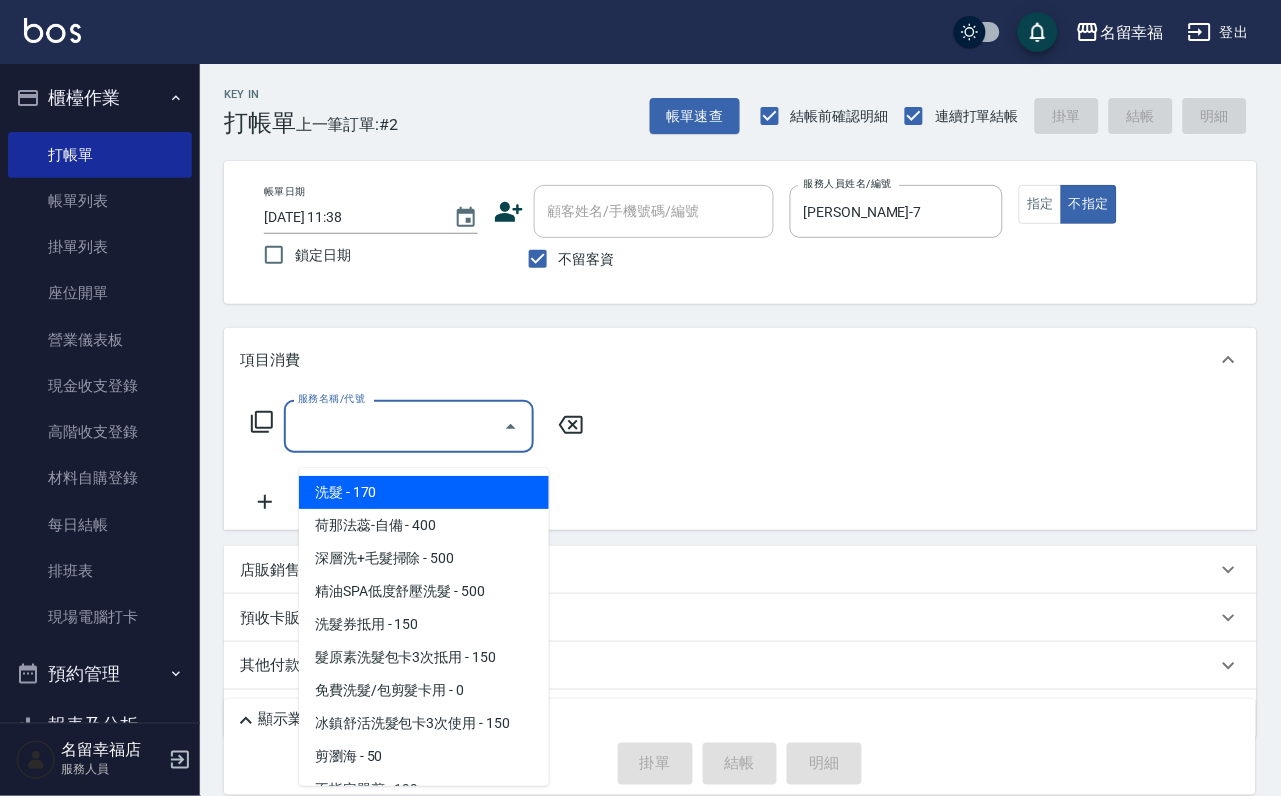 click on "服務名稱/代號" at bounding box center (394, 426) 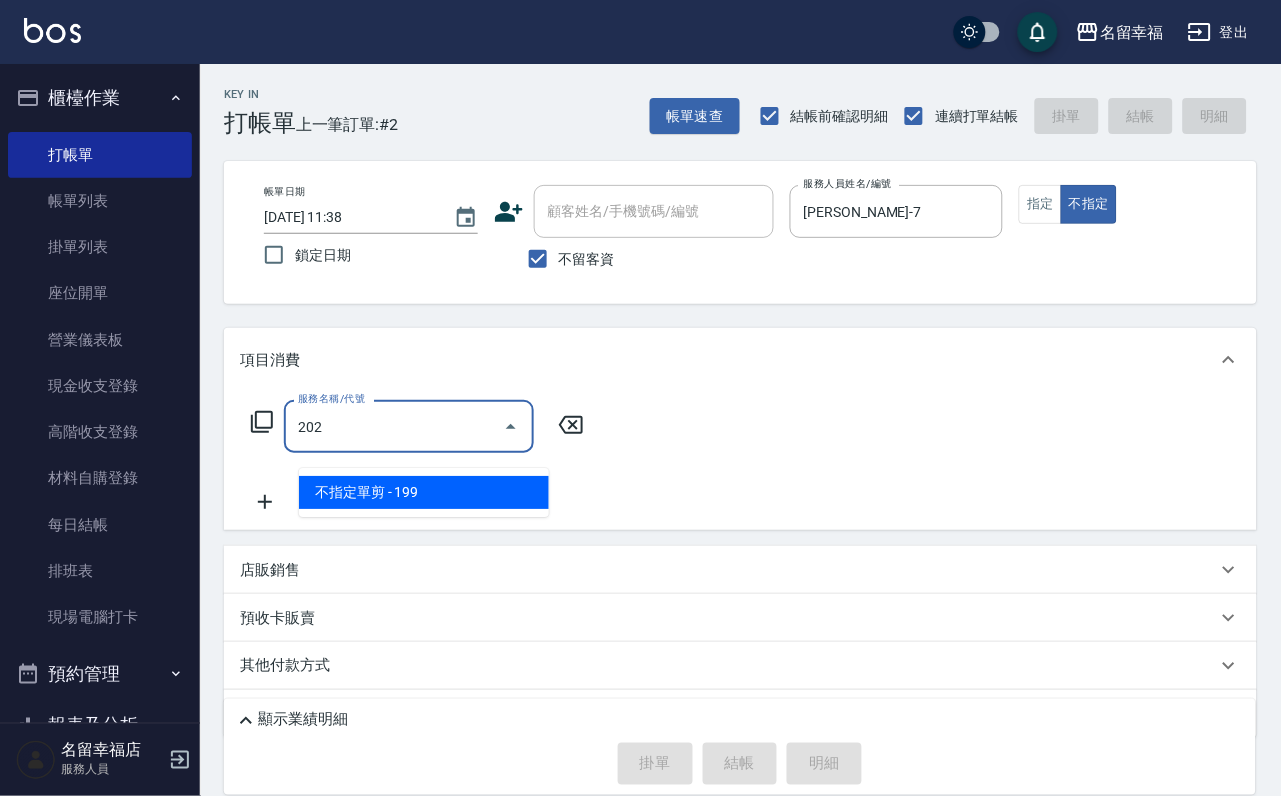 type on "不指定單剪(202)" 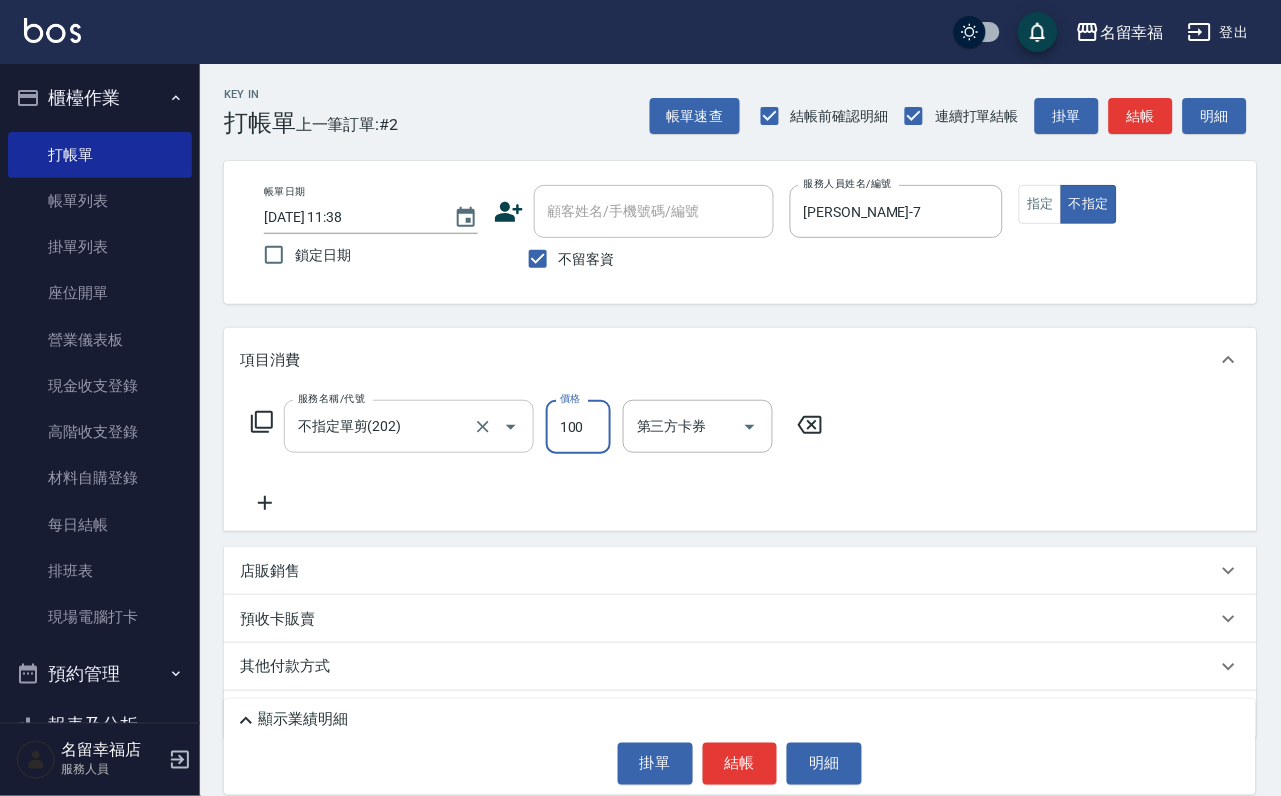 type on "100" 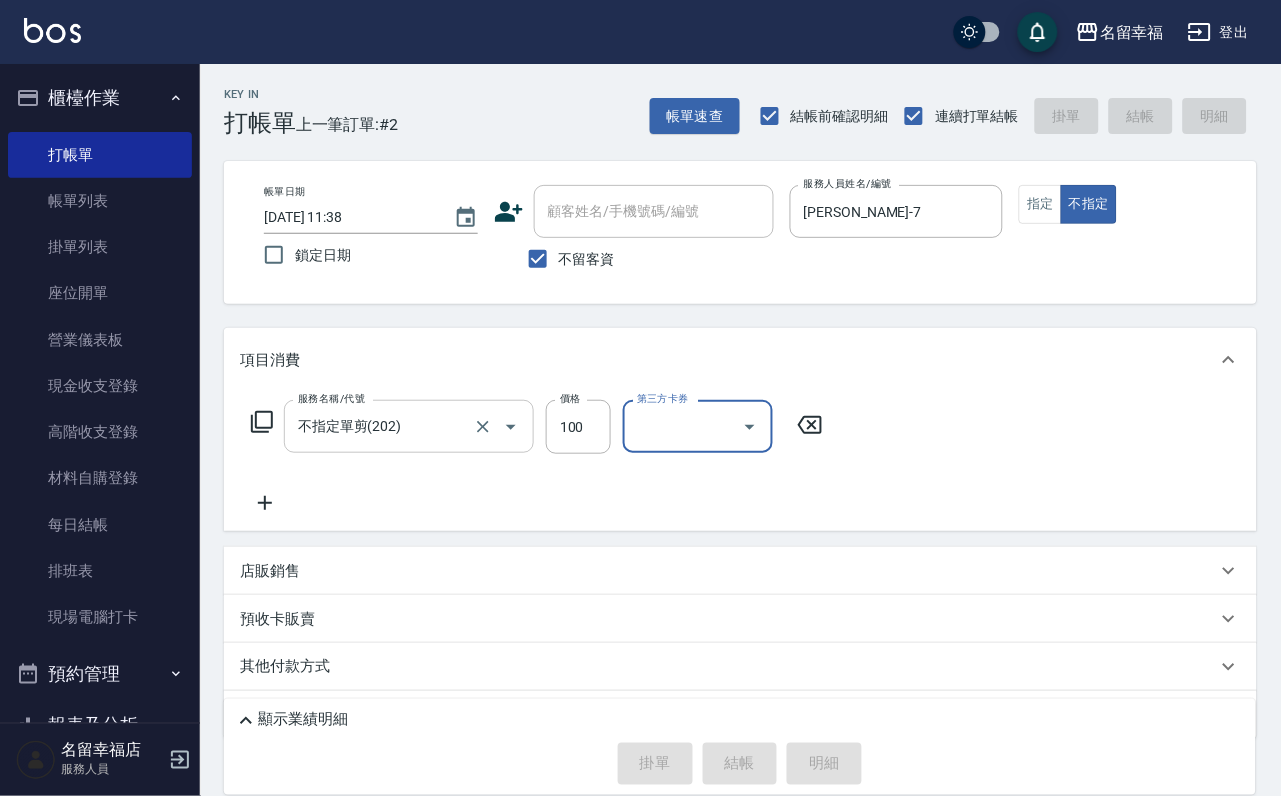 type on "[DATE] 12:00" 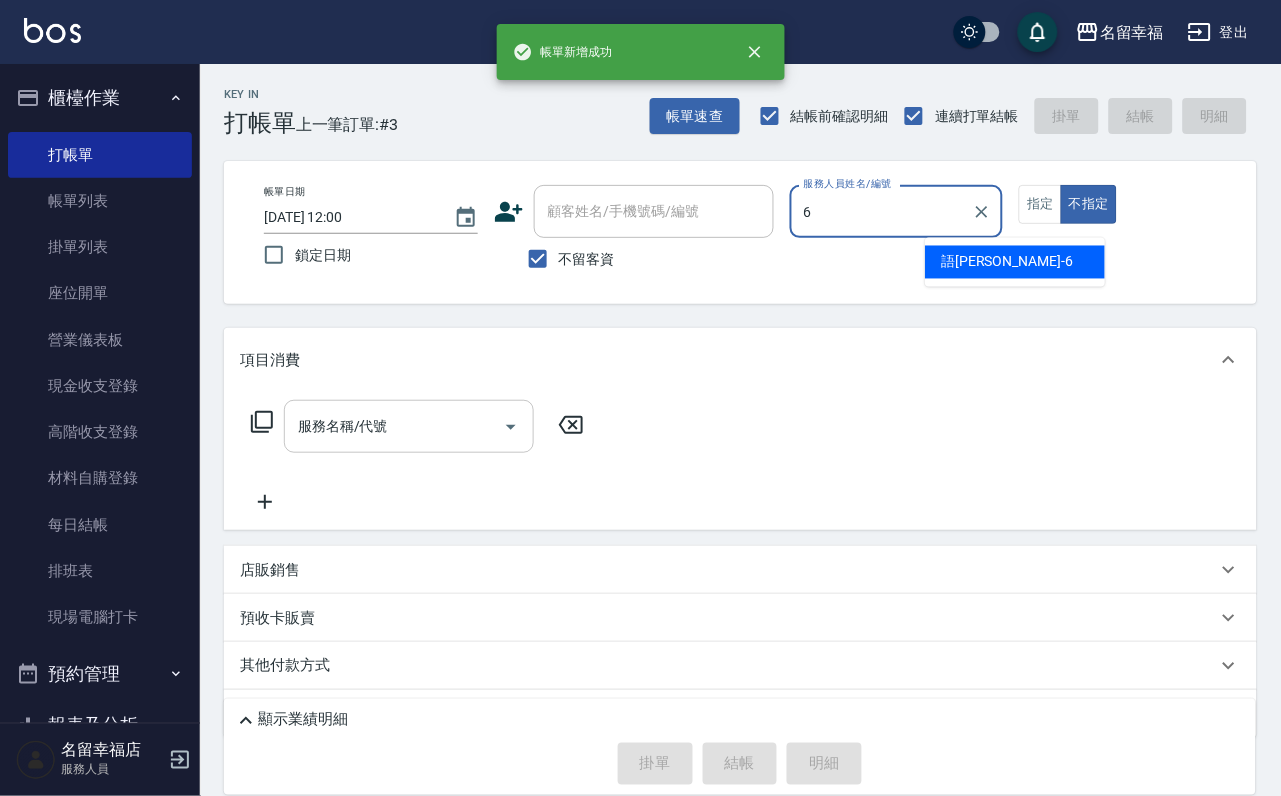 type on "語[PERSON_NAME]-6" 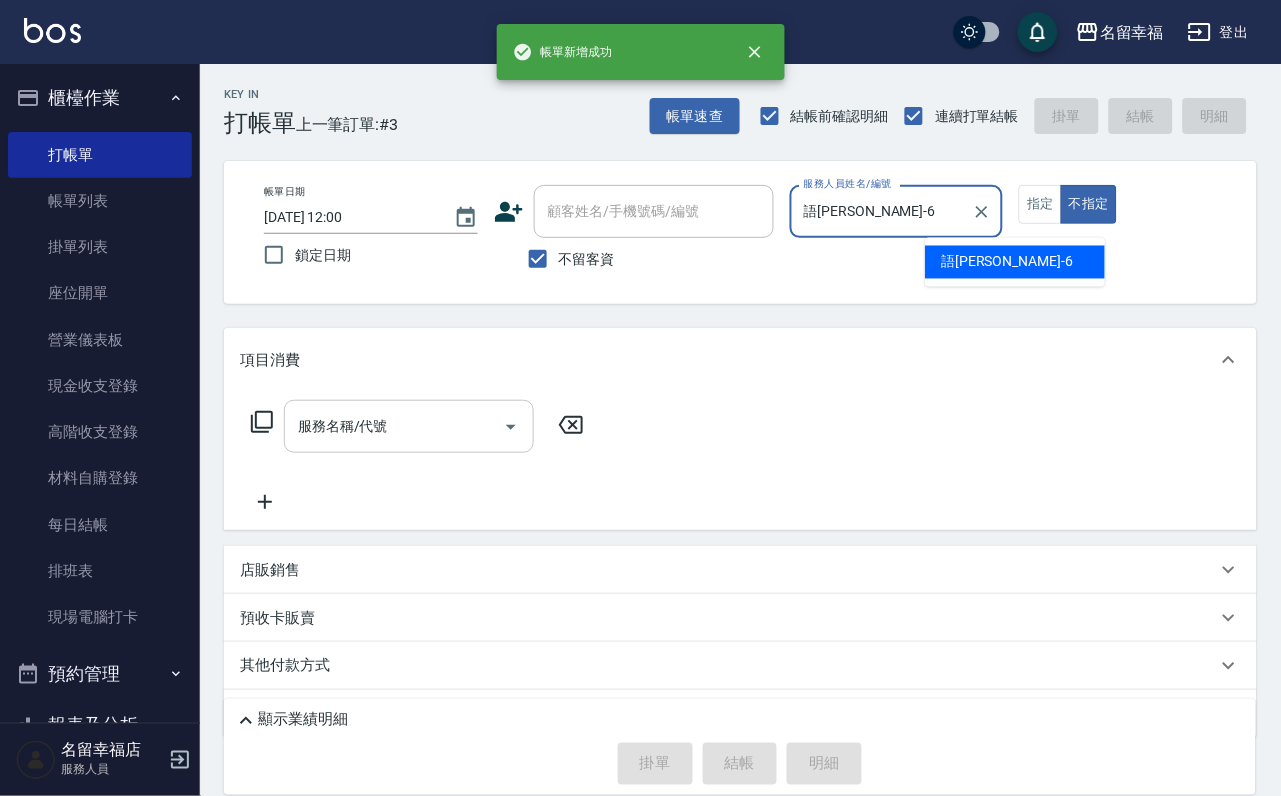 type on "false" 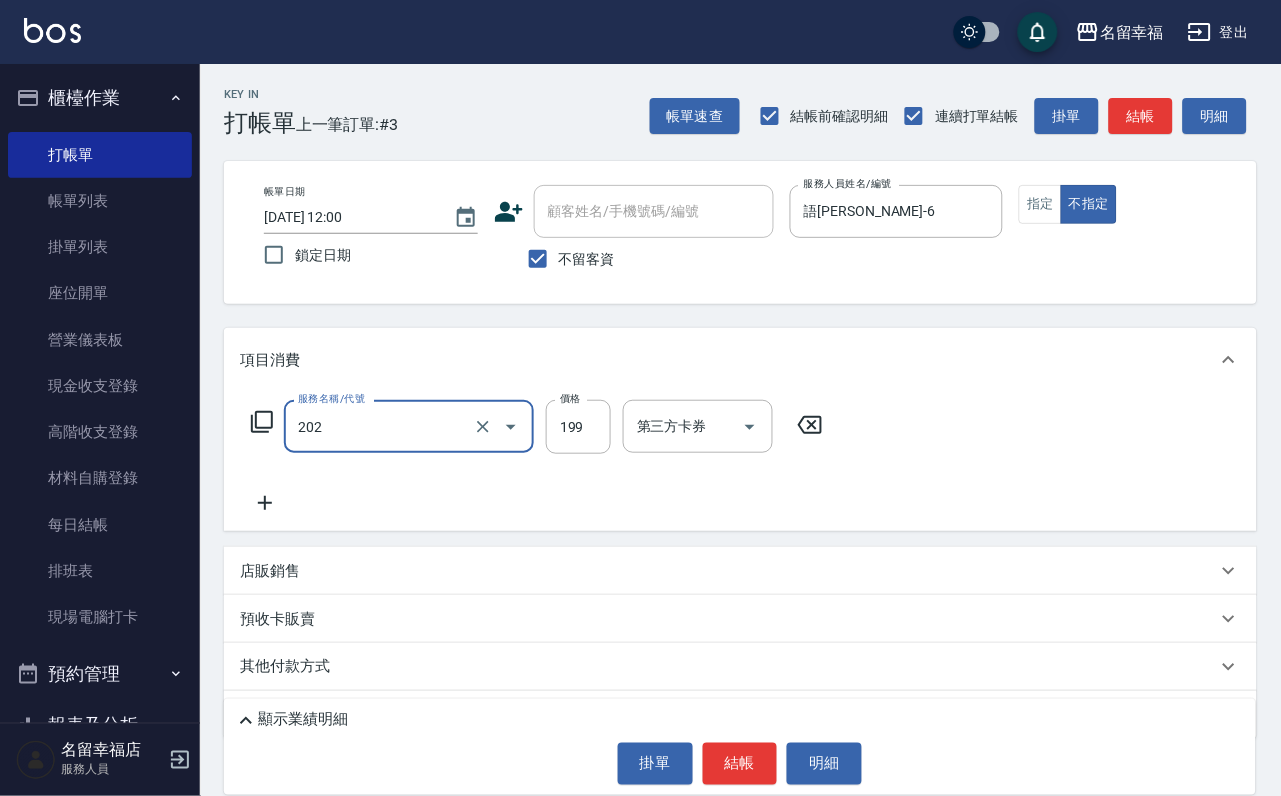type on "不指定單剪(202)" 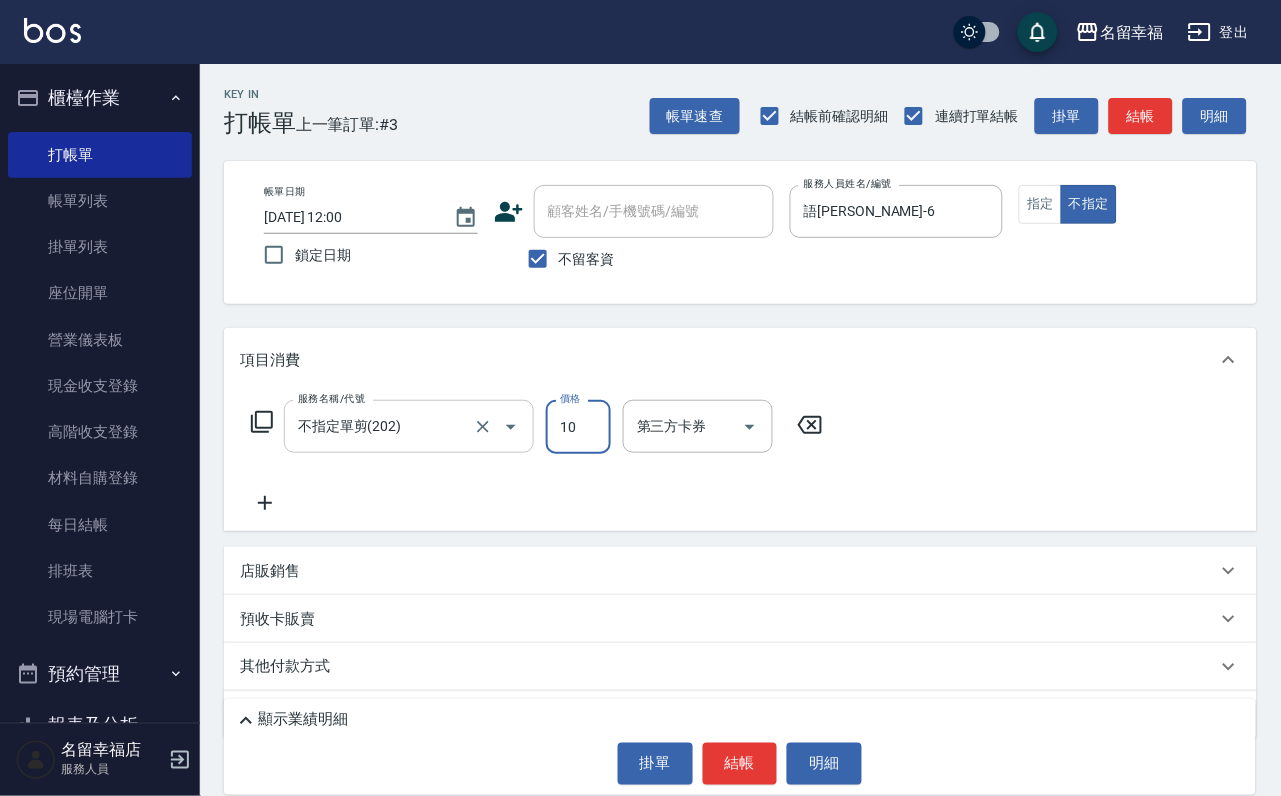 type on "100" 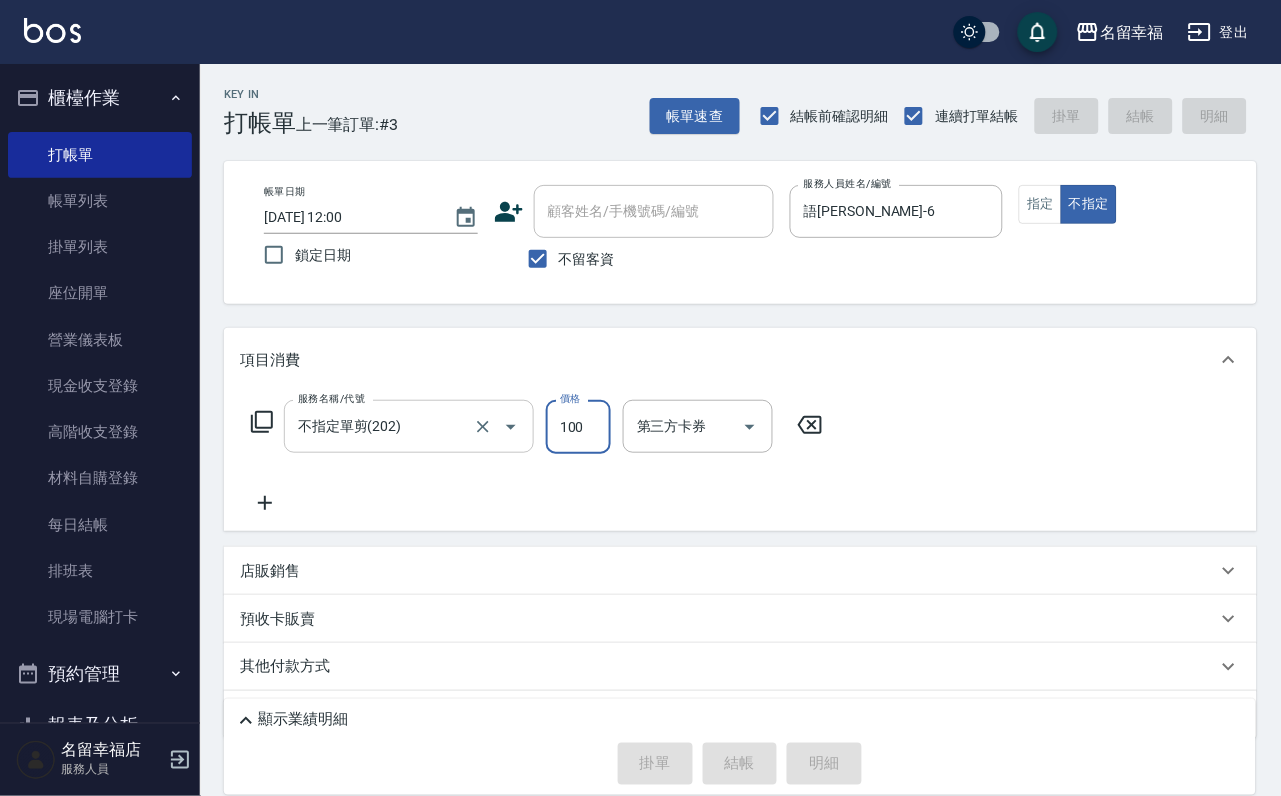 type 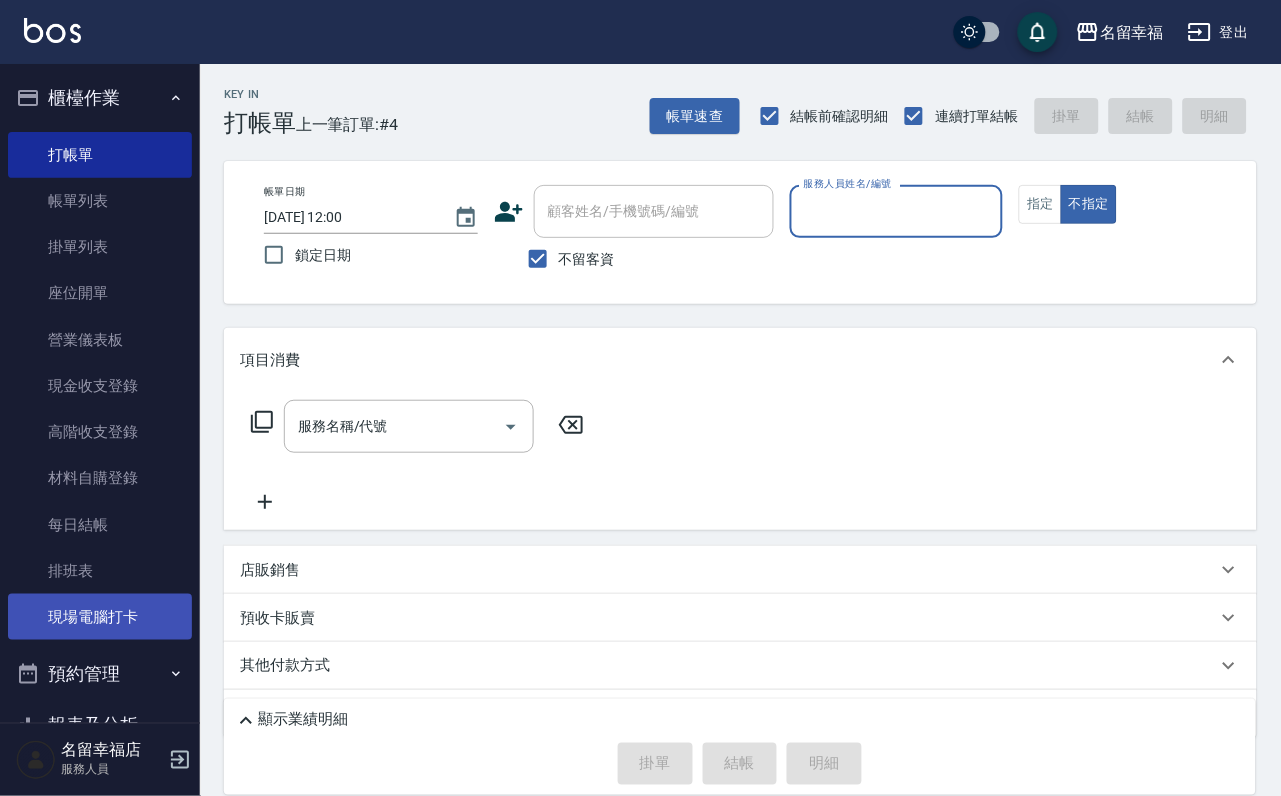 click on "現場電腦打卡" at bounding box center [100, 617] 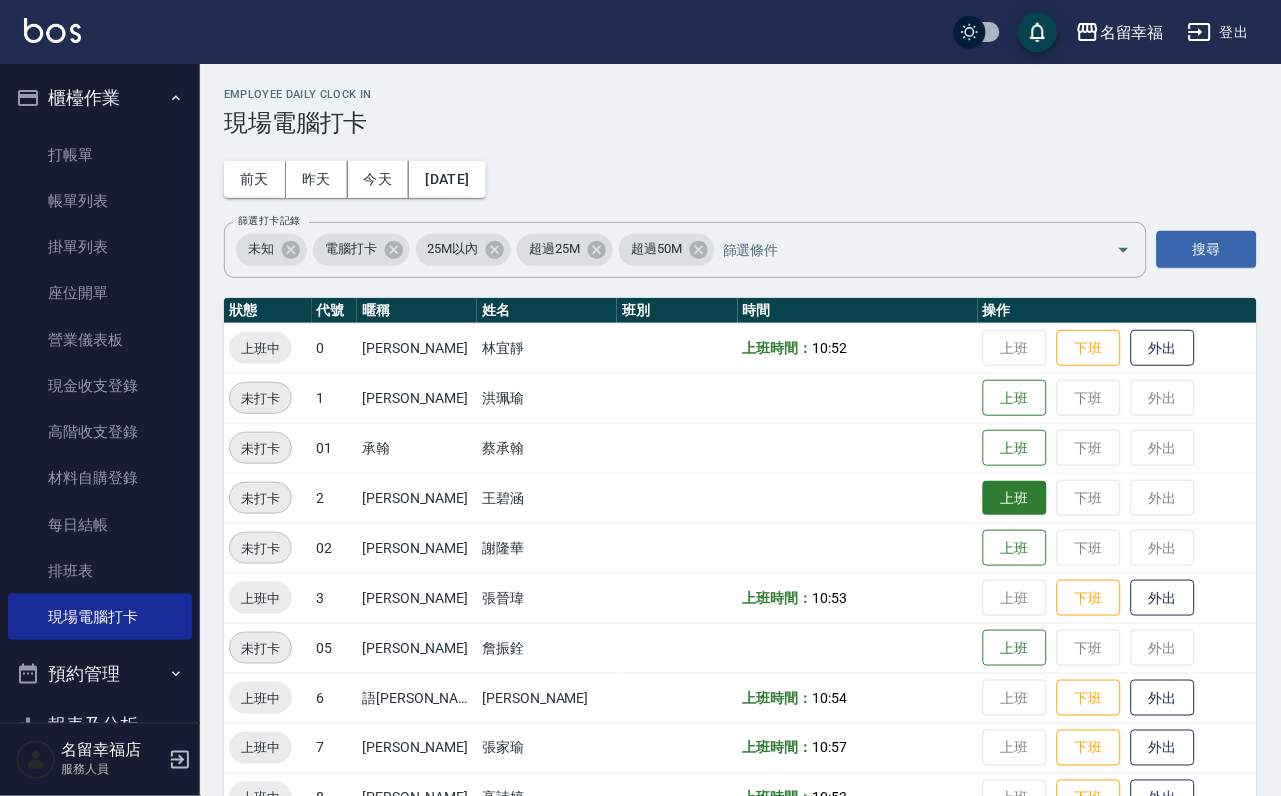click on "上班" at bounding box center (1015, 498) 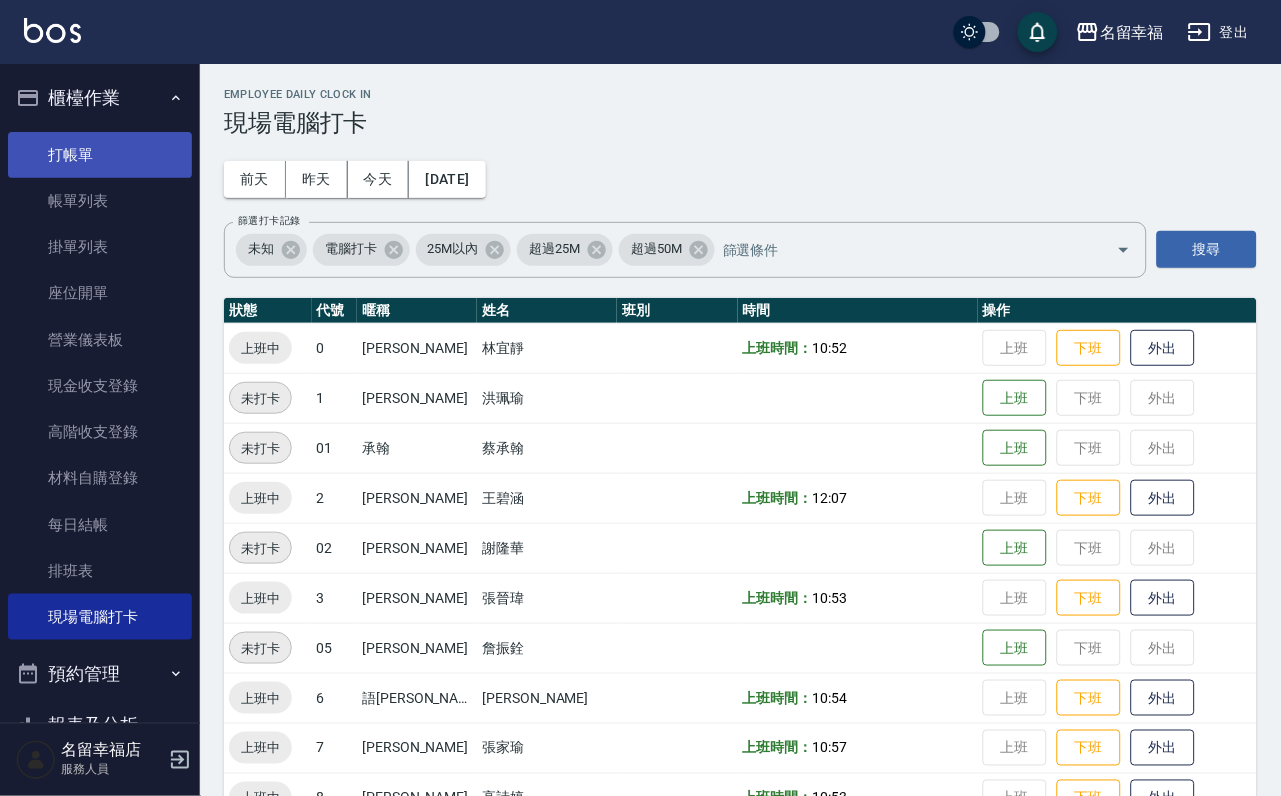 click on "打帳單" at bounding box center [100, 155] 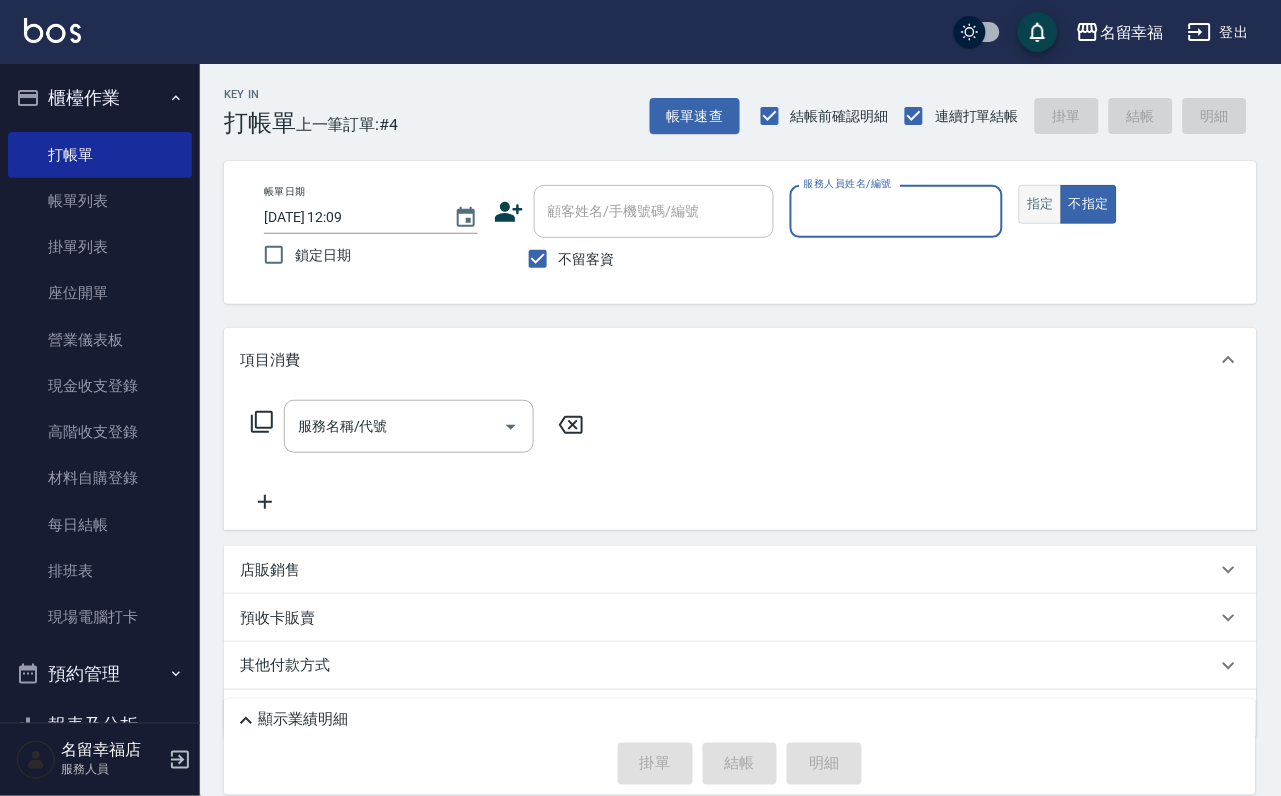 click on "指定" at bounding box center (1040, 204) 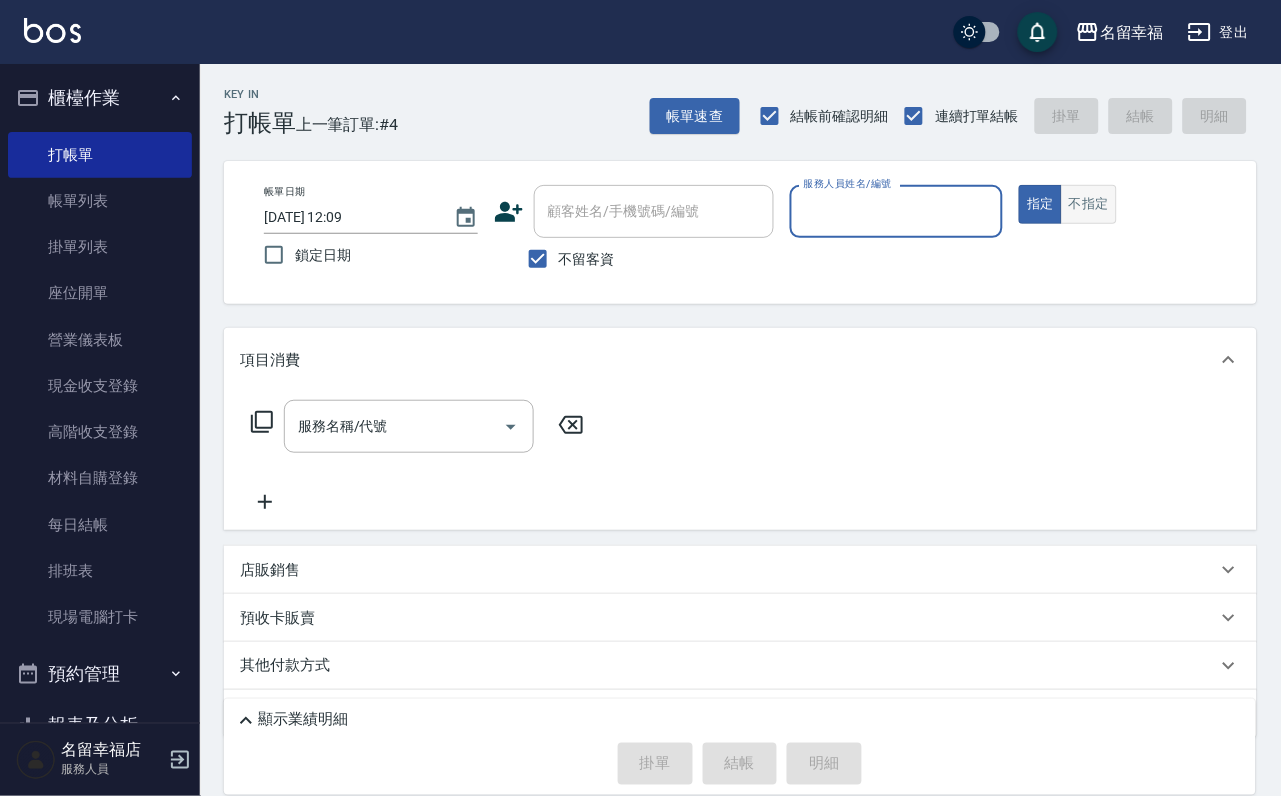click on "不指定" at bounding box center [1089, 204] 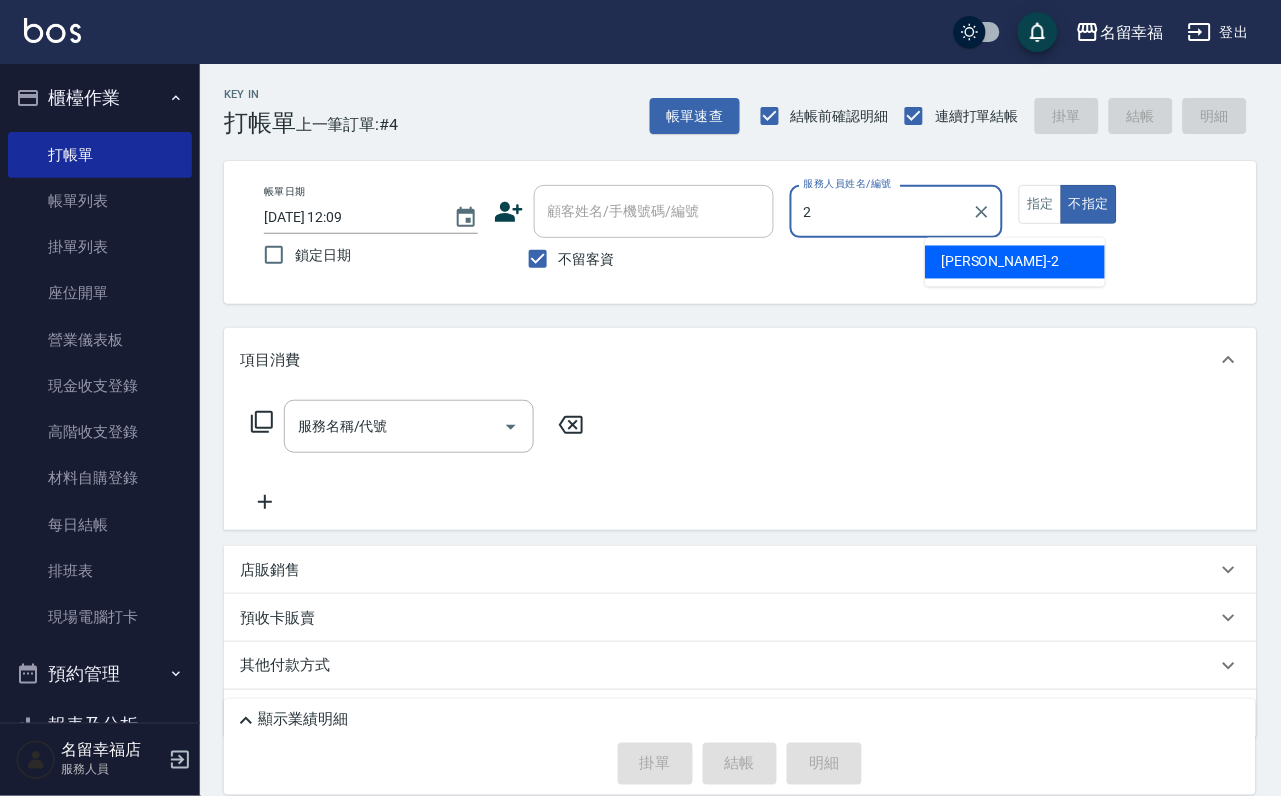 type on "[PERSON_NAME]-2" 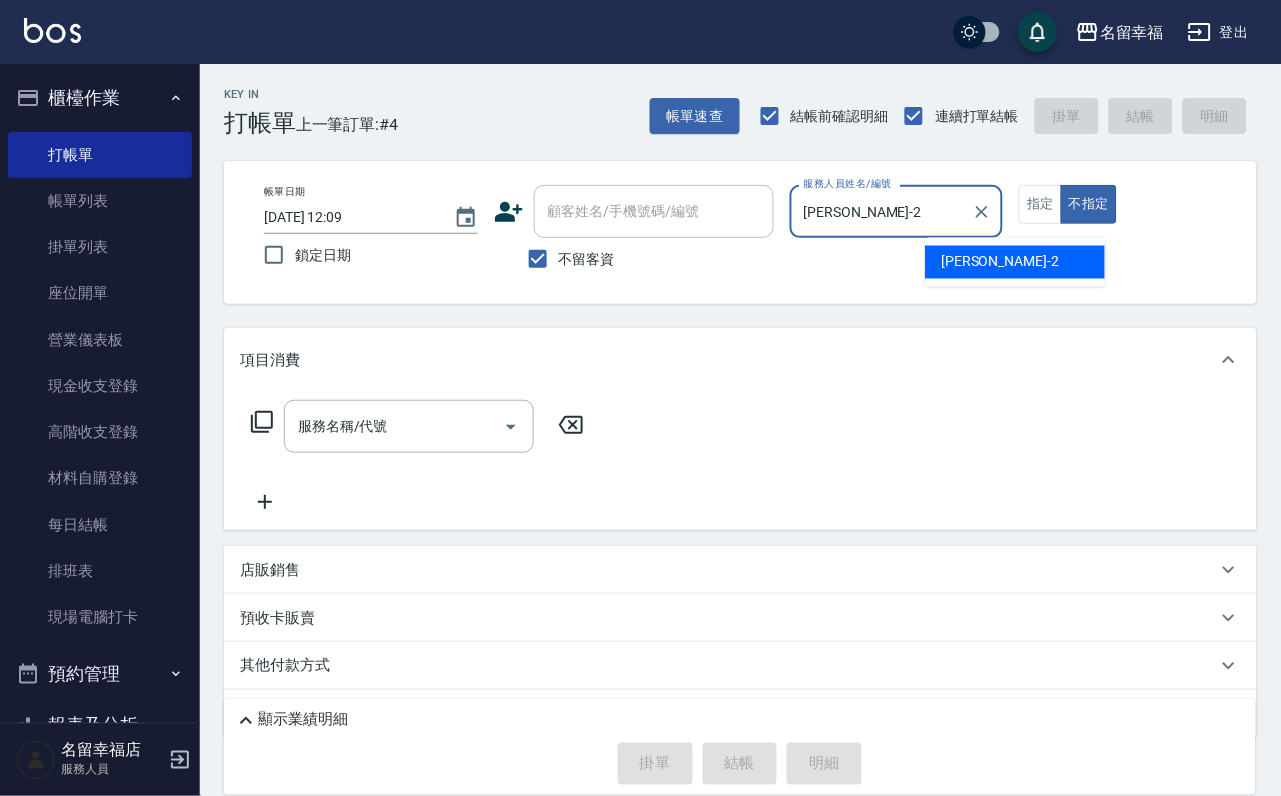 type on "false" 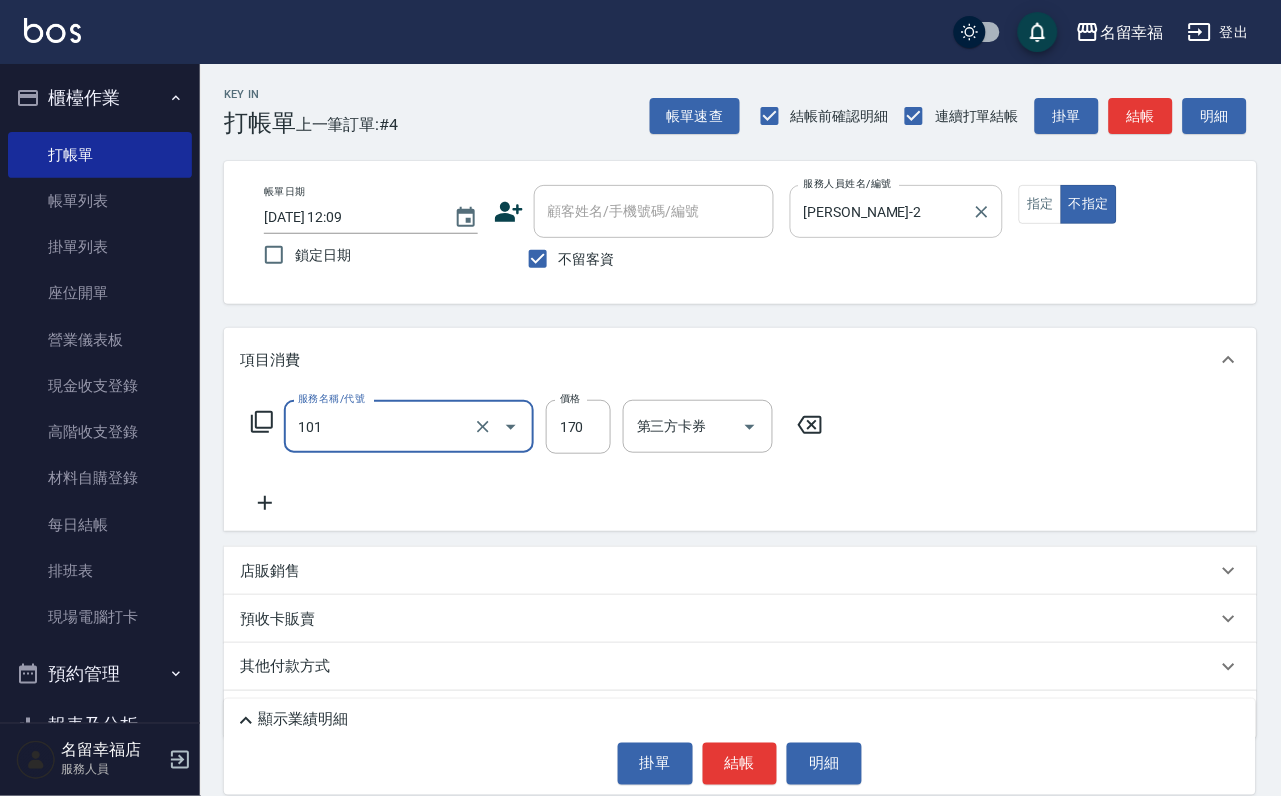 type on "洗髮(101)" 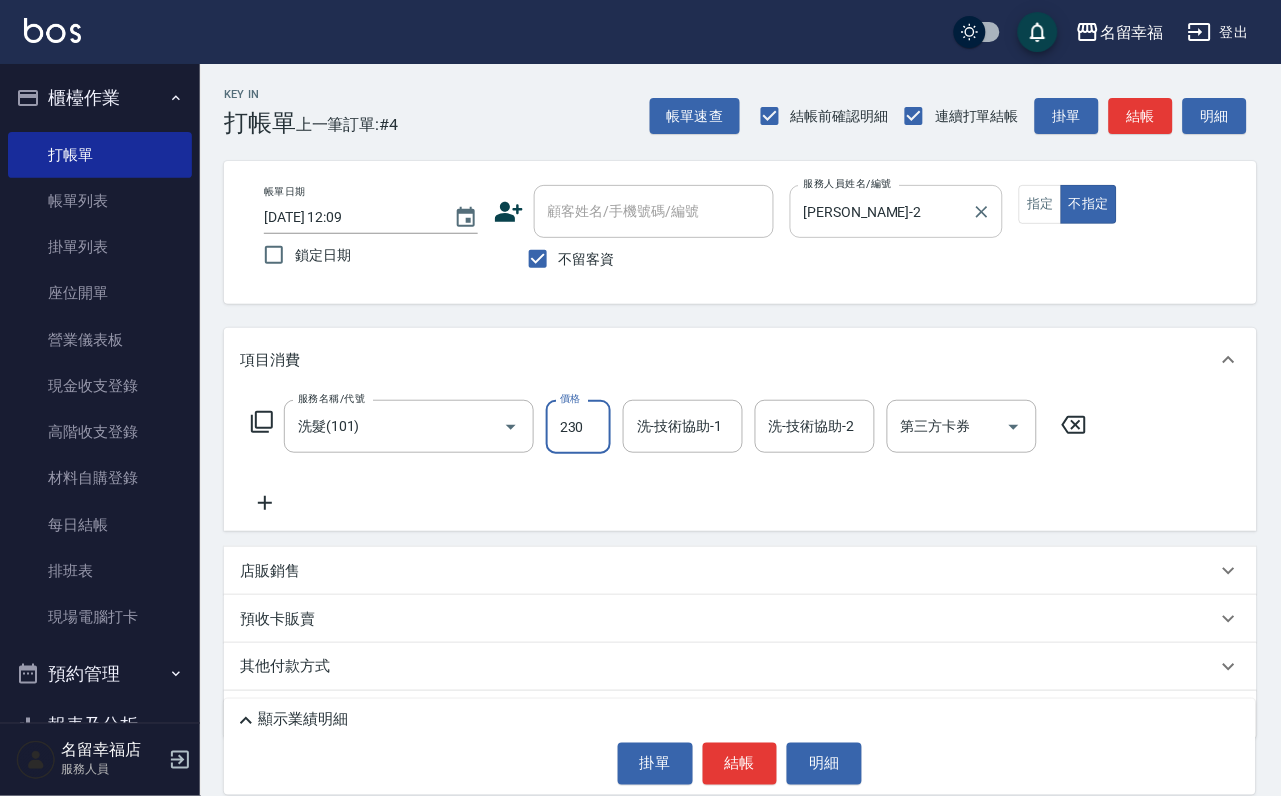 type on "230" 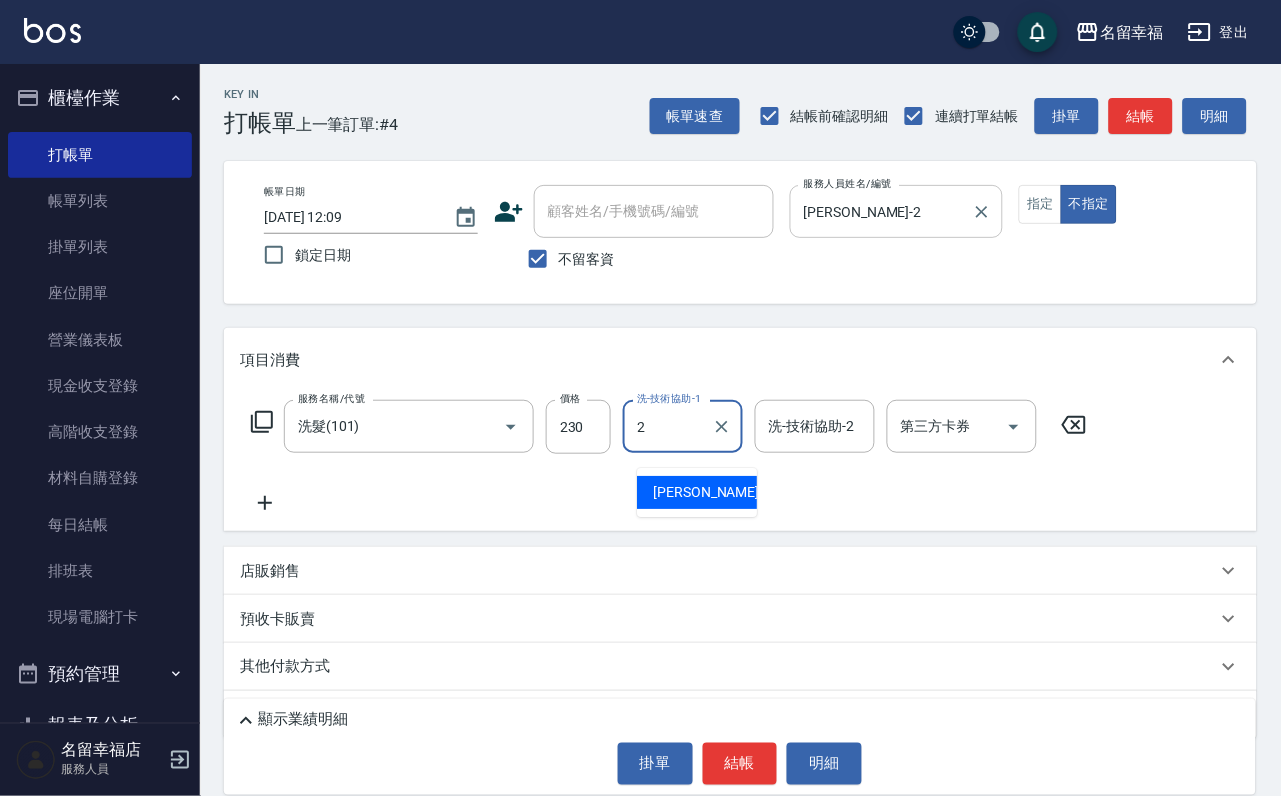 type on "[PERSON_NAME]-2" 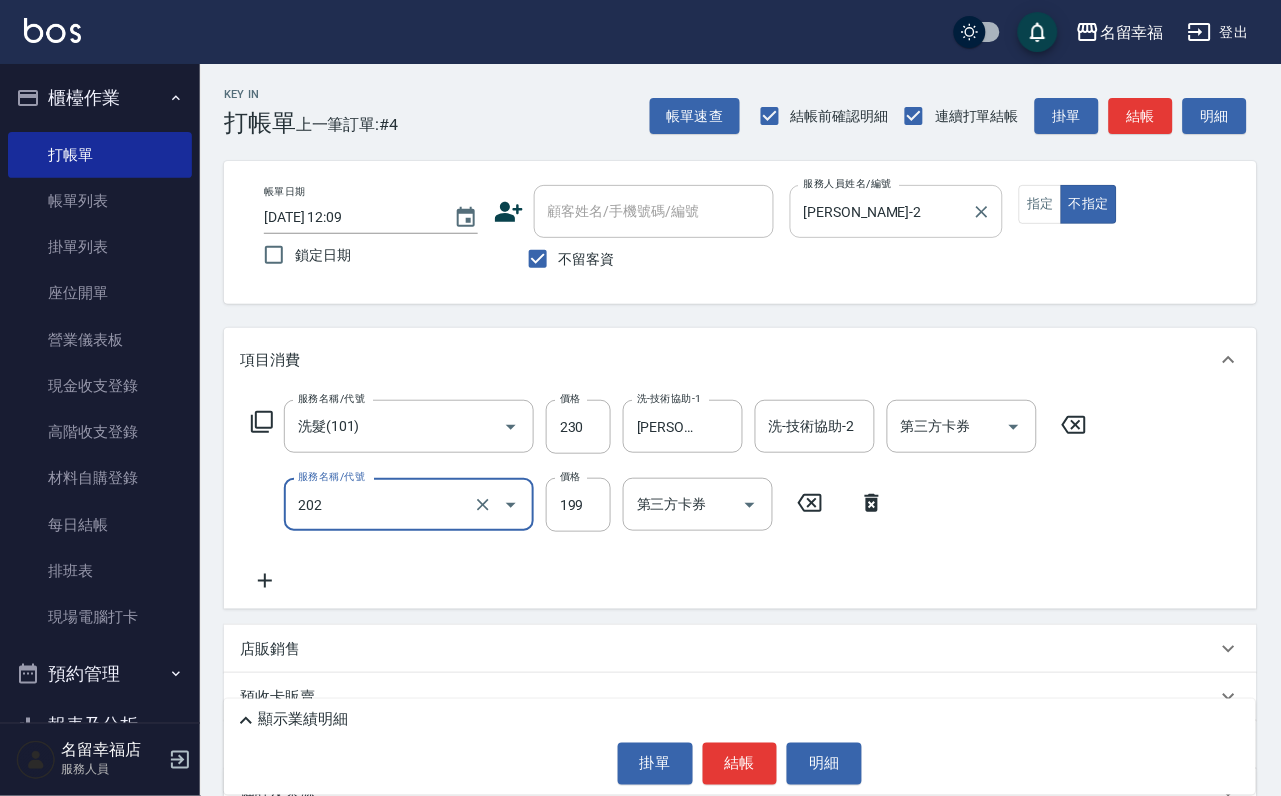 type on "不指定單剪(202)" 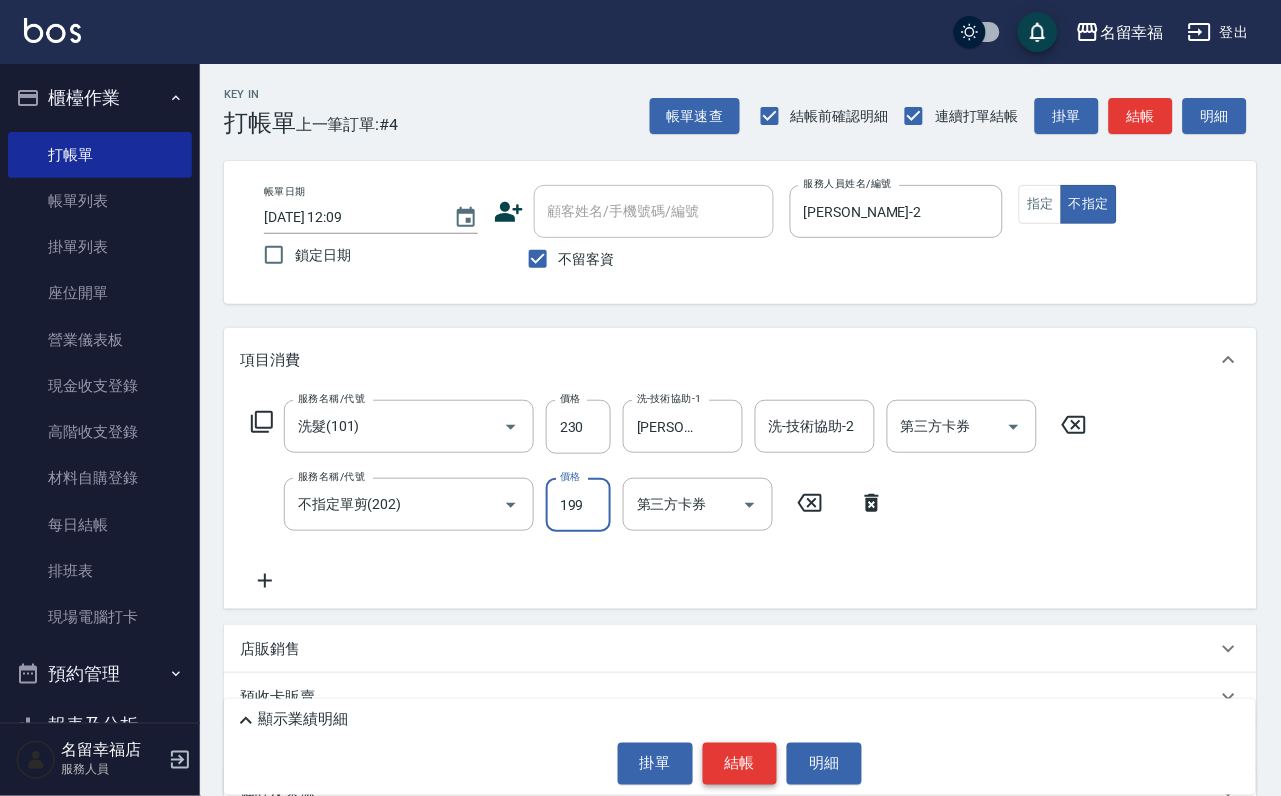 click on "結帳" at bounding box center [740, 764] 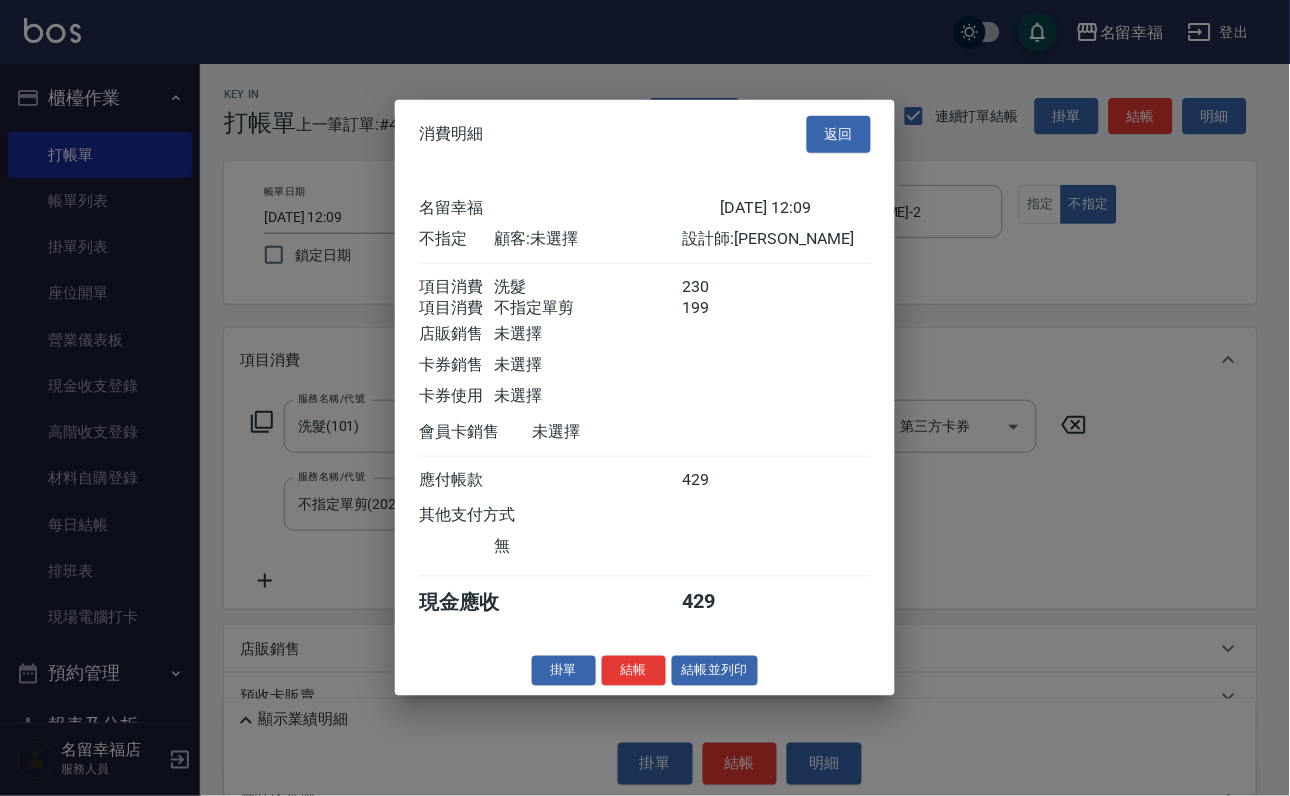 scroll, scrollTop: 359, scrollLeft: 0, axis: vertical 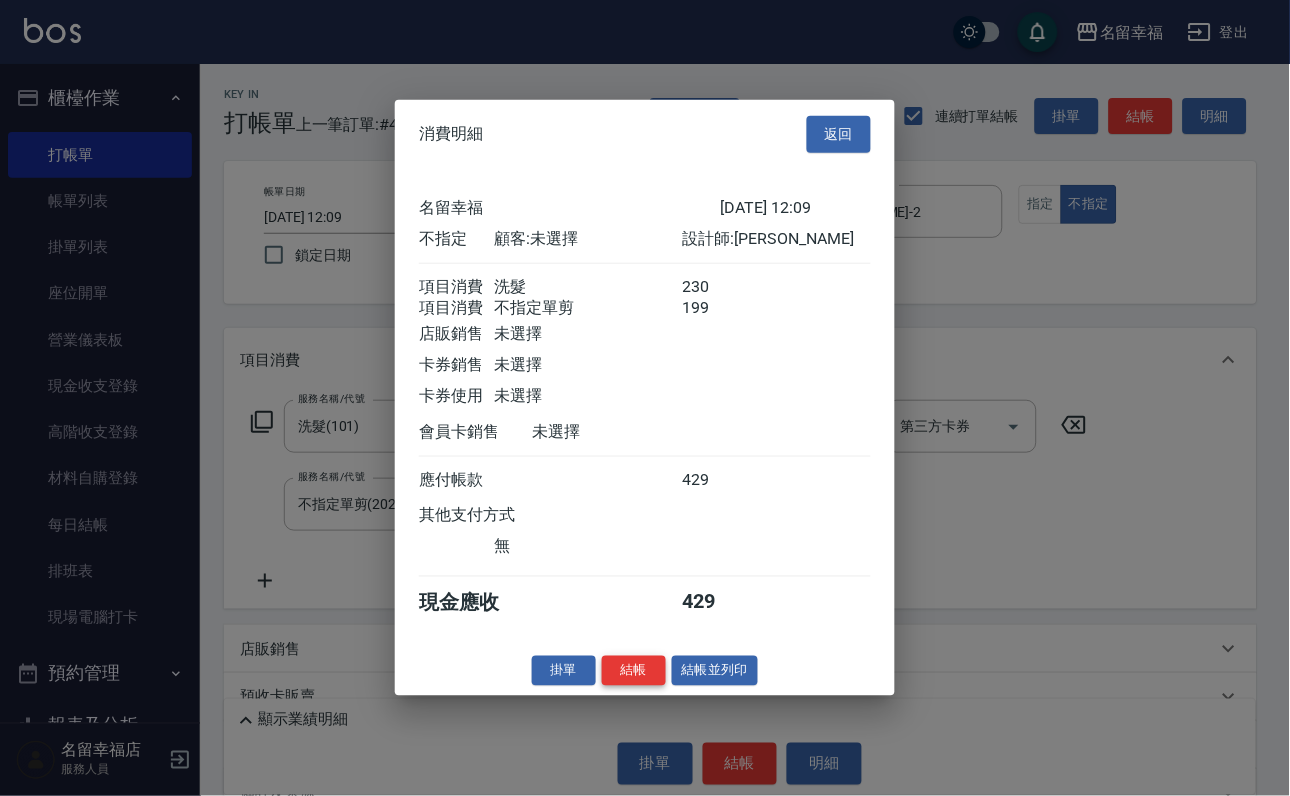 click on "結帳" at bounding box center [634, 670] 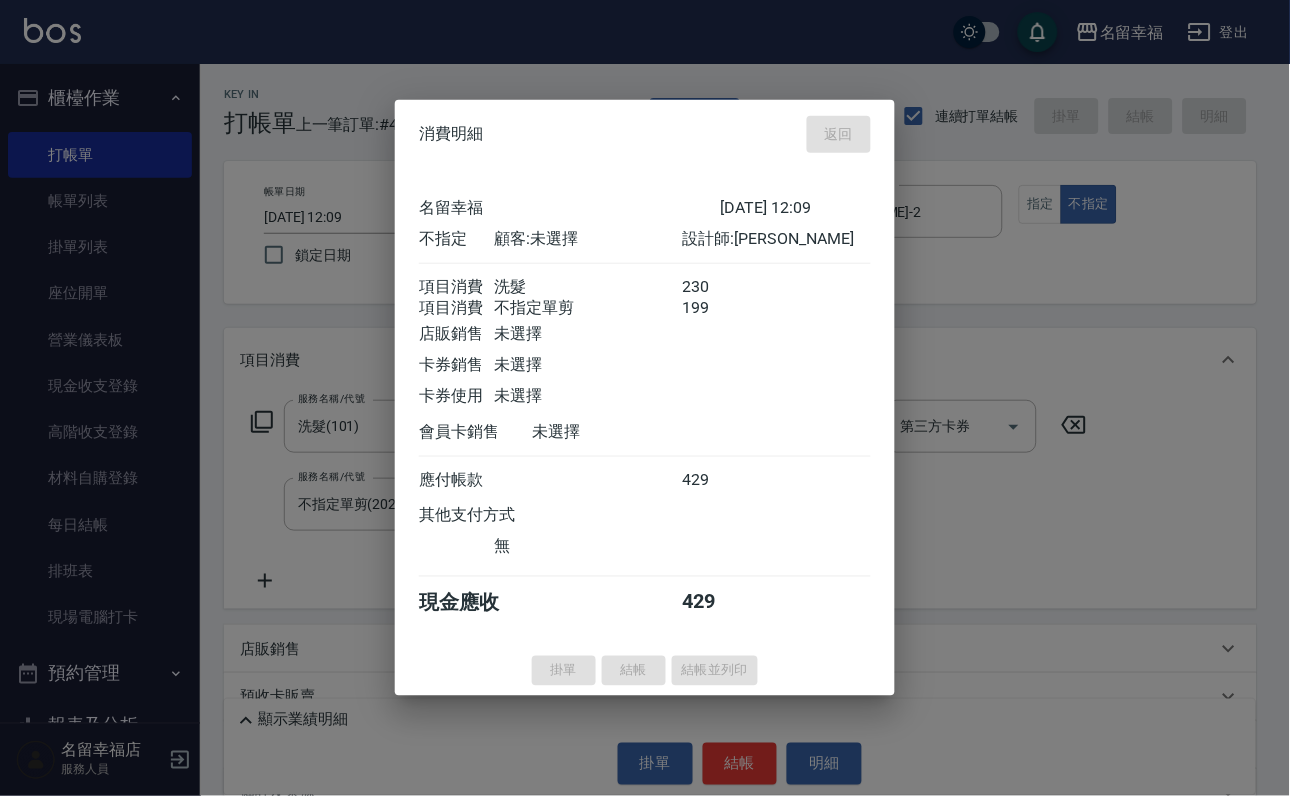type on "[DATE] 12:59" 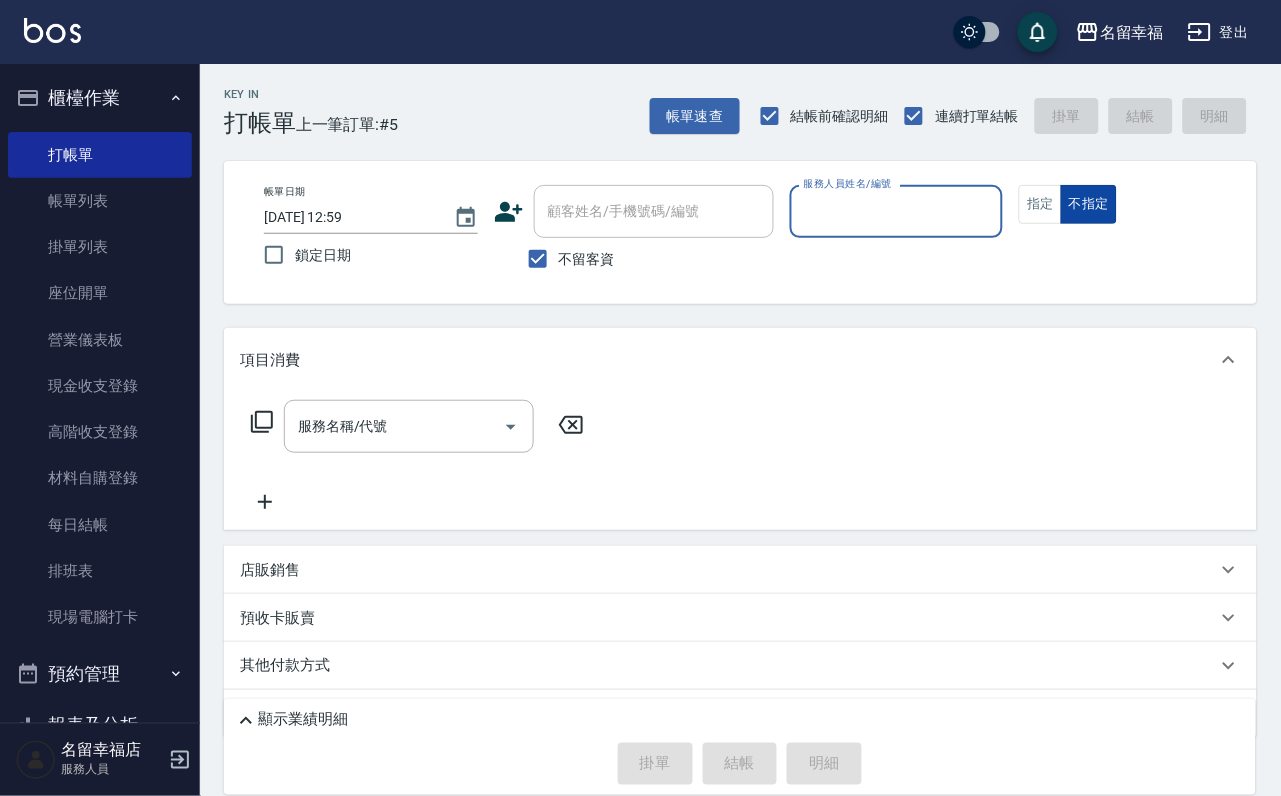 drag, startPoint x: 1170, startPoint y: 230, endPoint x: 1143, endPoint y: 240, distance: 28.79236 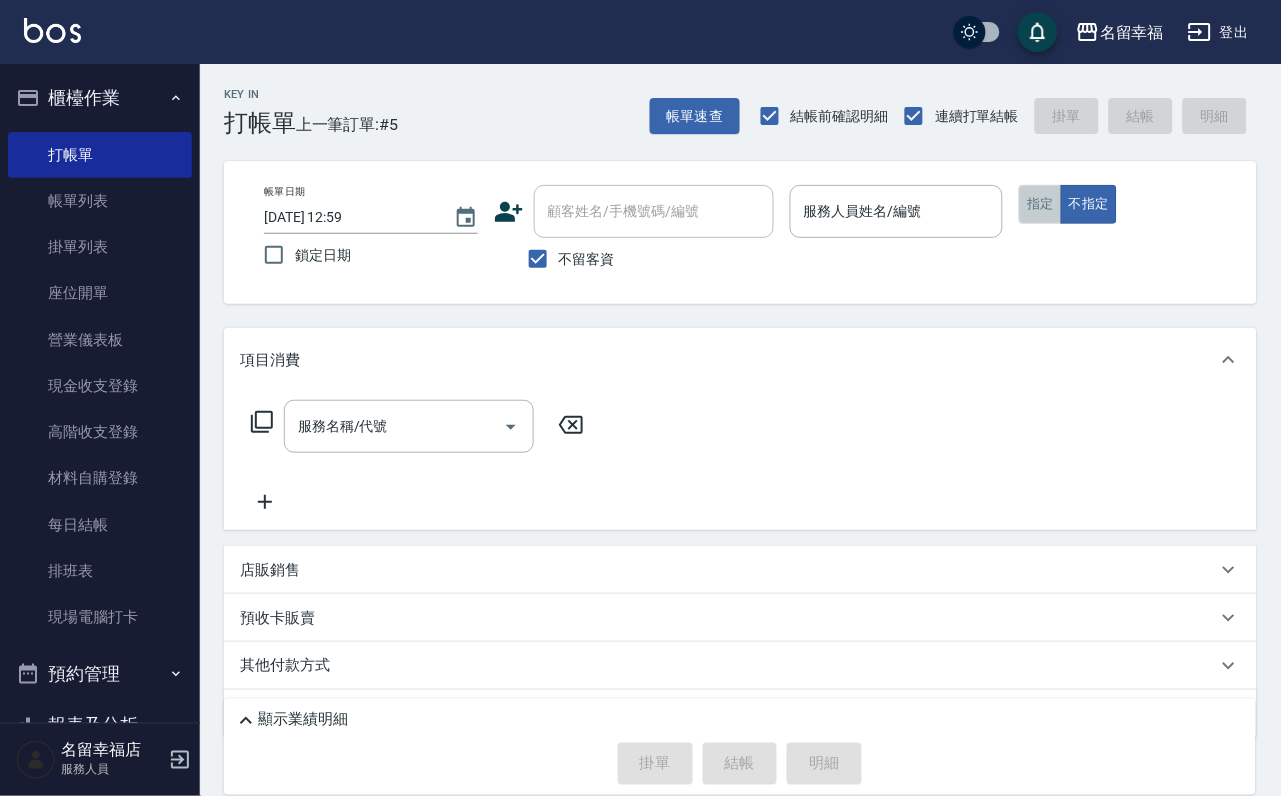 click on "指定" at bounding box center [1040, 204] 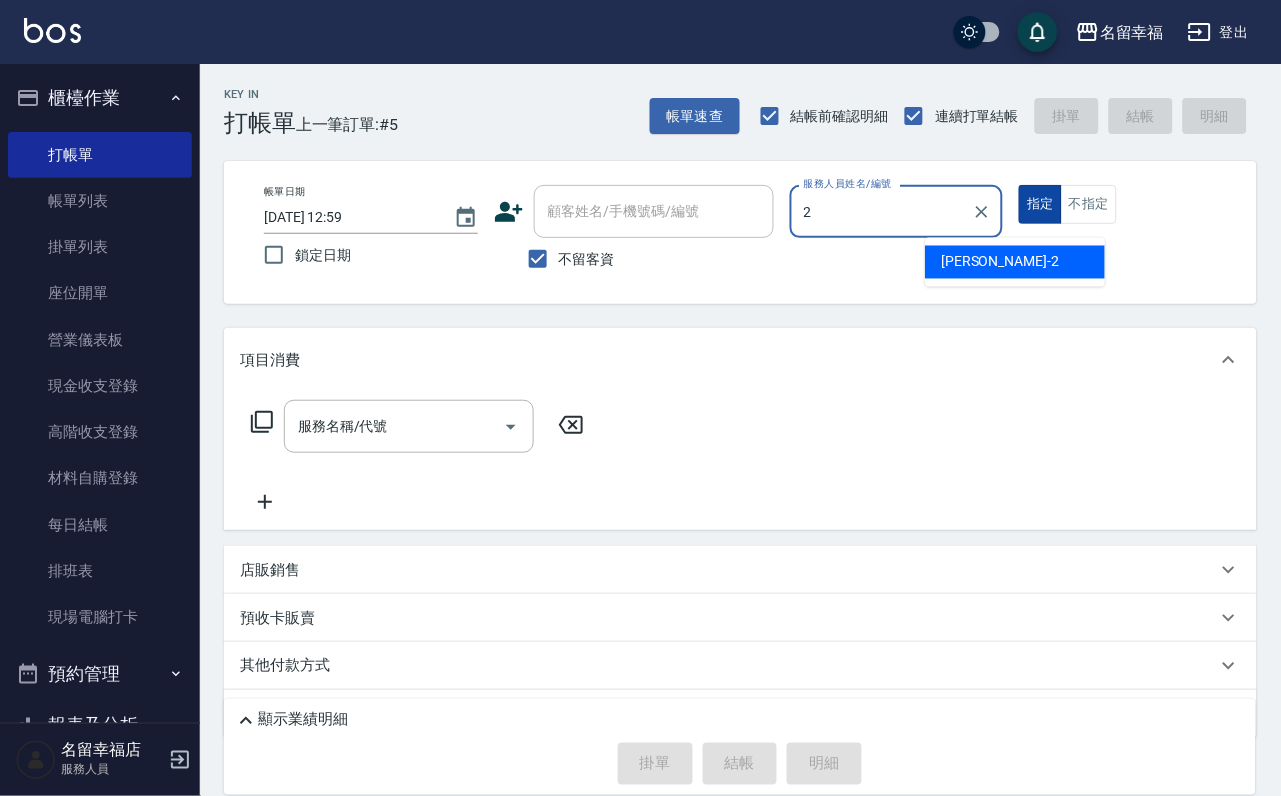 type on "[PERSON_NAME]-2" 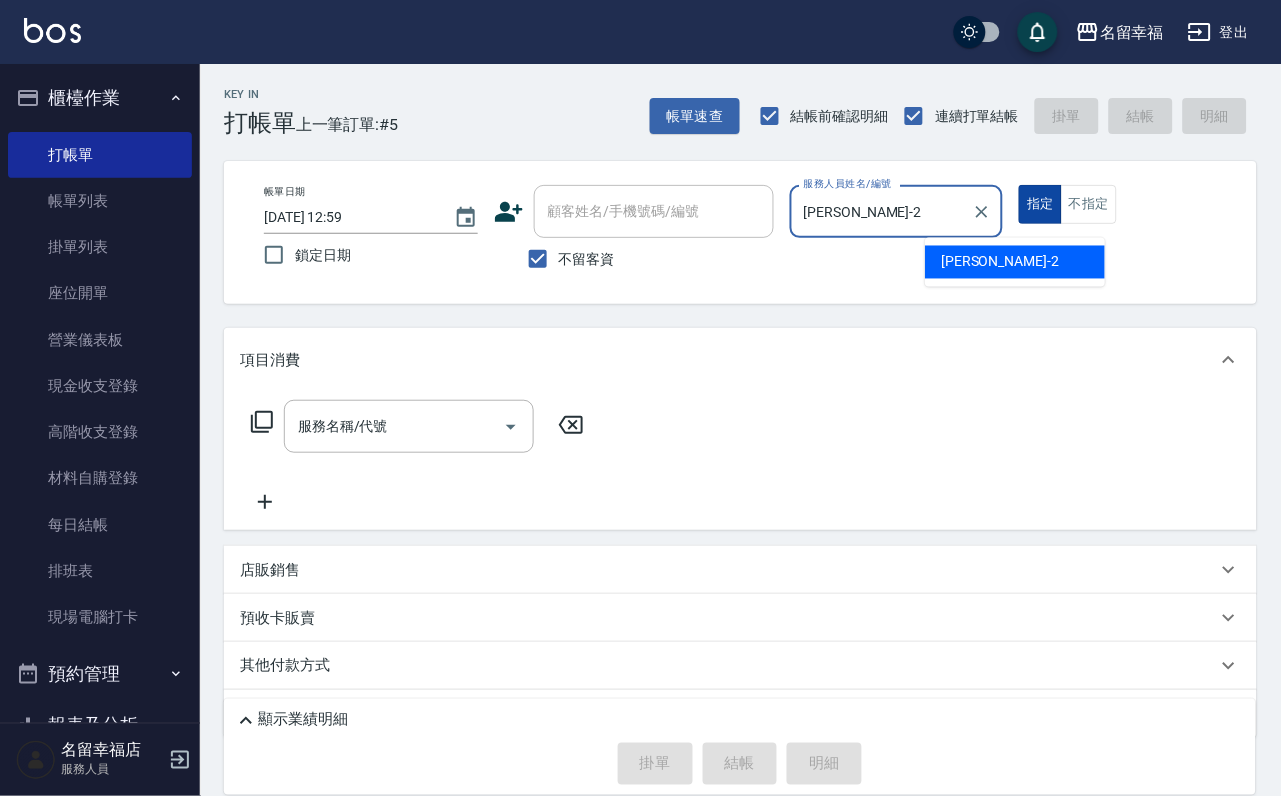 type on "true" 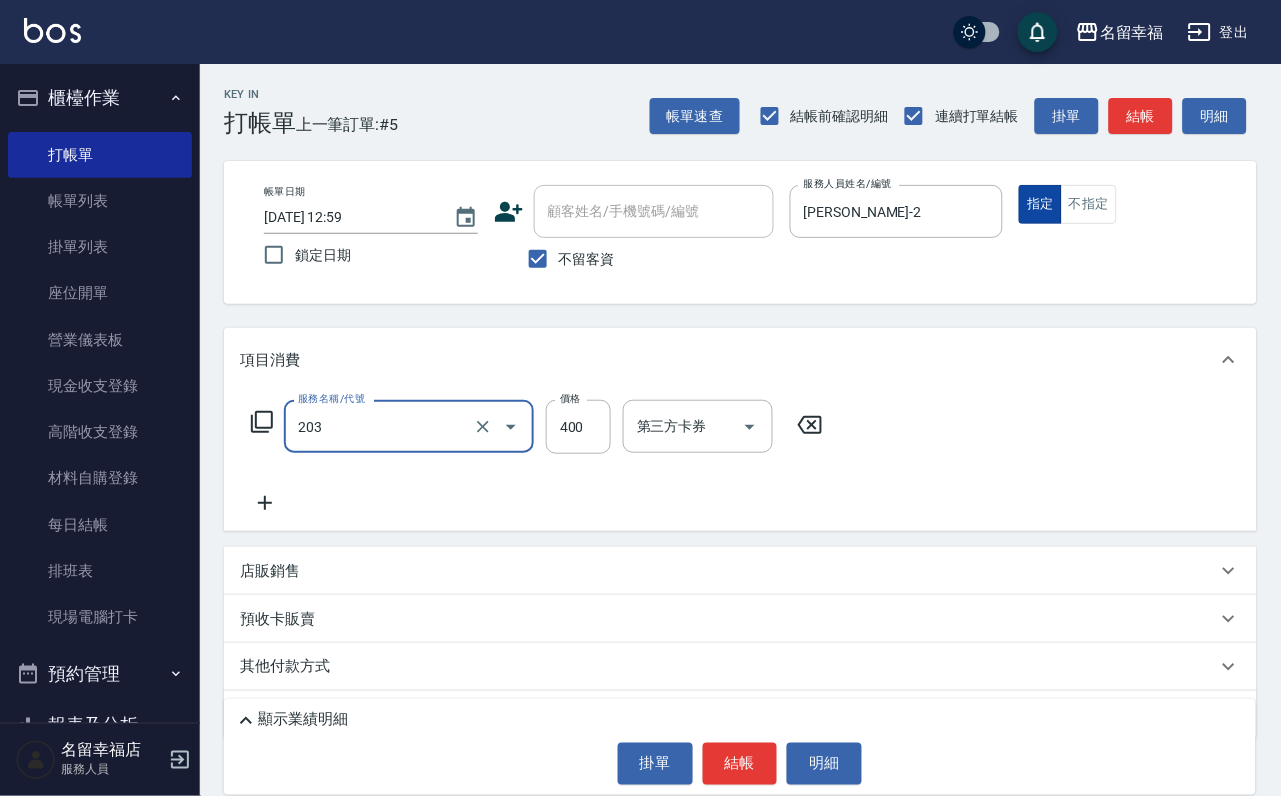 type on "指定單剪(203)" 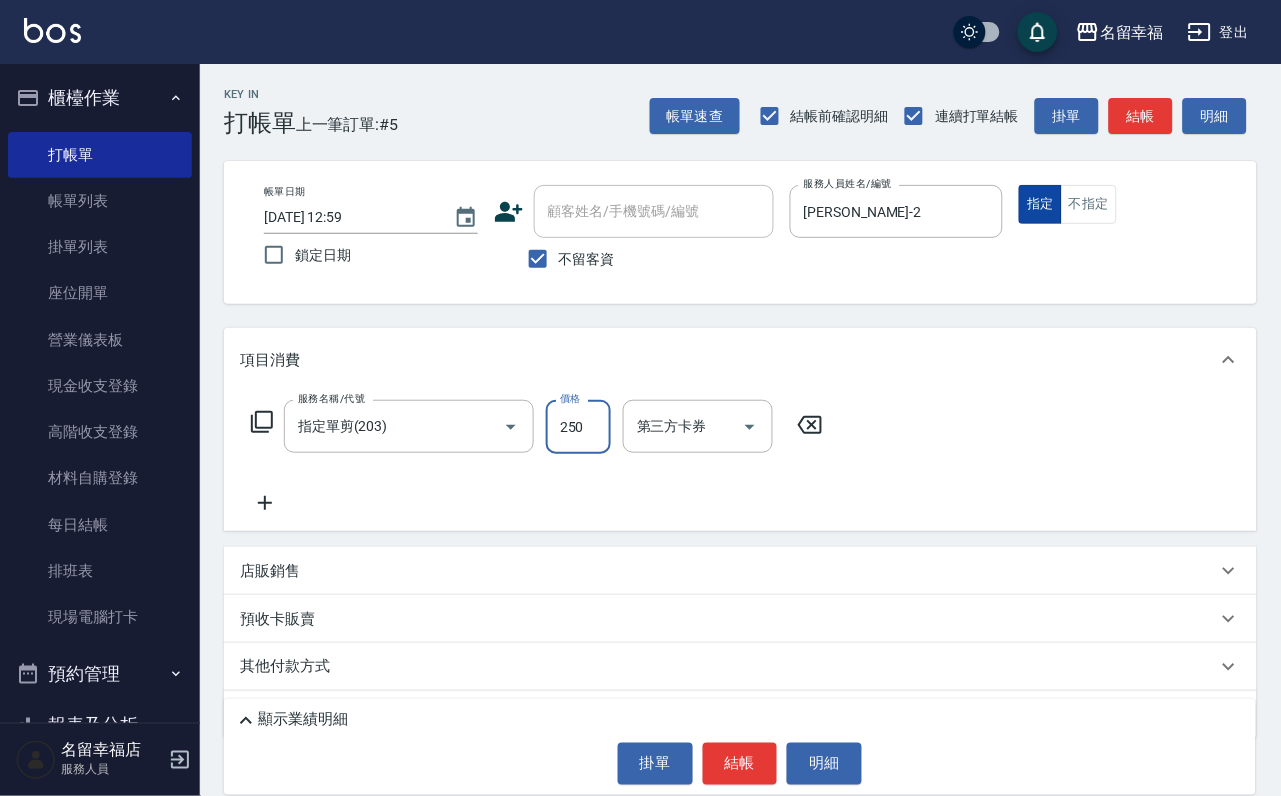 type on "250" 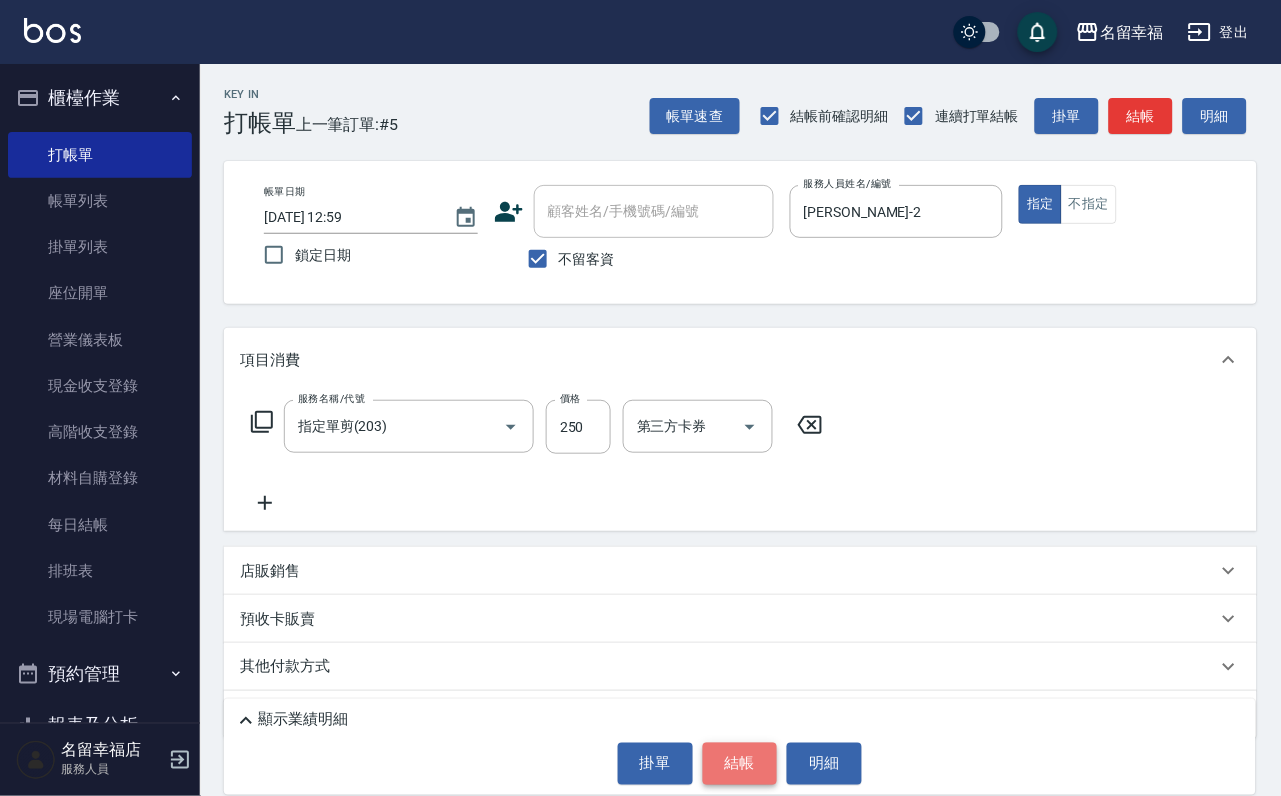 click on "結帳" at bounding box center [740, 764] 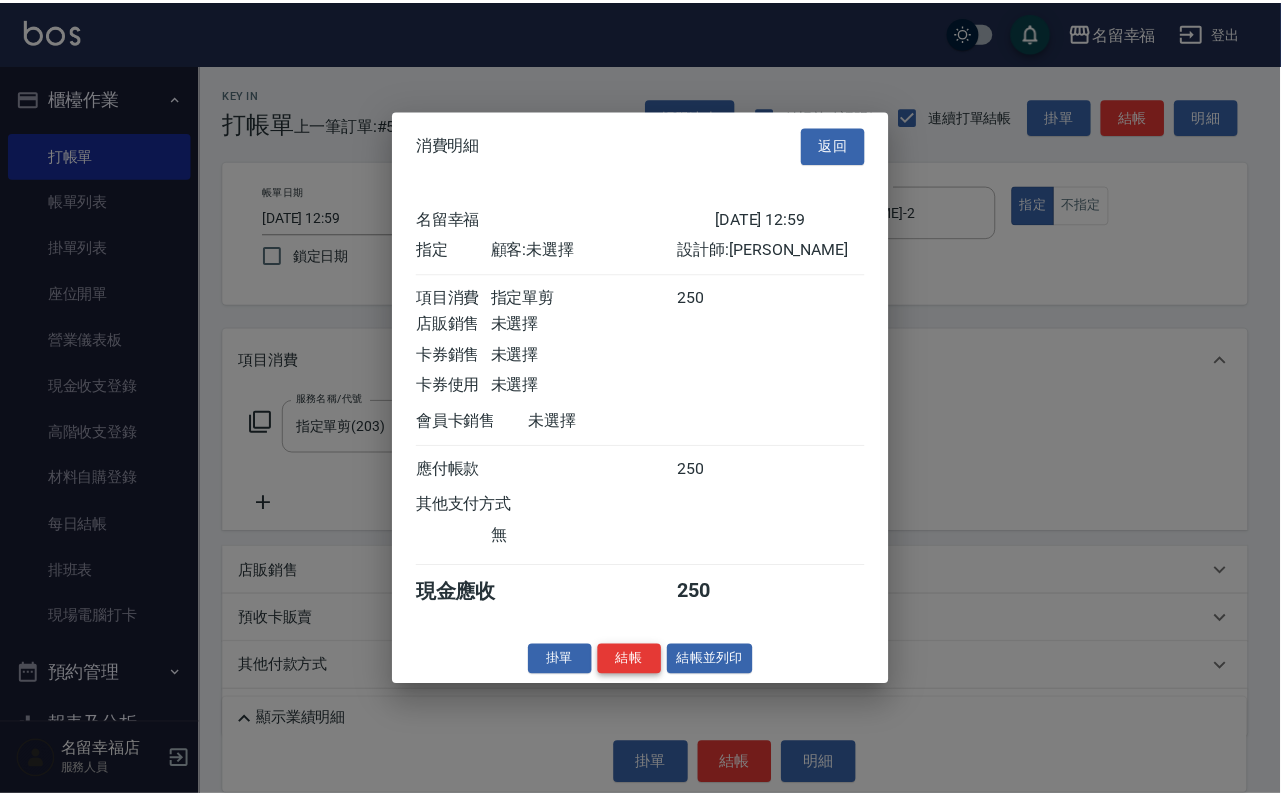 scroll, scrollTop: 247, scrollLeft: 0, axis: vertical 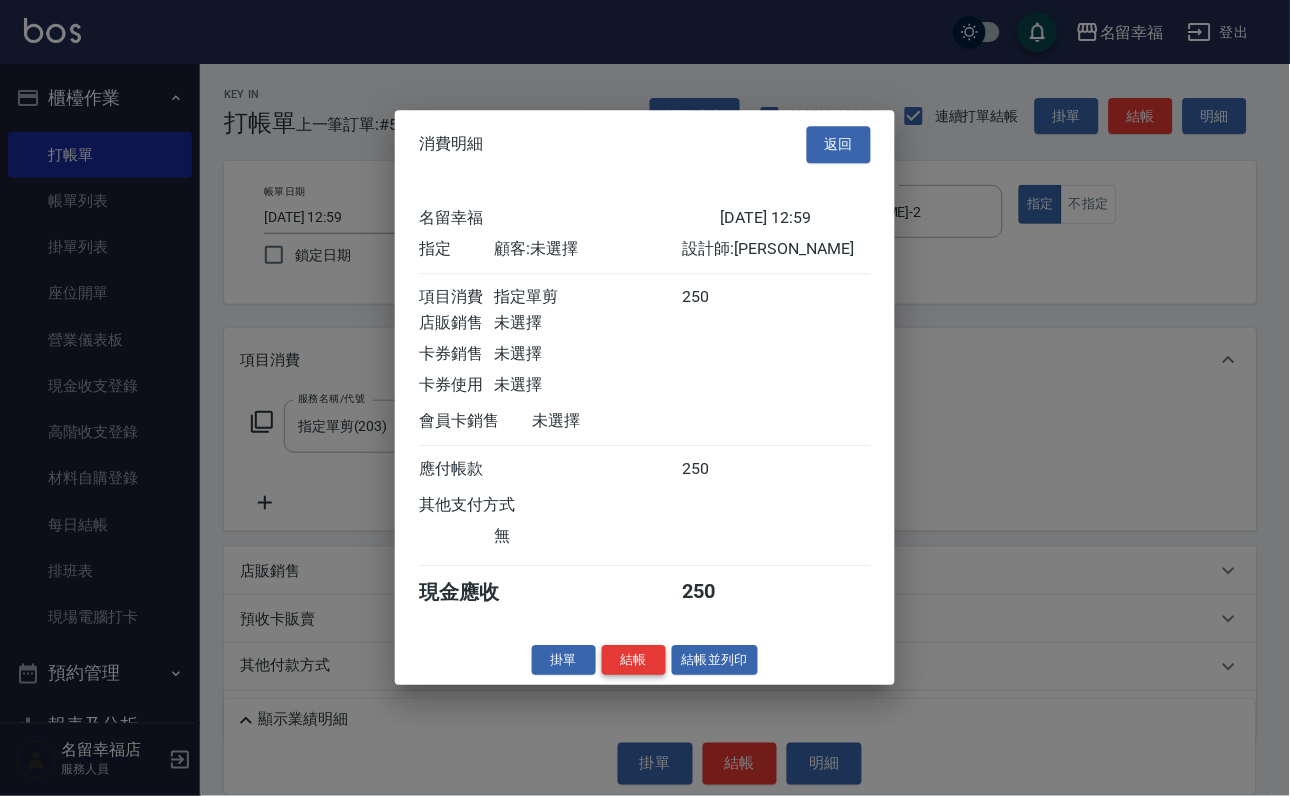 click on "結帳" at bounding box center (634, 660) 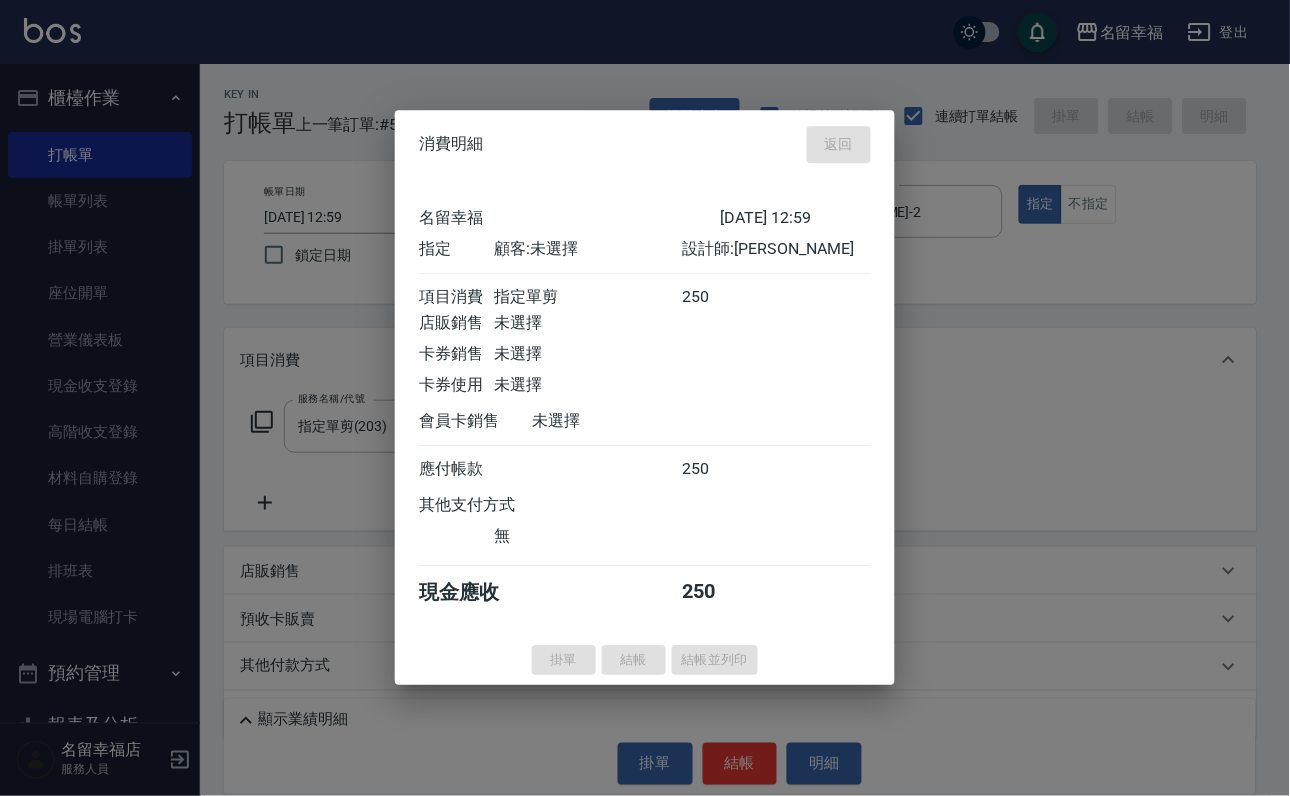 type on "[DATE] 13:21" 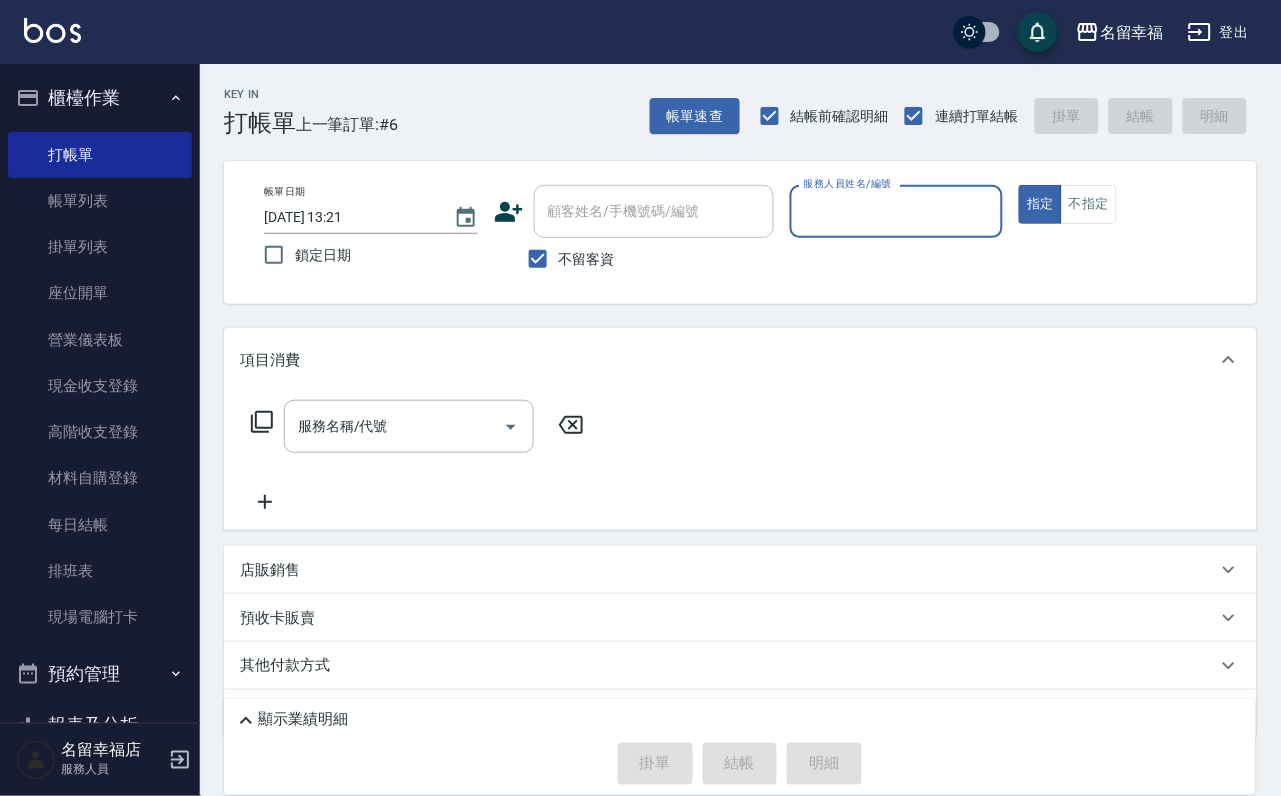 click on "服務人員姓名/編號" at bounding box center (897, 211) 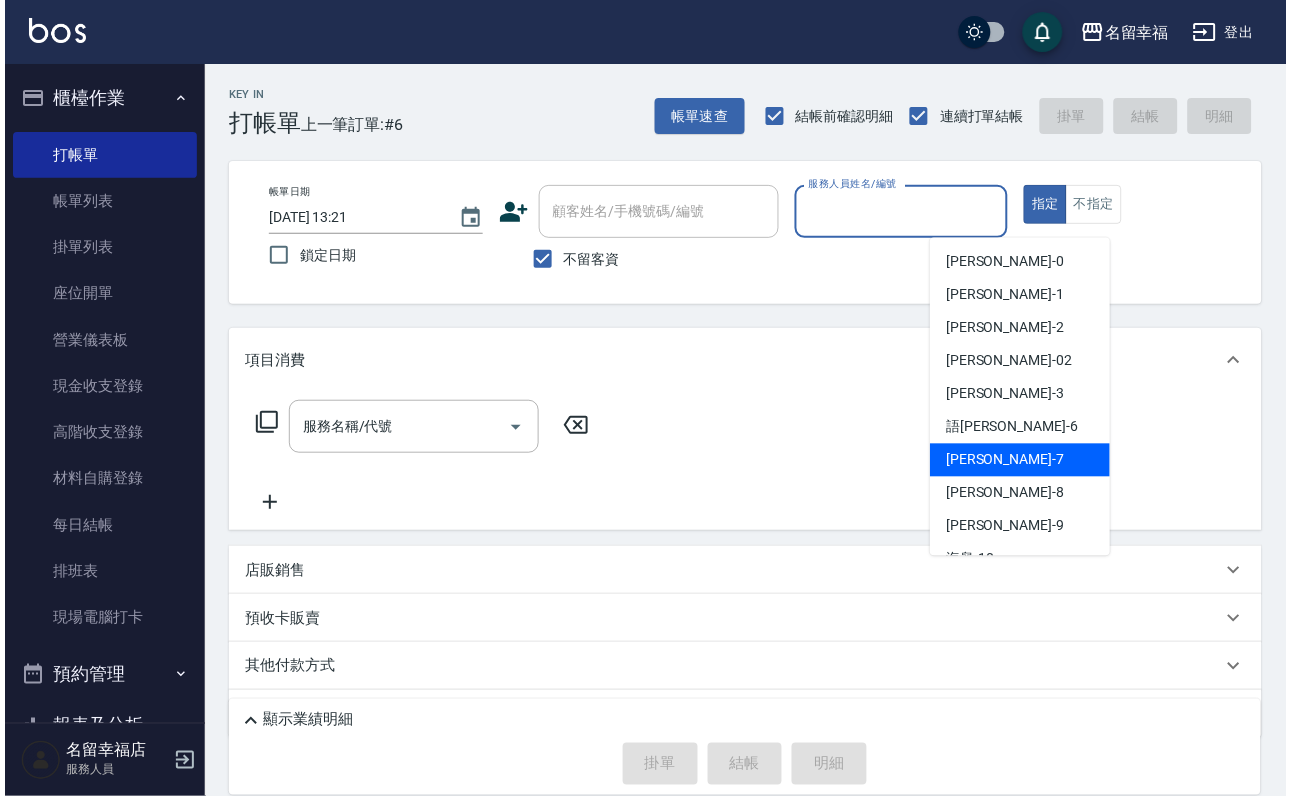 scroll, scrollTop: 150, scrollLeft: 0, axis: vertical 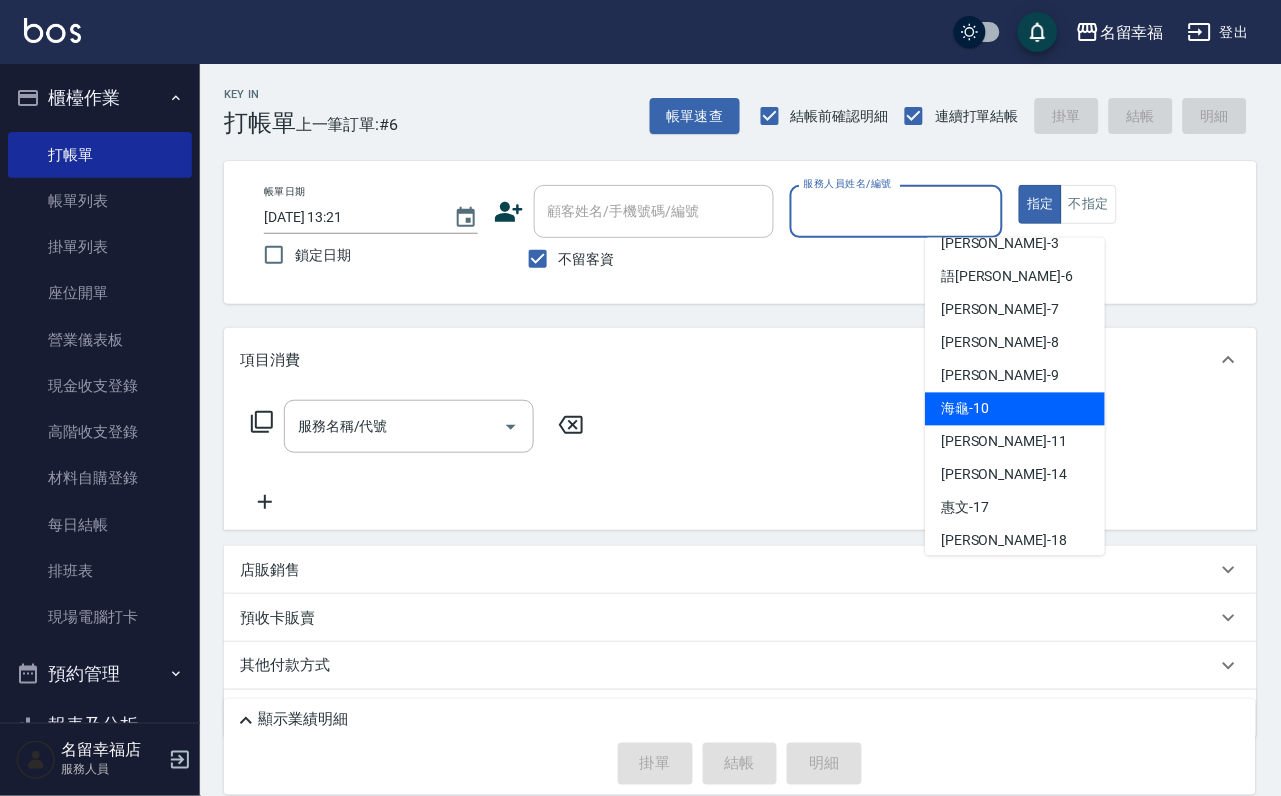 click on "海龜 -10" at bounding box center [1015, 409] 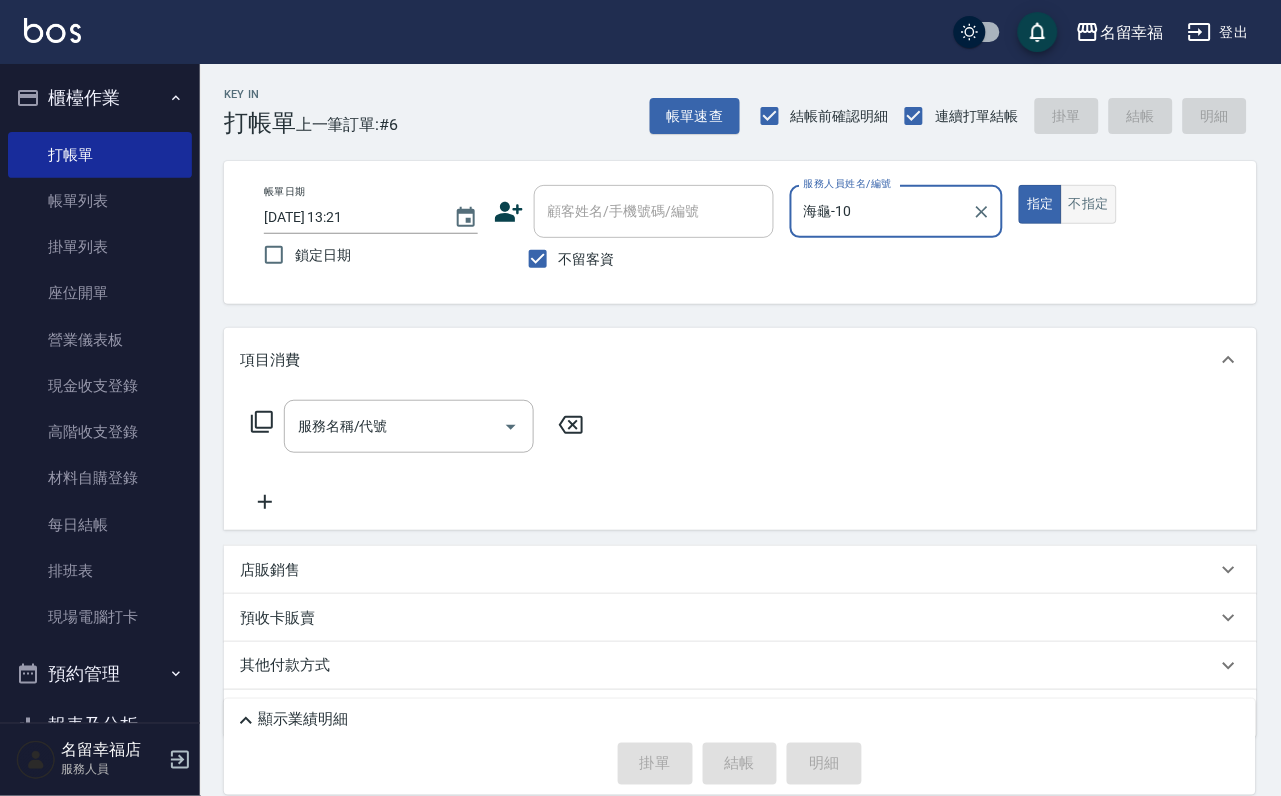 click on "不指定" at bounding box center [1089, 204] 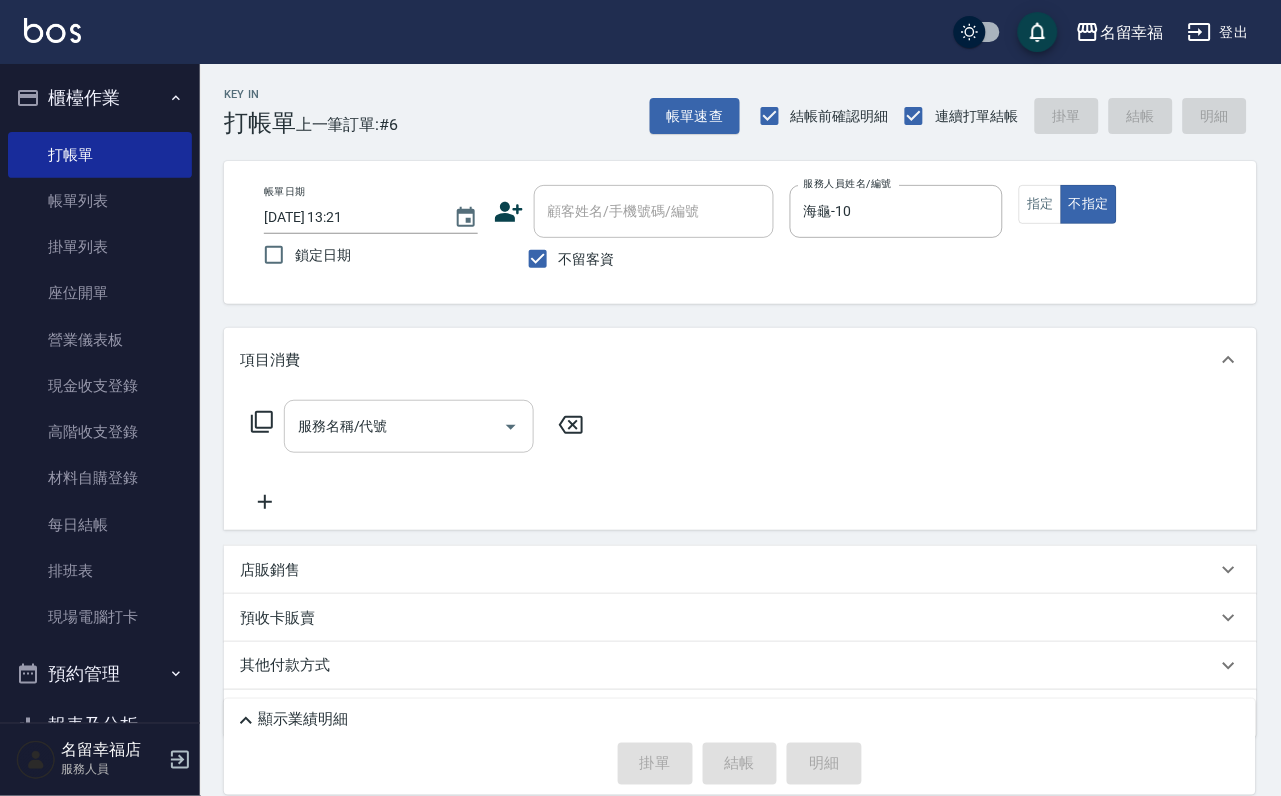 click on "服務名稱/代號" at bounding box center [394, 426] 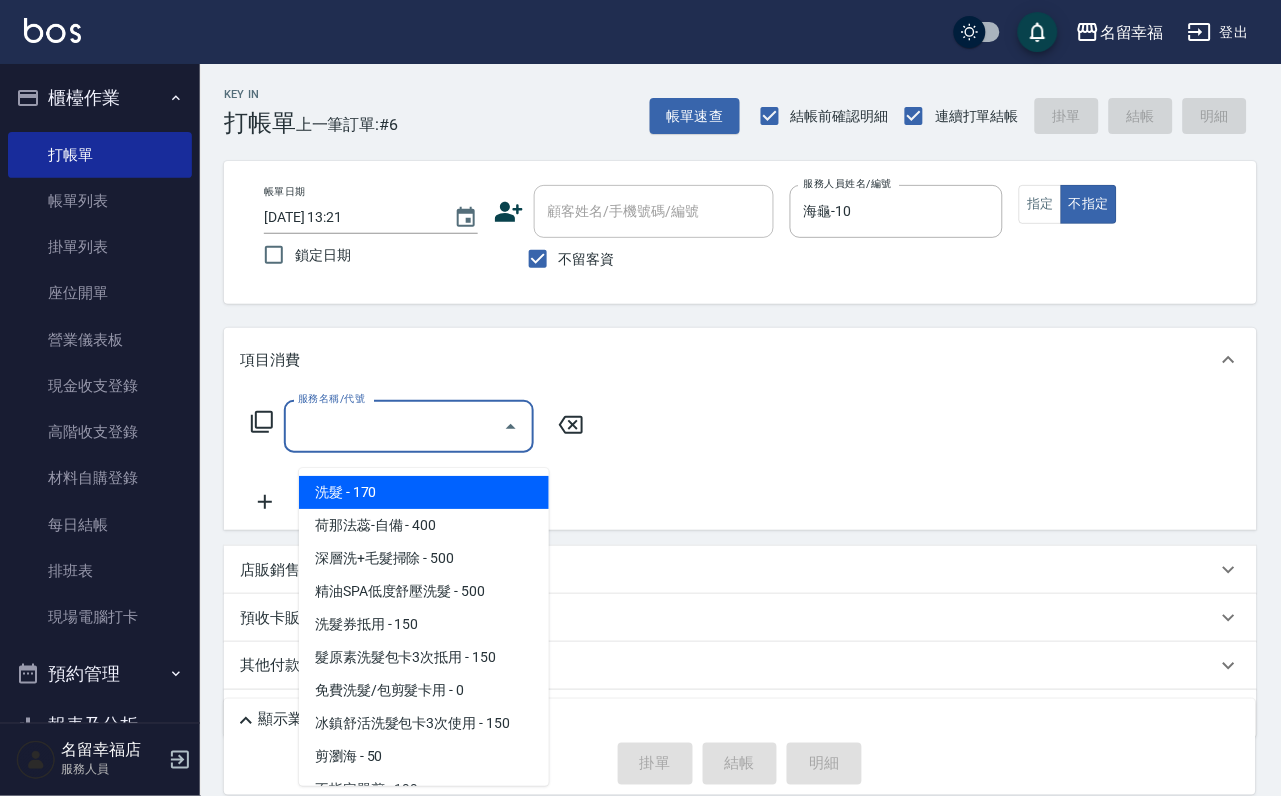 click on "洗髮 - 170" at bounding box center (424, 492) 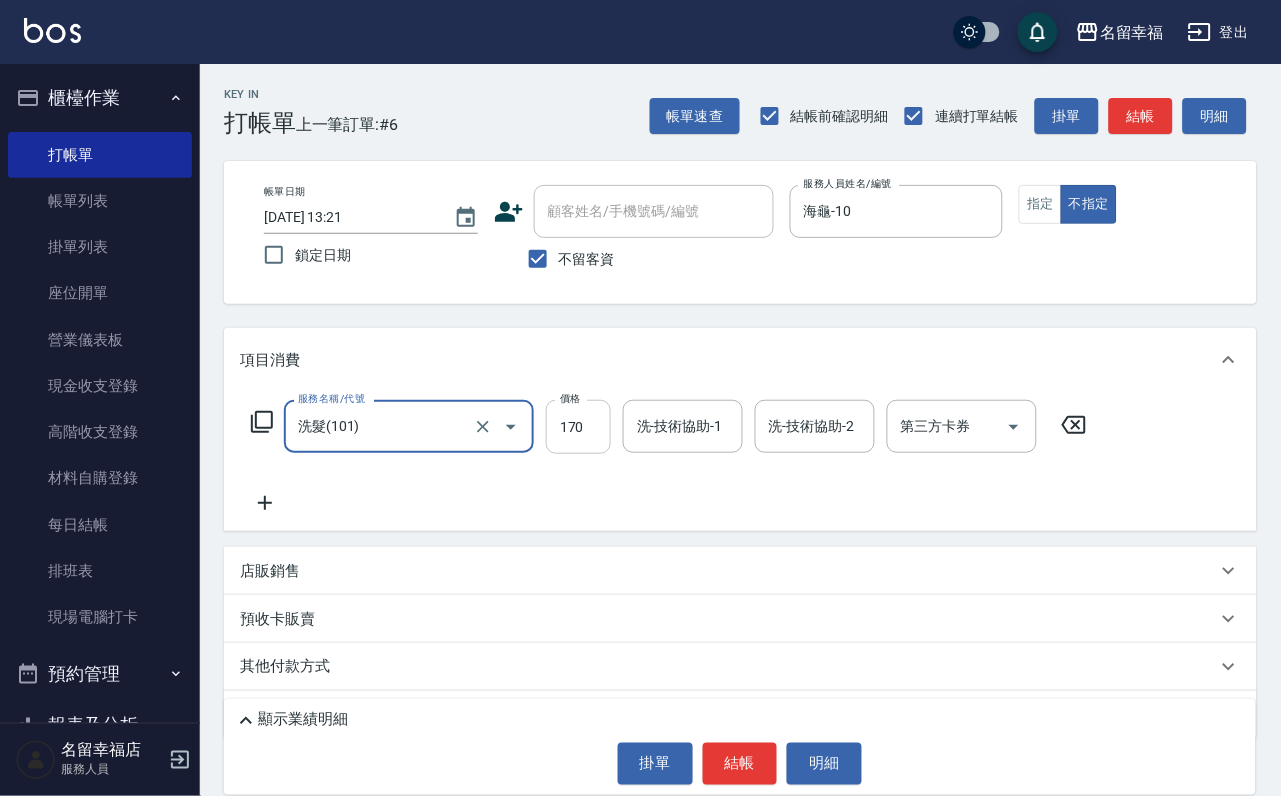 click on "170" at bounding box center (578, 427) 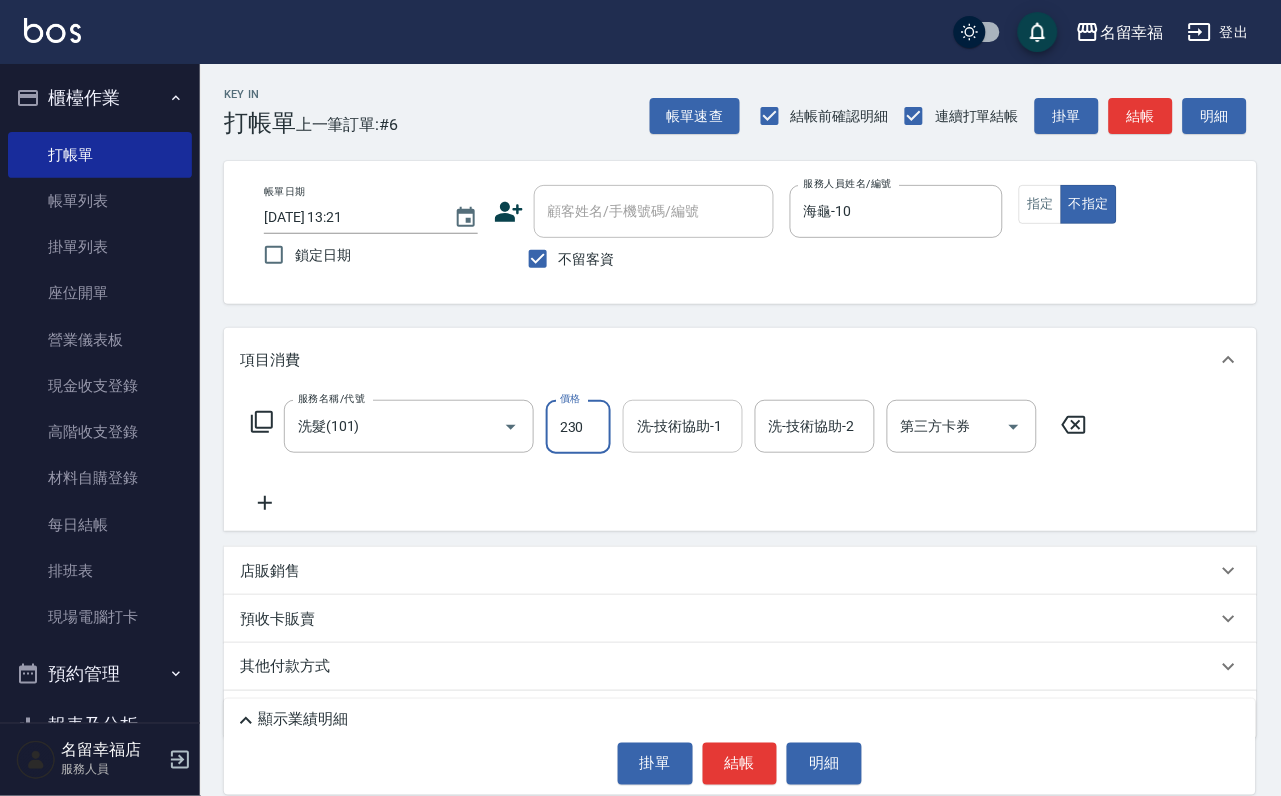 type on "230" 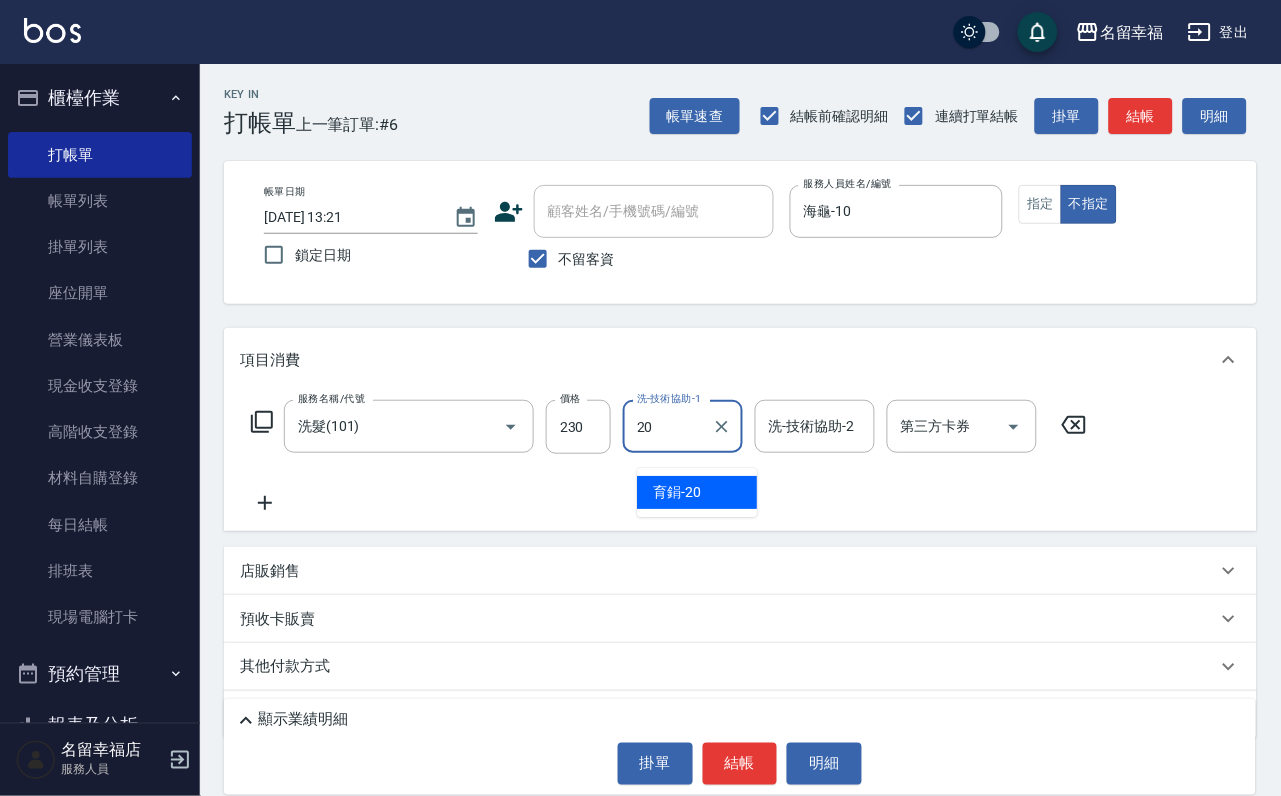 click on "育鋗 -20" at bounding box center [697, 492] 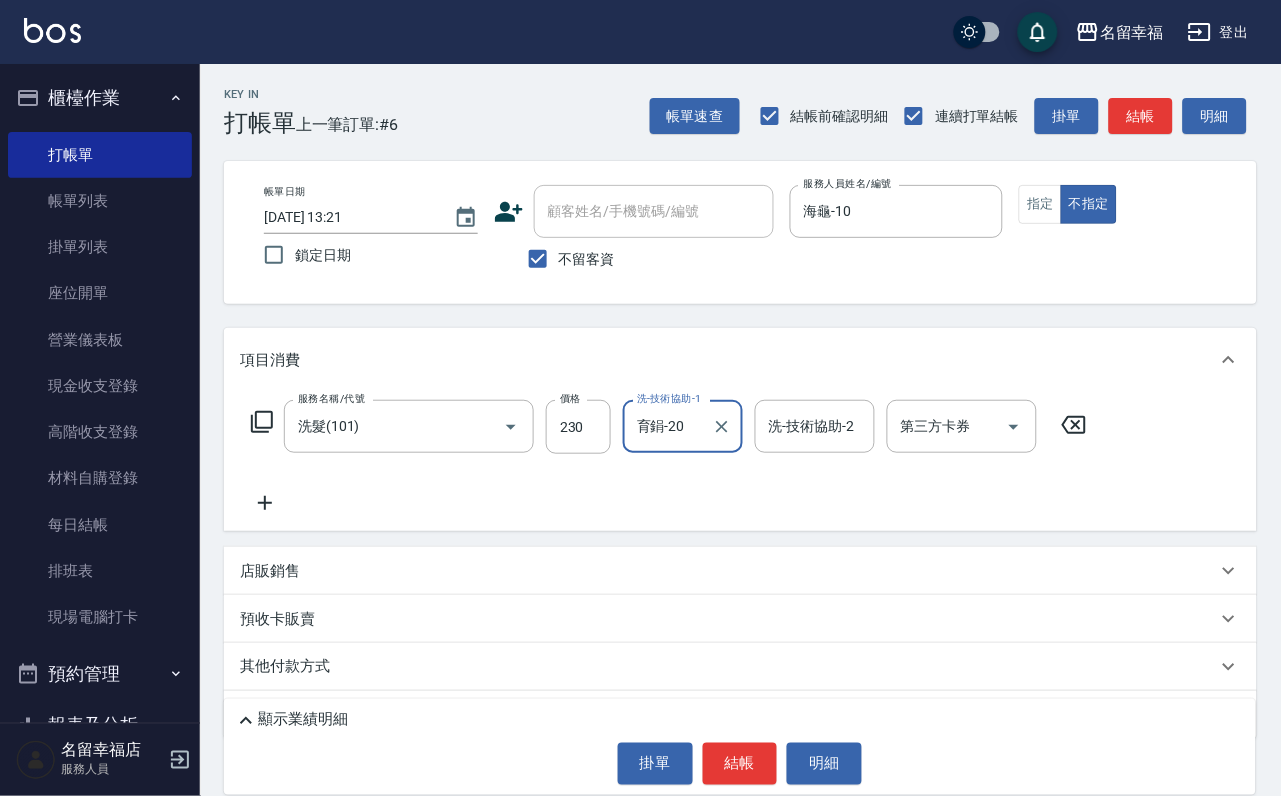 type on "育鋗-20" 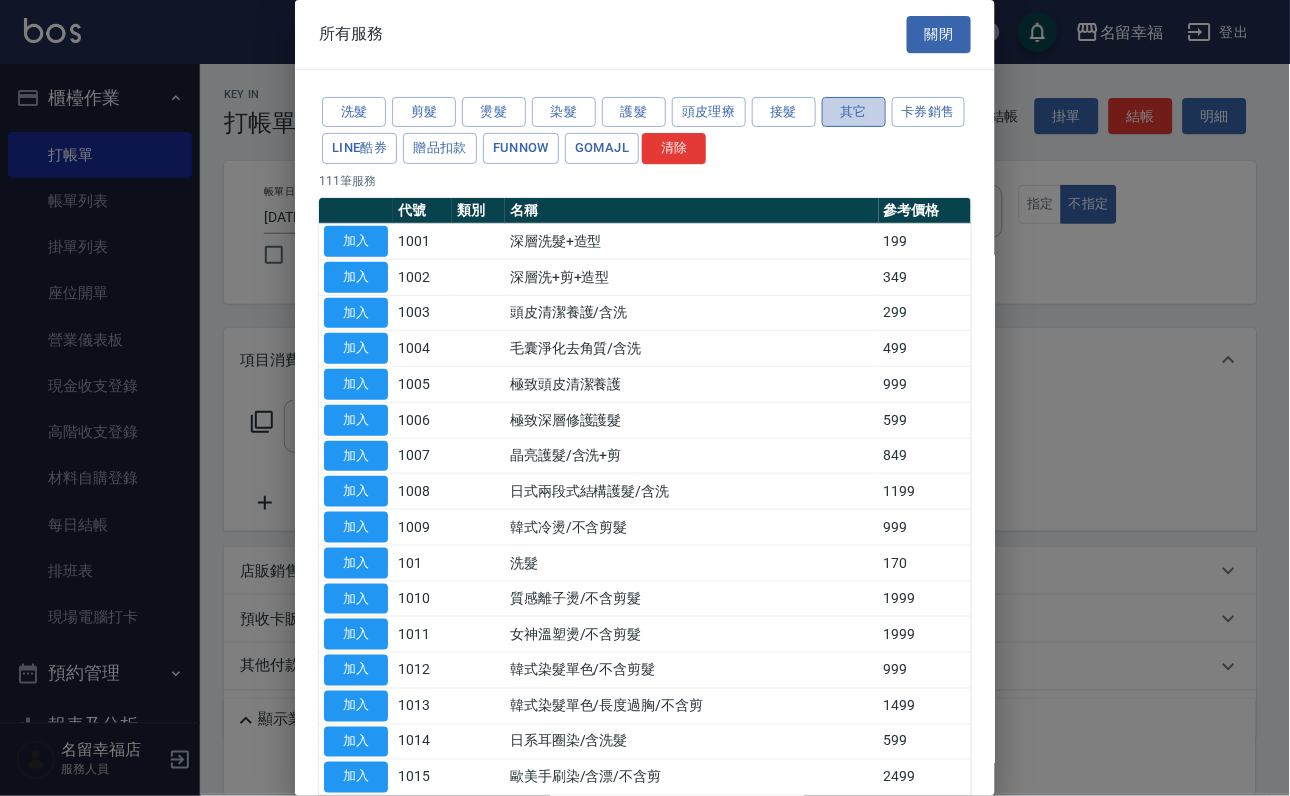 click on "其它" at bounding box center [854, 112] 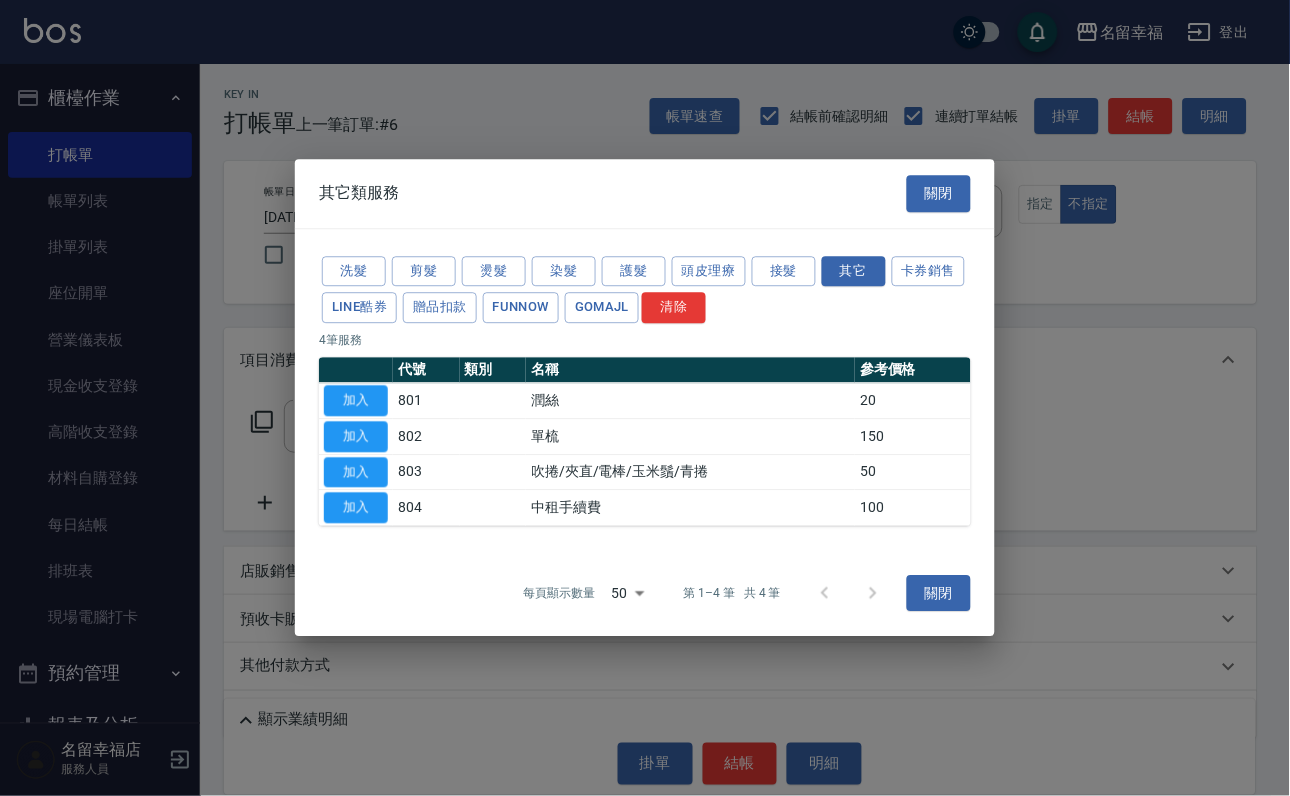 click on "加入" at bounding box center (356, 401) 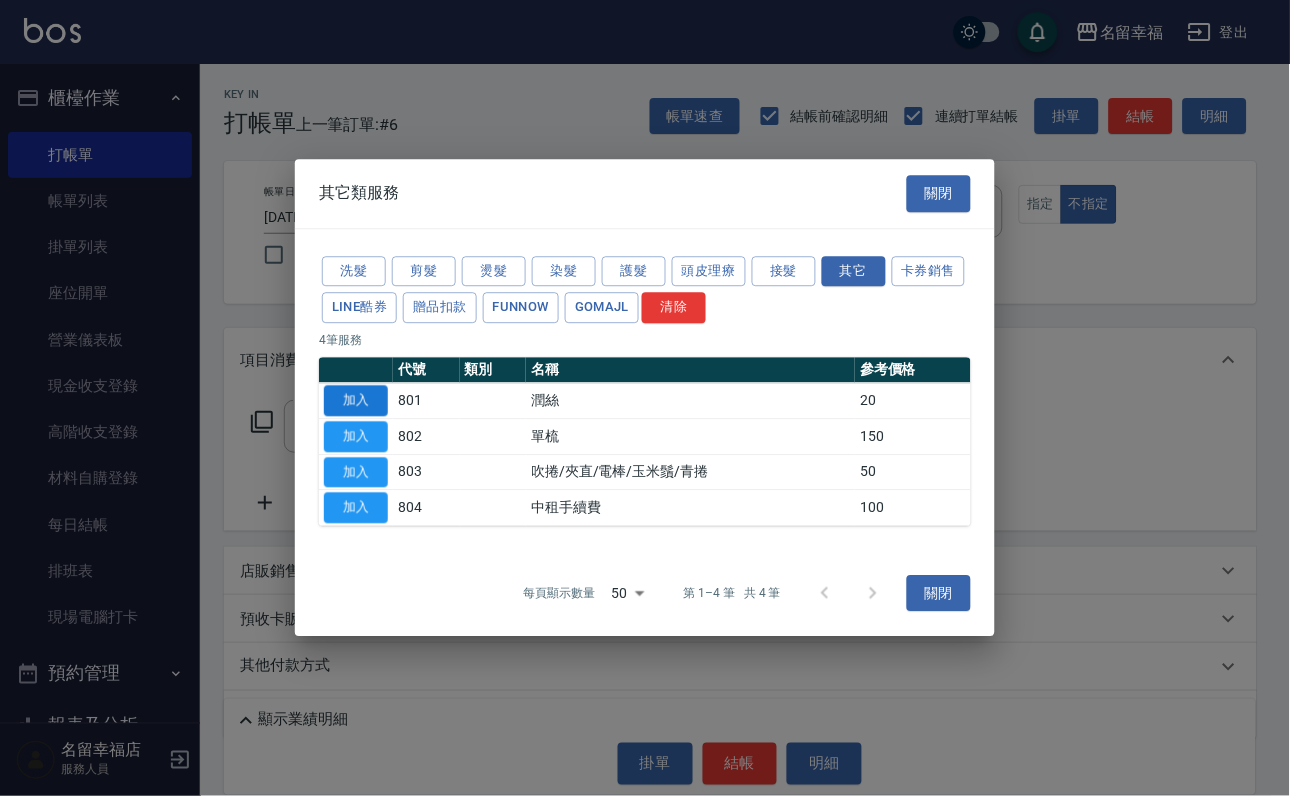 click on "加入" at bounding box center [356, 401] 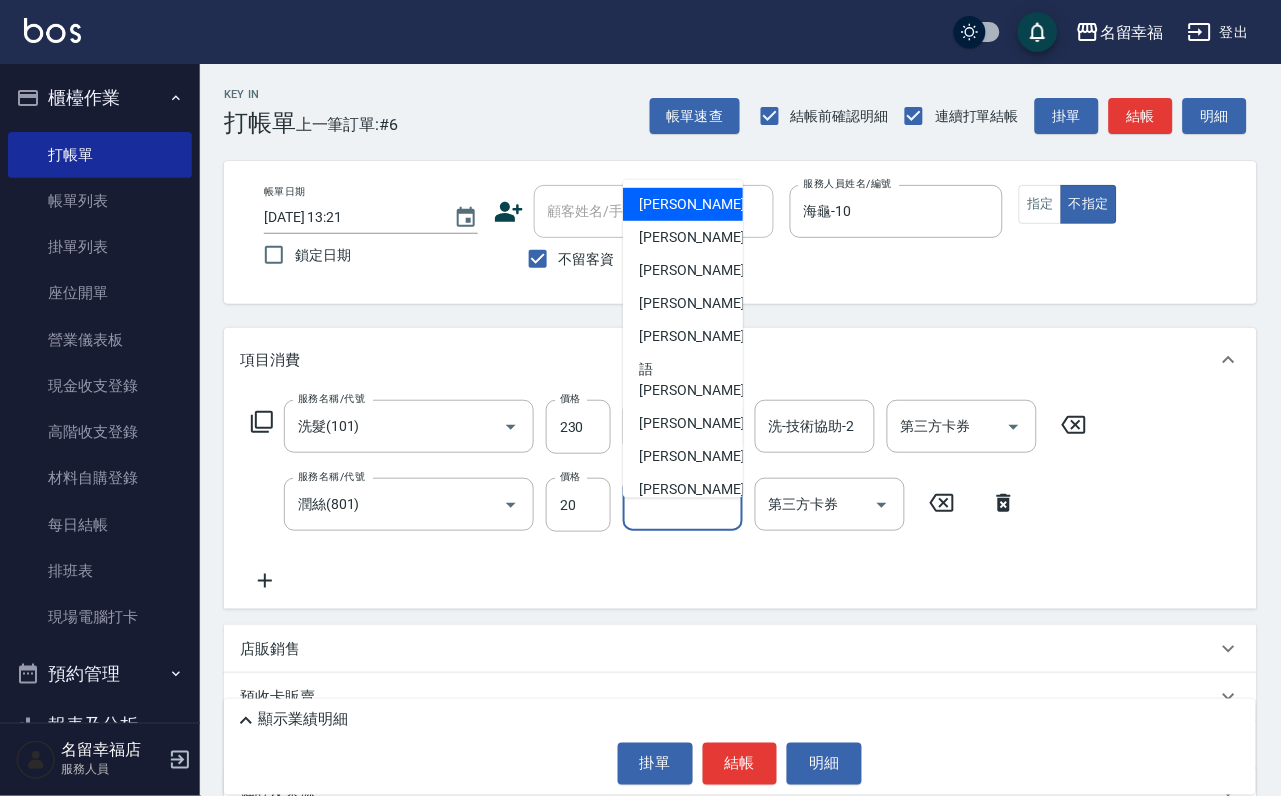 click on "其他-技術協助-1" at bounding box center (683, 504) 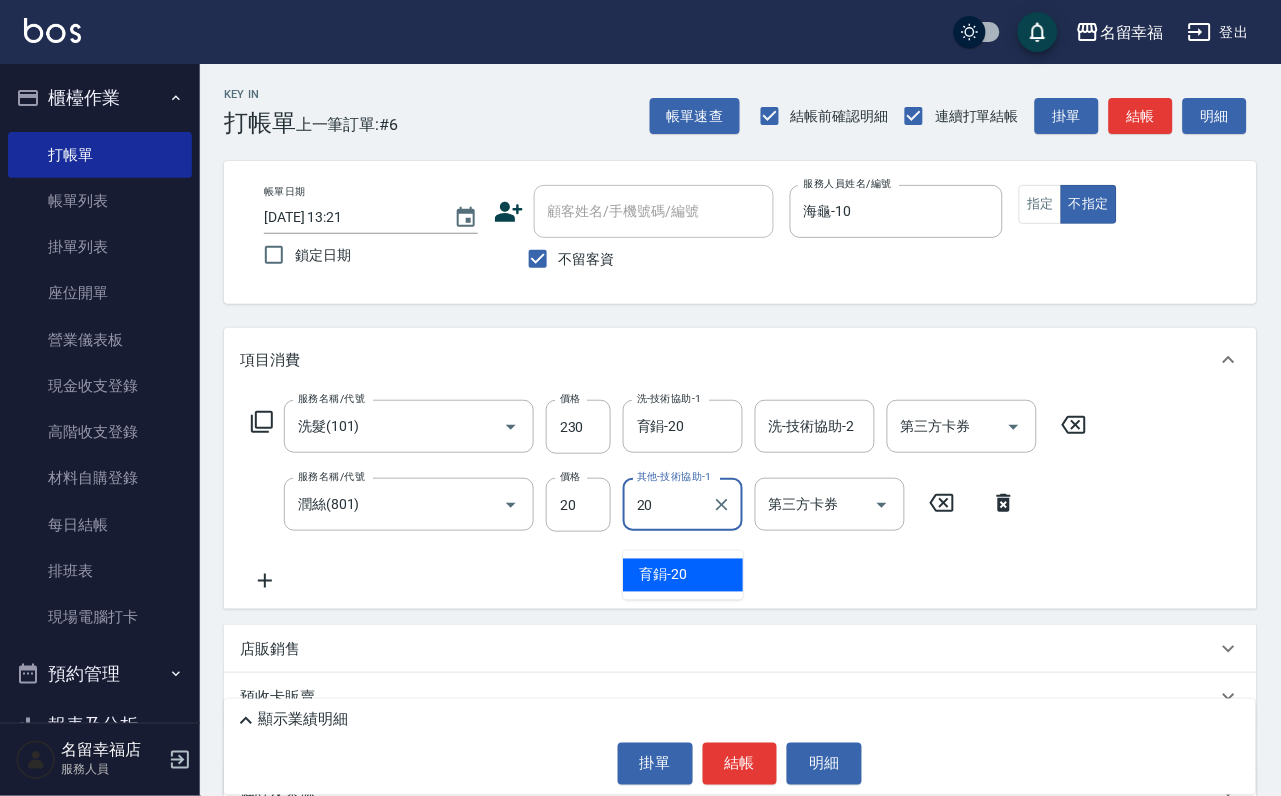 type on "育鋗-20" 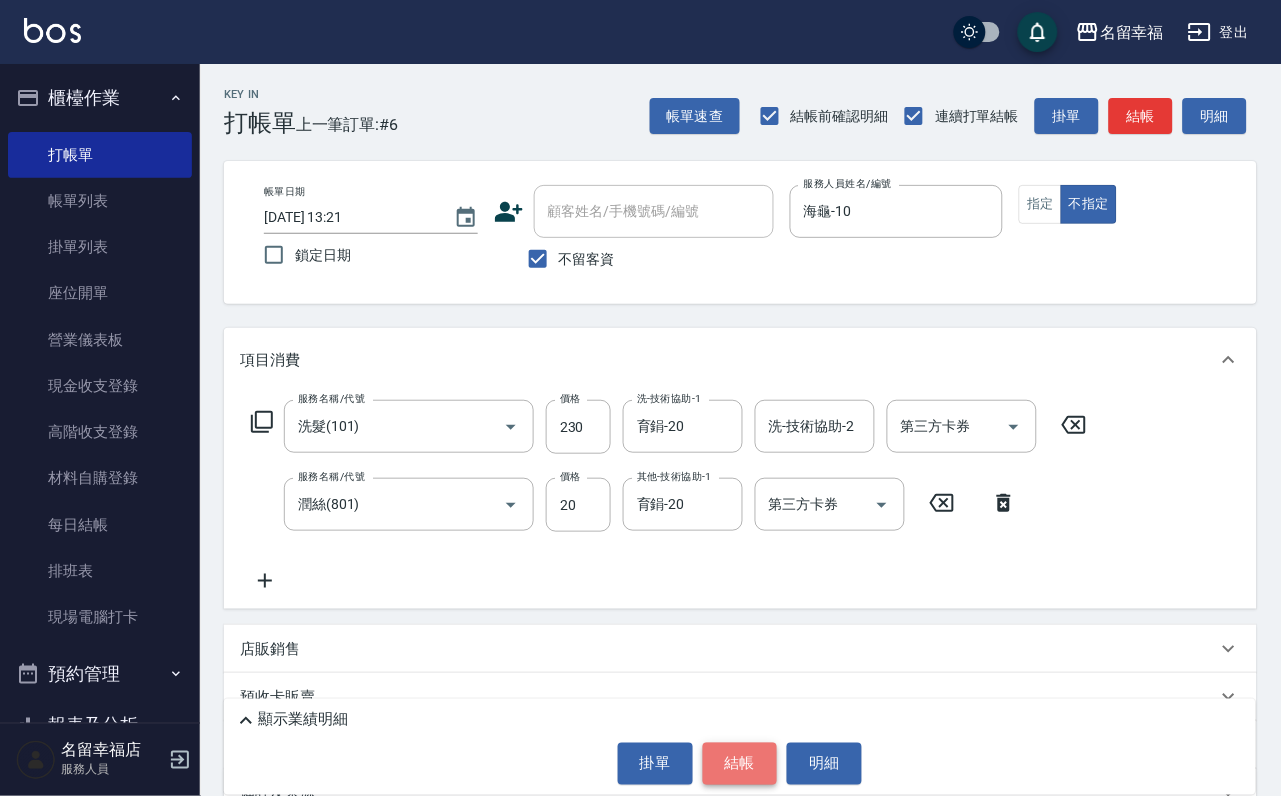 click on "結帳" at bounding box center [740, 764] 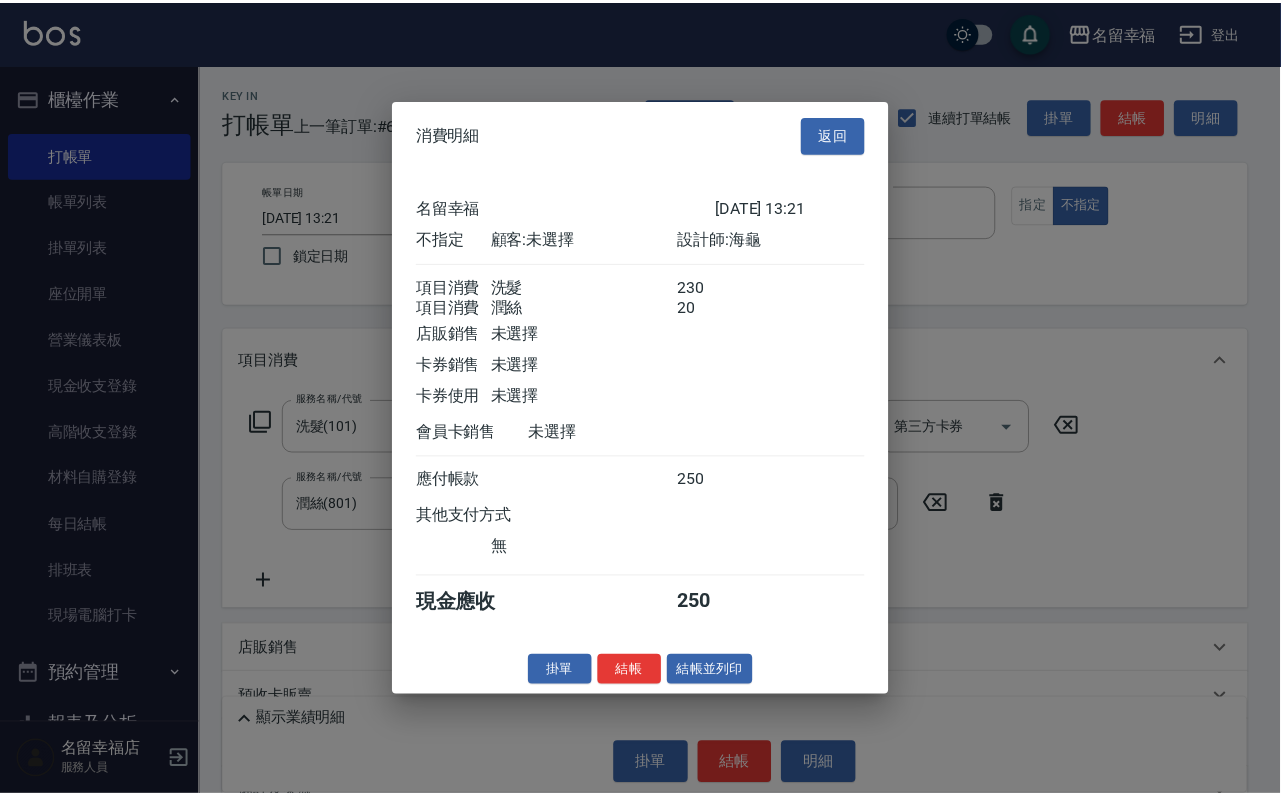 scroll, scrollTop: 359, scrollLeft: 0, axis: vertical 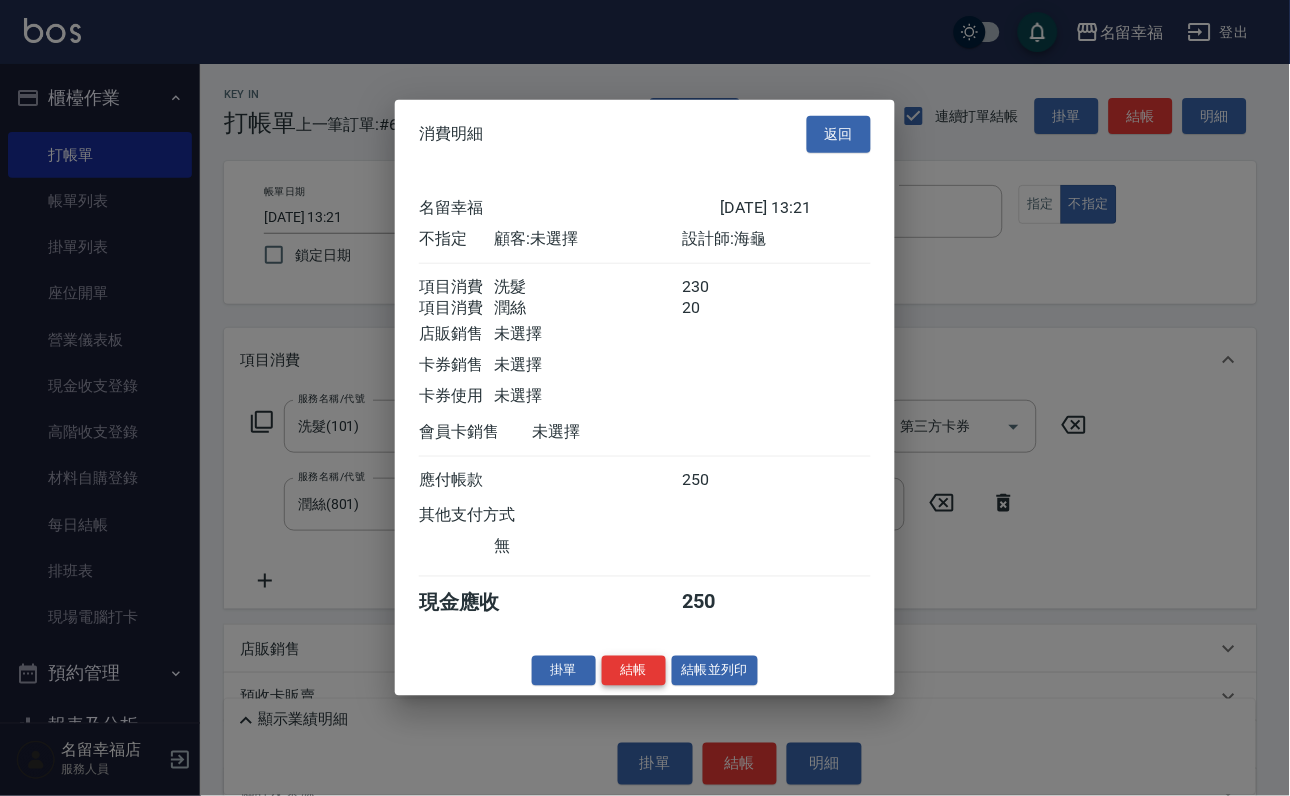 click on "結帳" at bounding box center [634, 670] 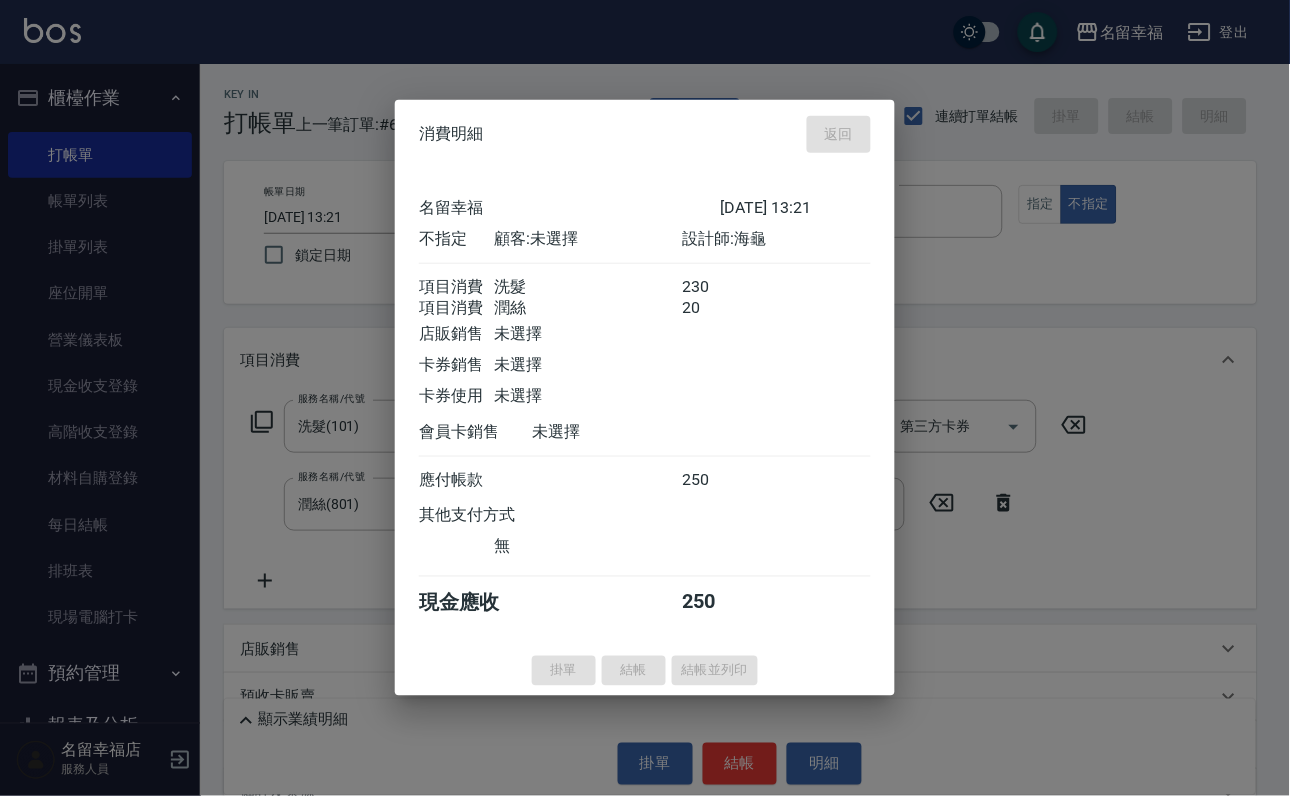 type on "[DATE] 13:38" 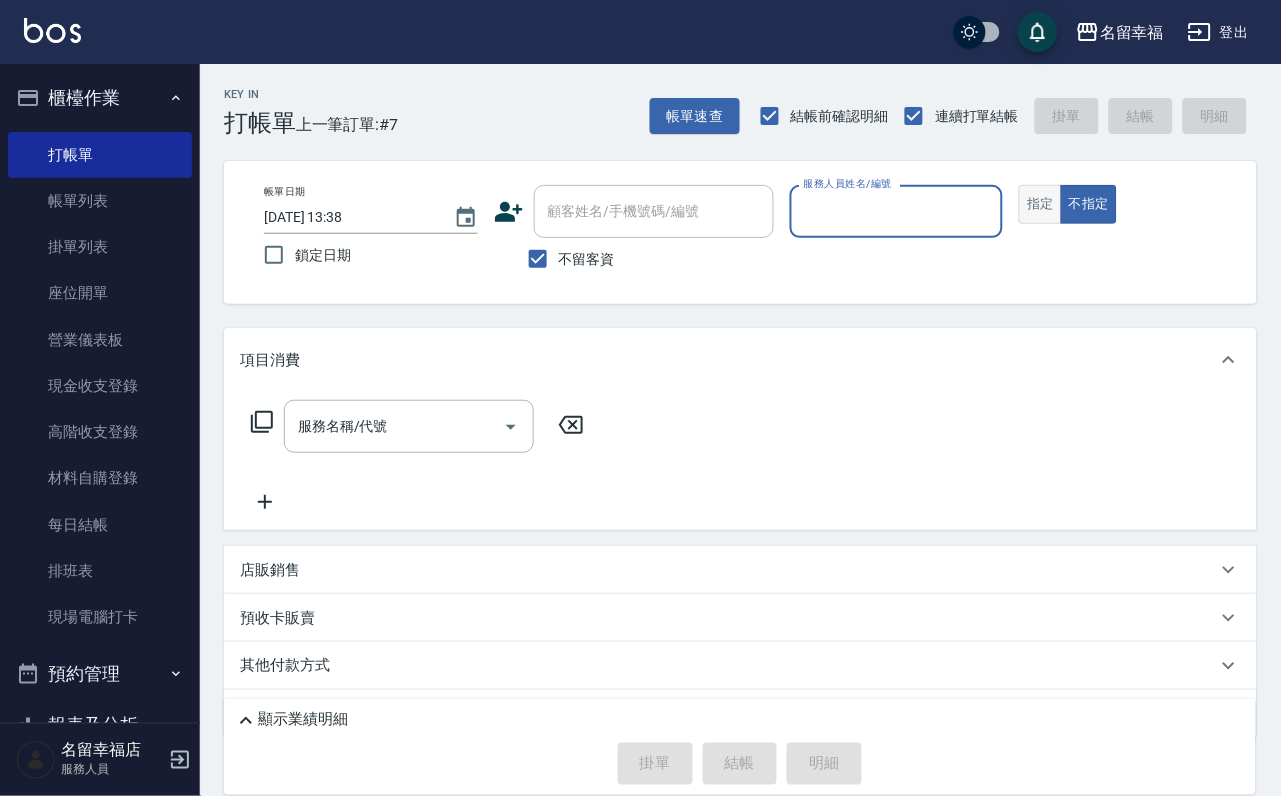 click on "指定" at bounding box center [1040, 204] 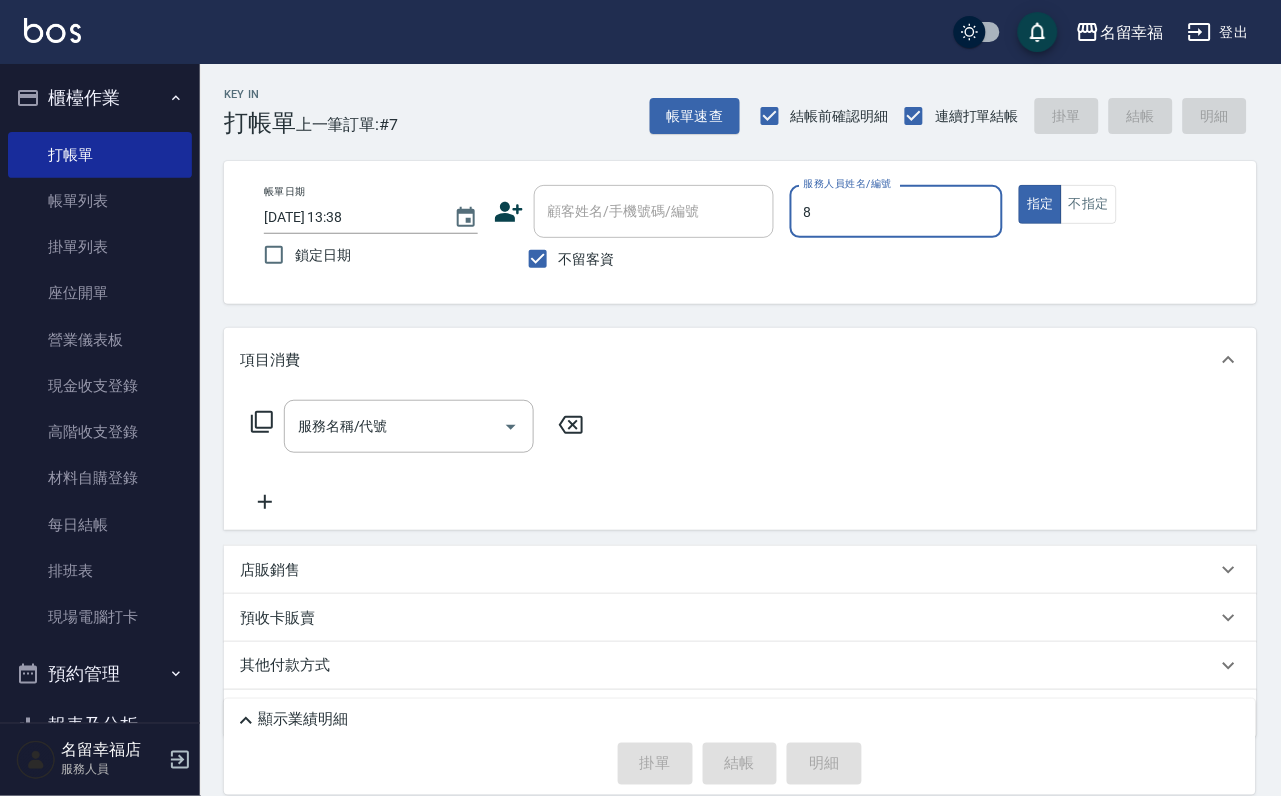 type on "[PERSON_NAME]-8" 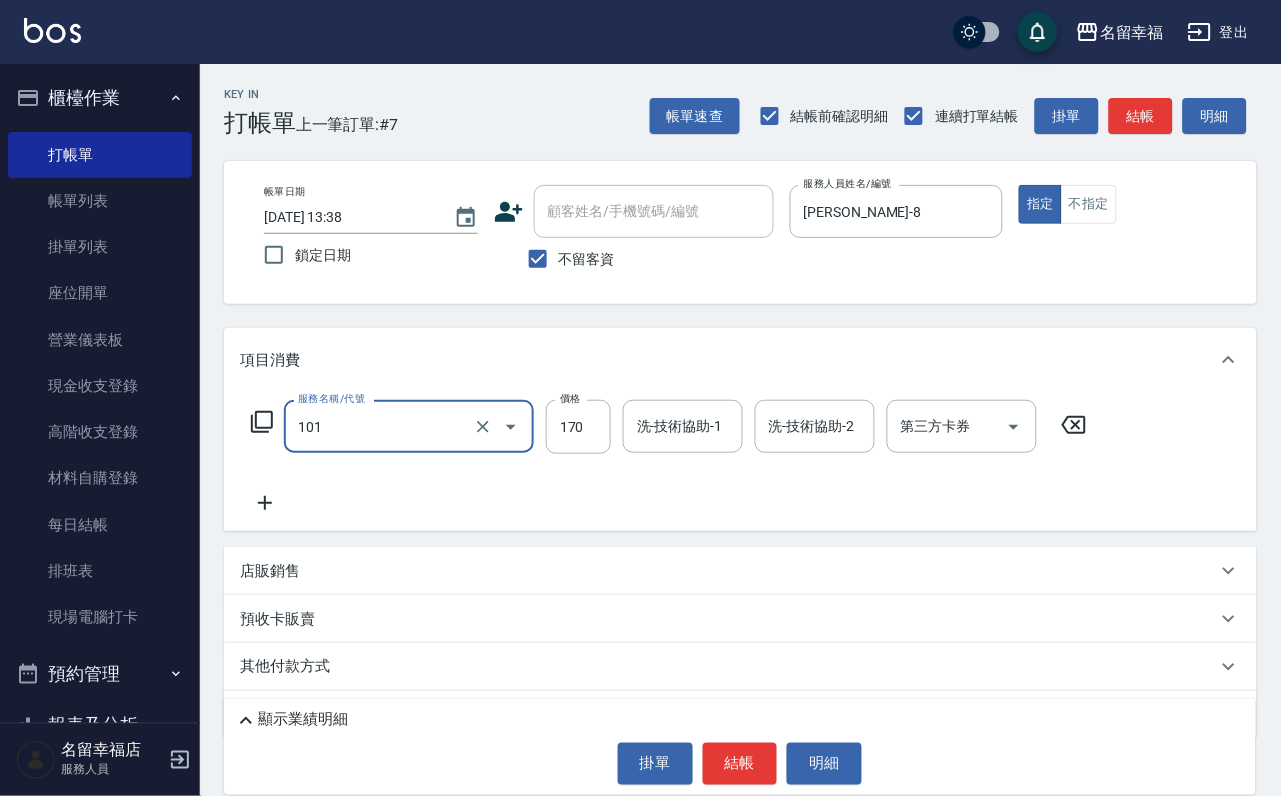 type on "洗髮(101)" 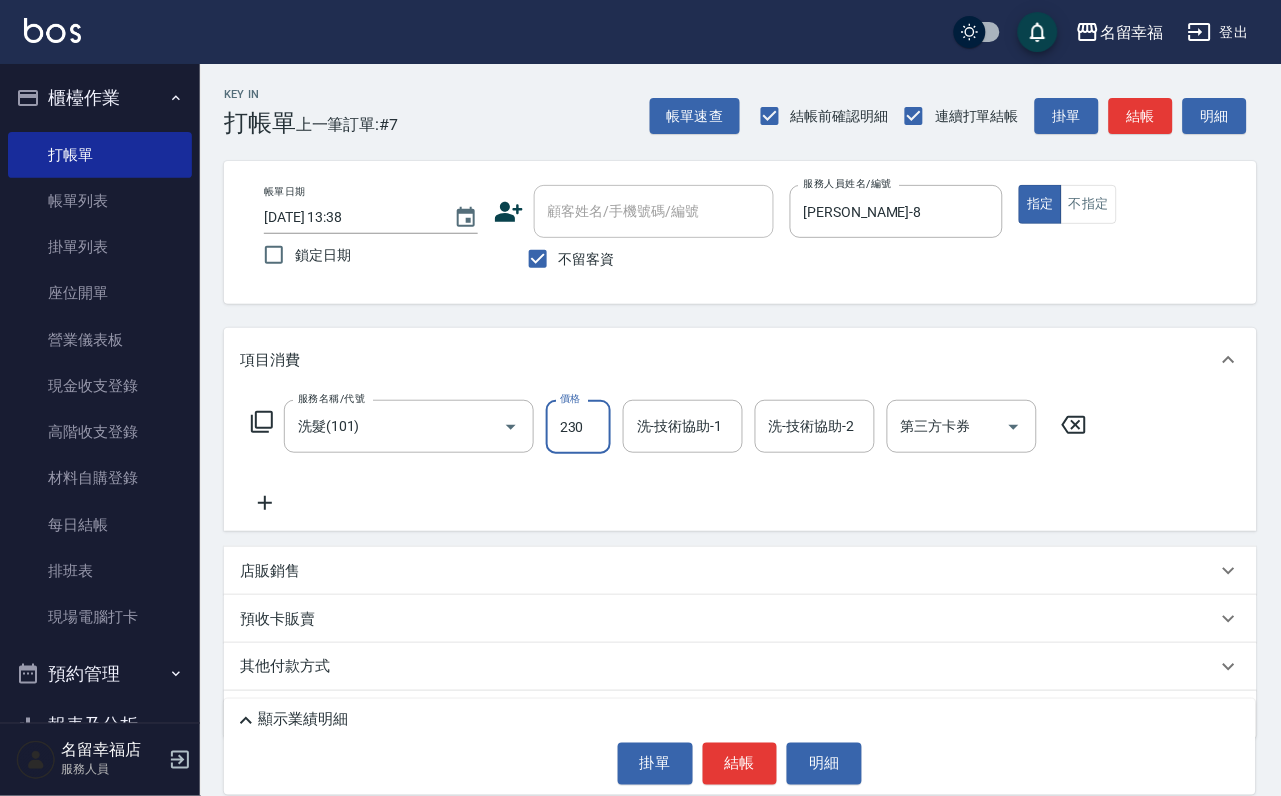 type on "230" 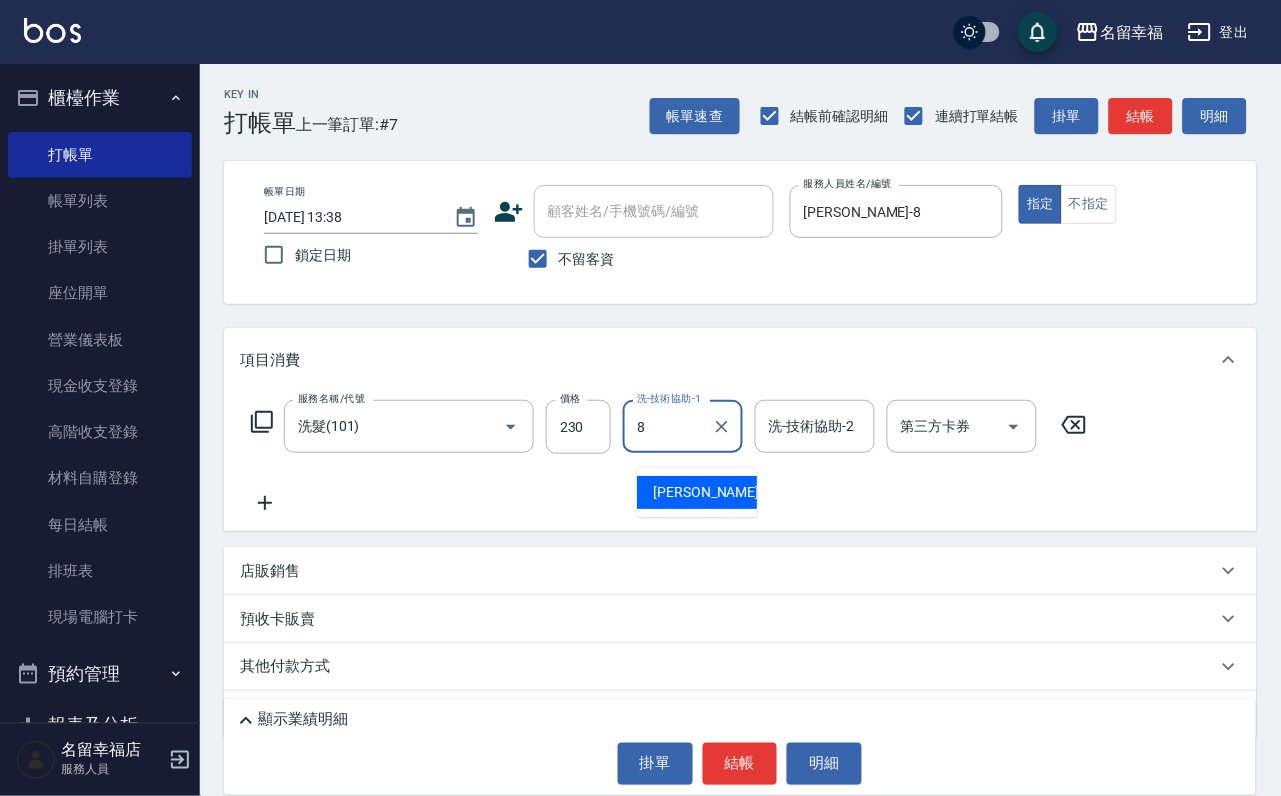 type on "[PERSON_NAME]-8" 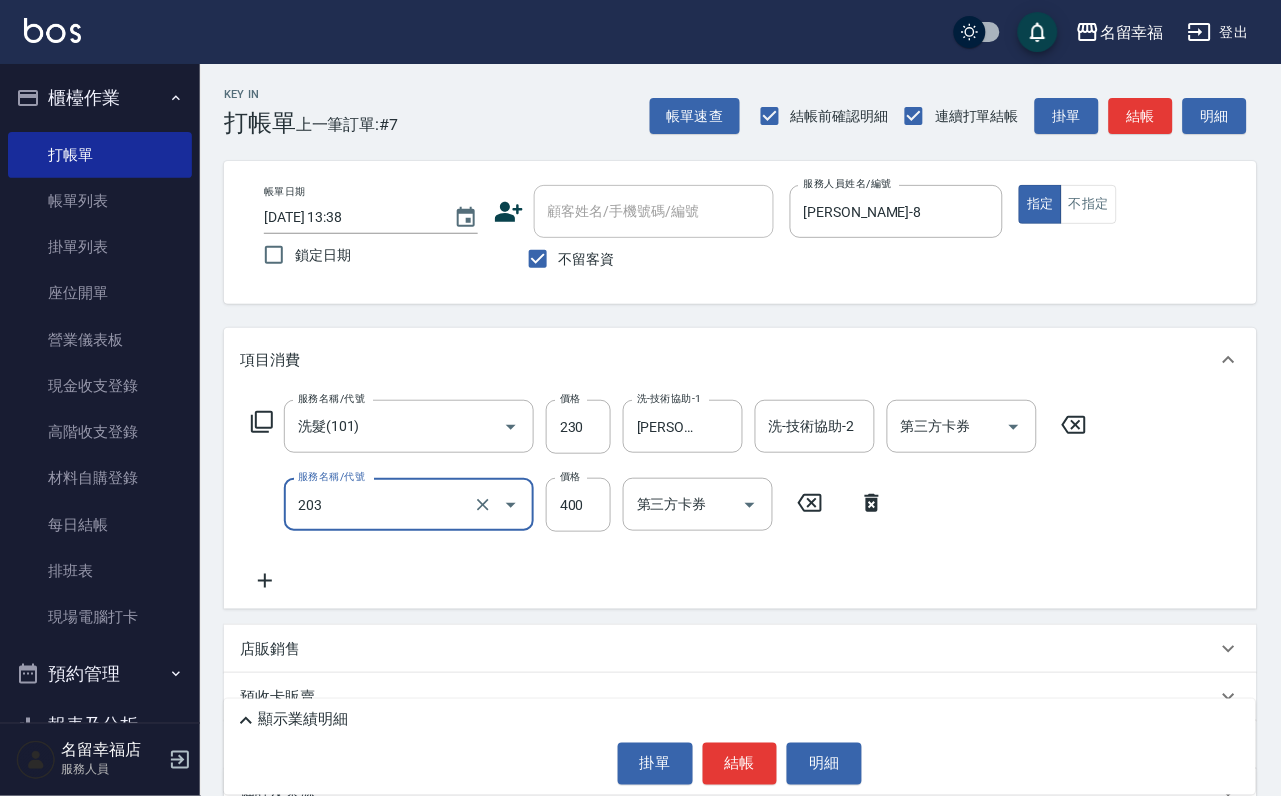 type on "指定單剪(203)" 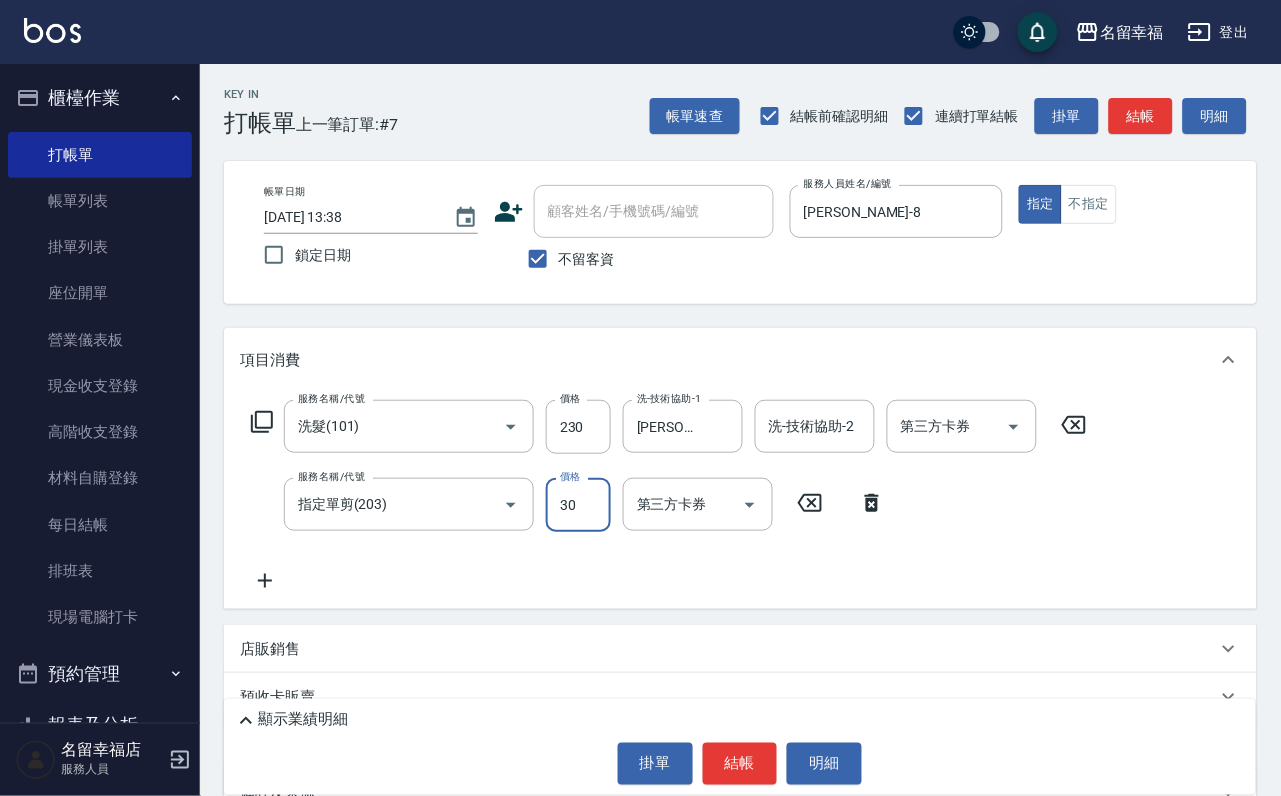 type on "300" 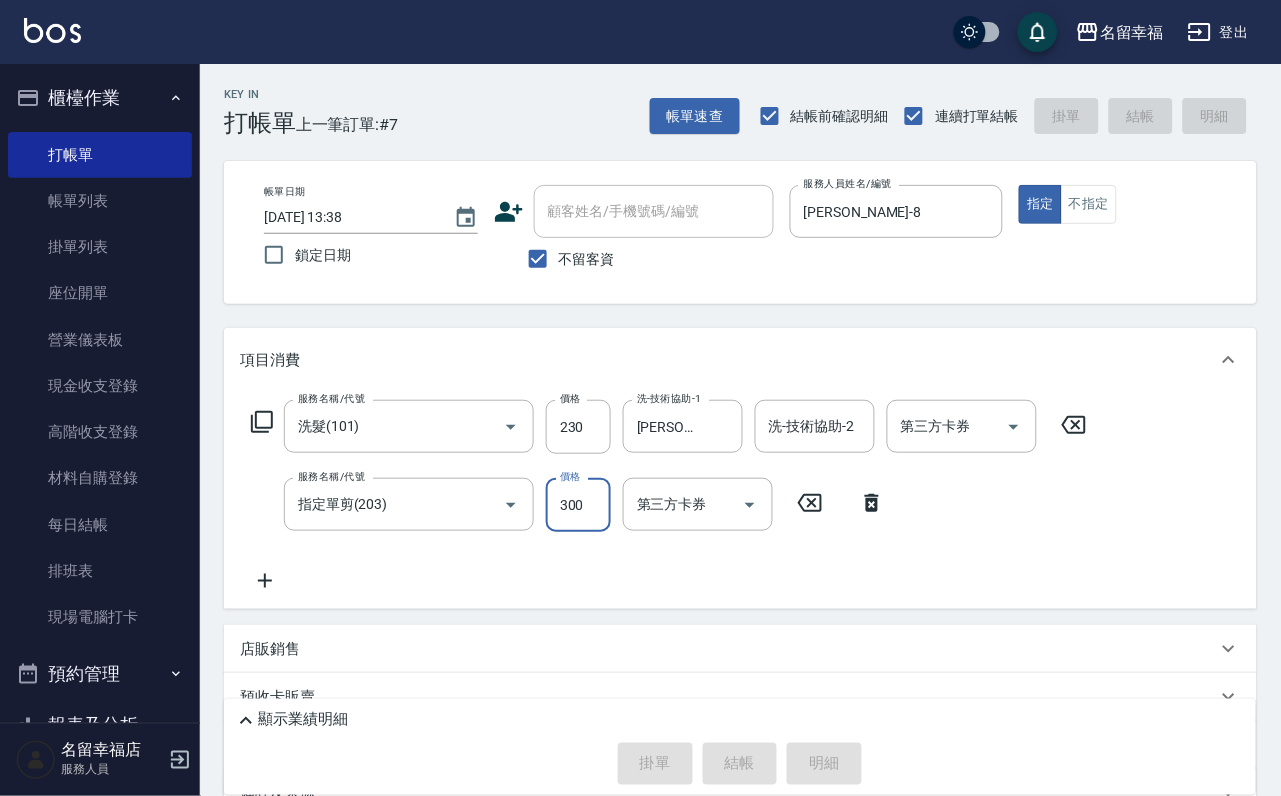 type on "[DATE] 14:02" 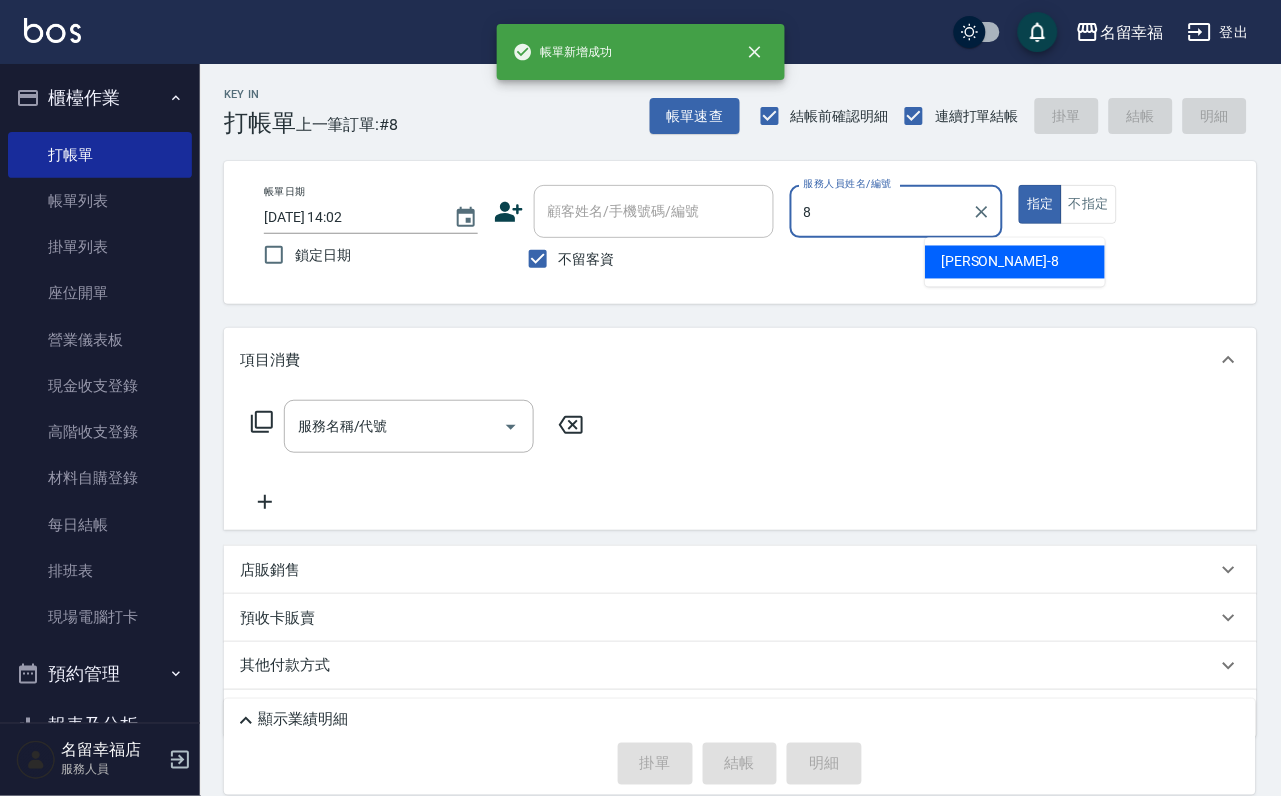 type on "[PERSON_NAME]-8" 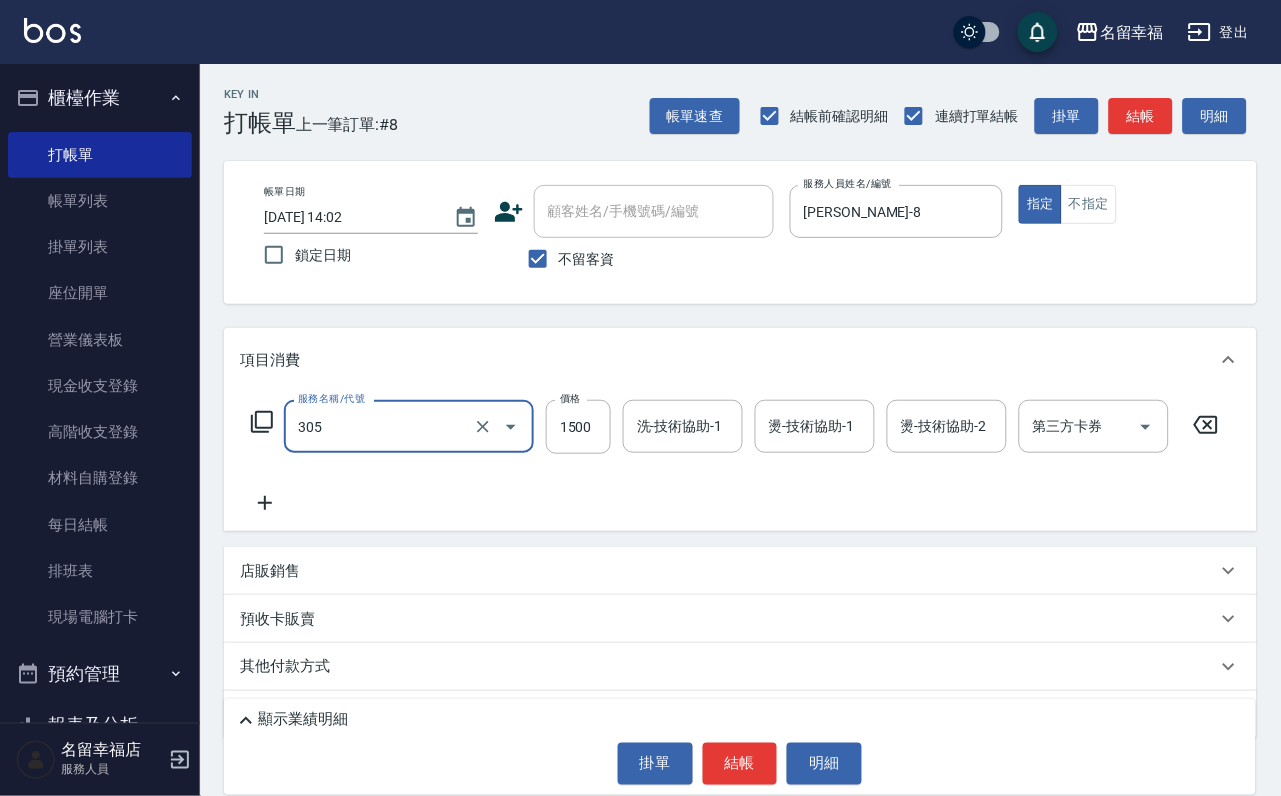 type on "設計燙髮1500(305)" 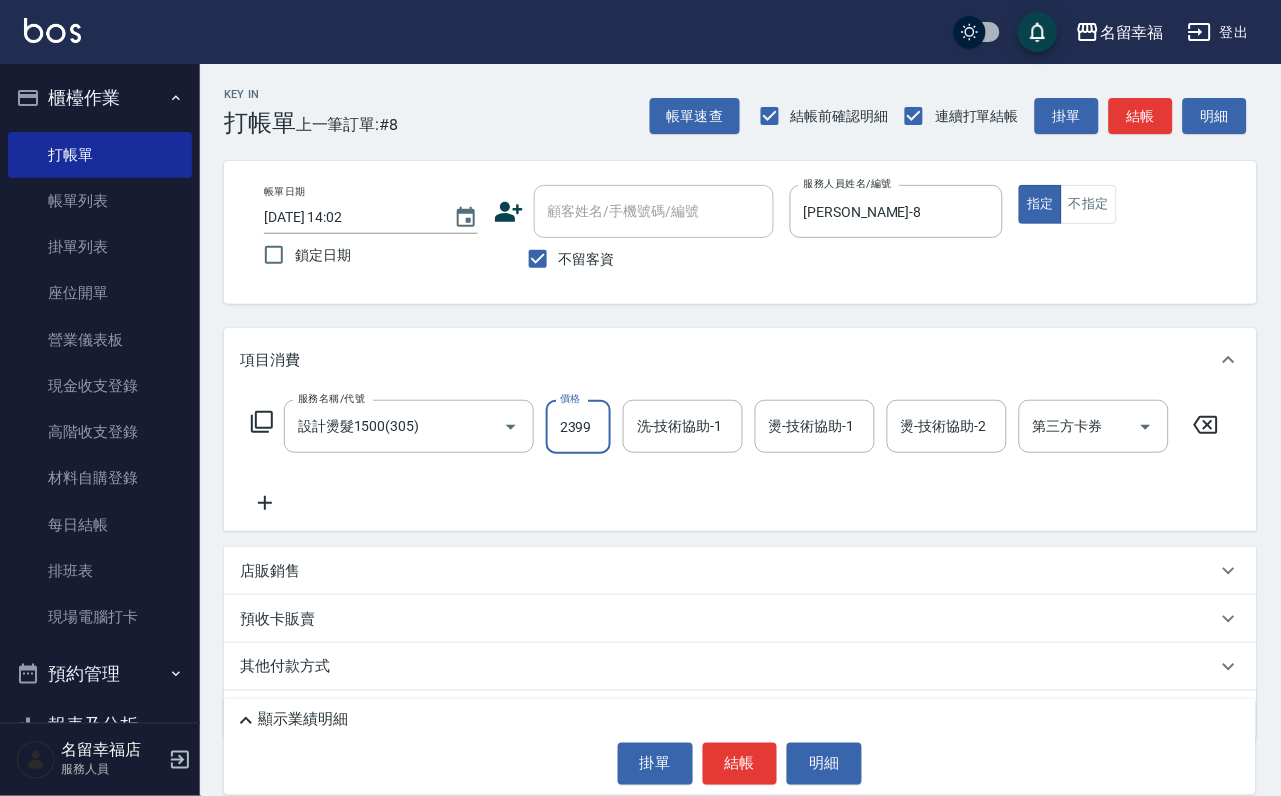 scroll, scrollTop: 0, scrollLeft: 1, axis: horizontal 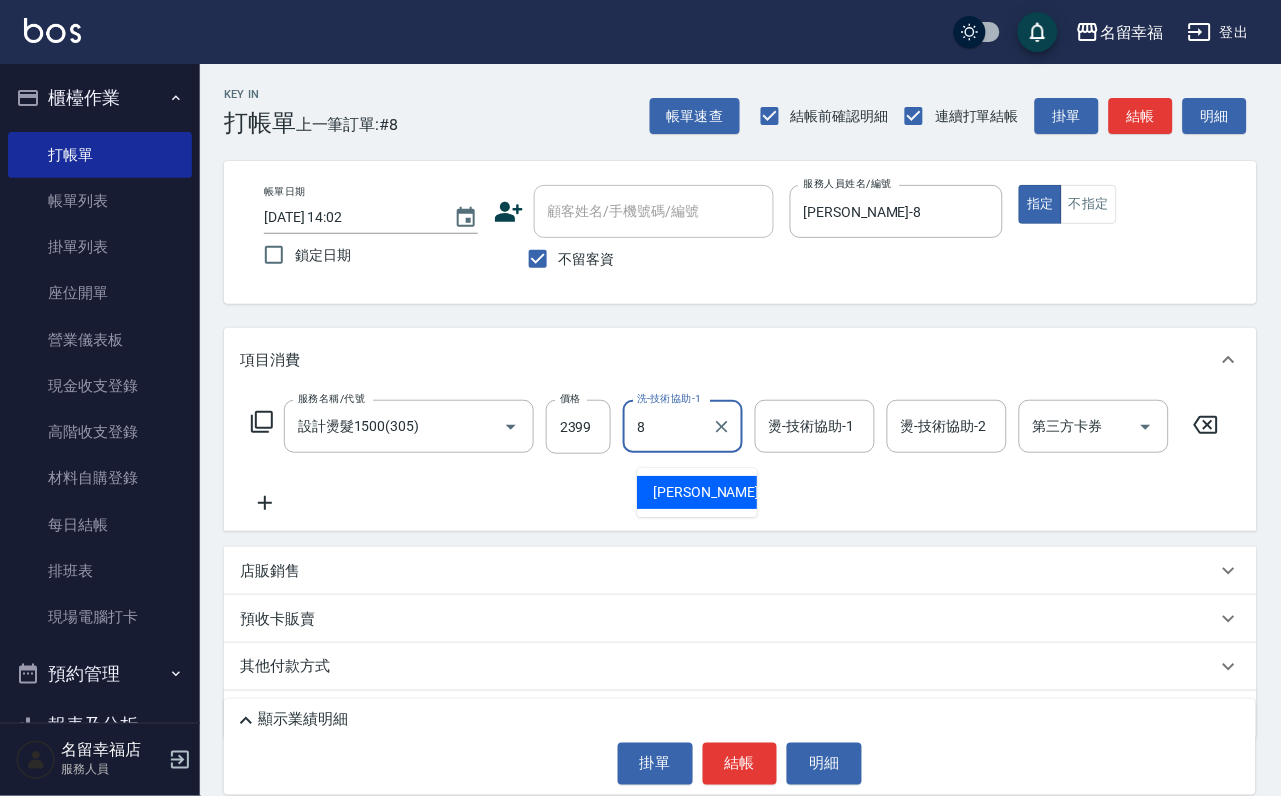 type on "[PERSON_NAME]-8" 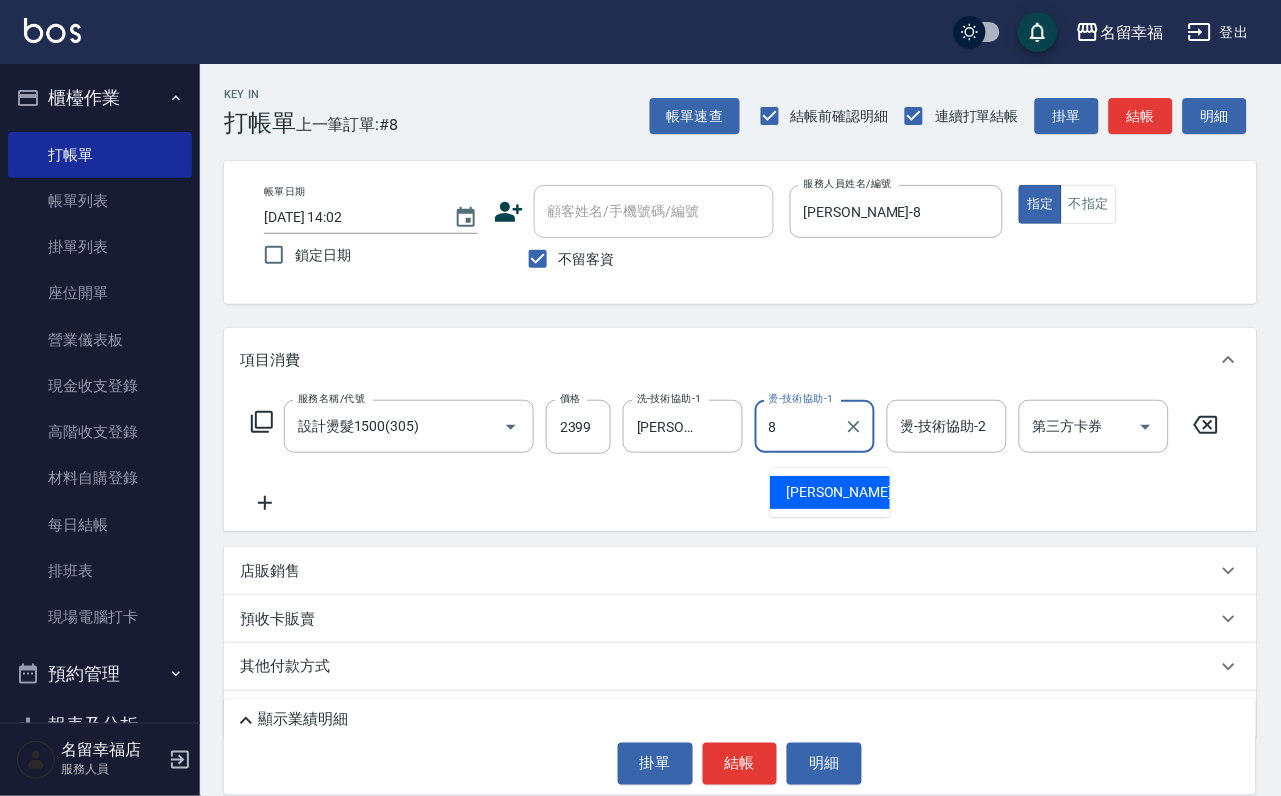 type on "[PERSON_NAME]-8" 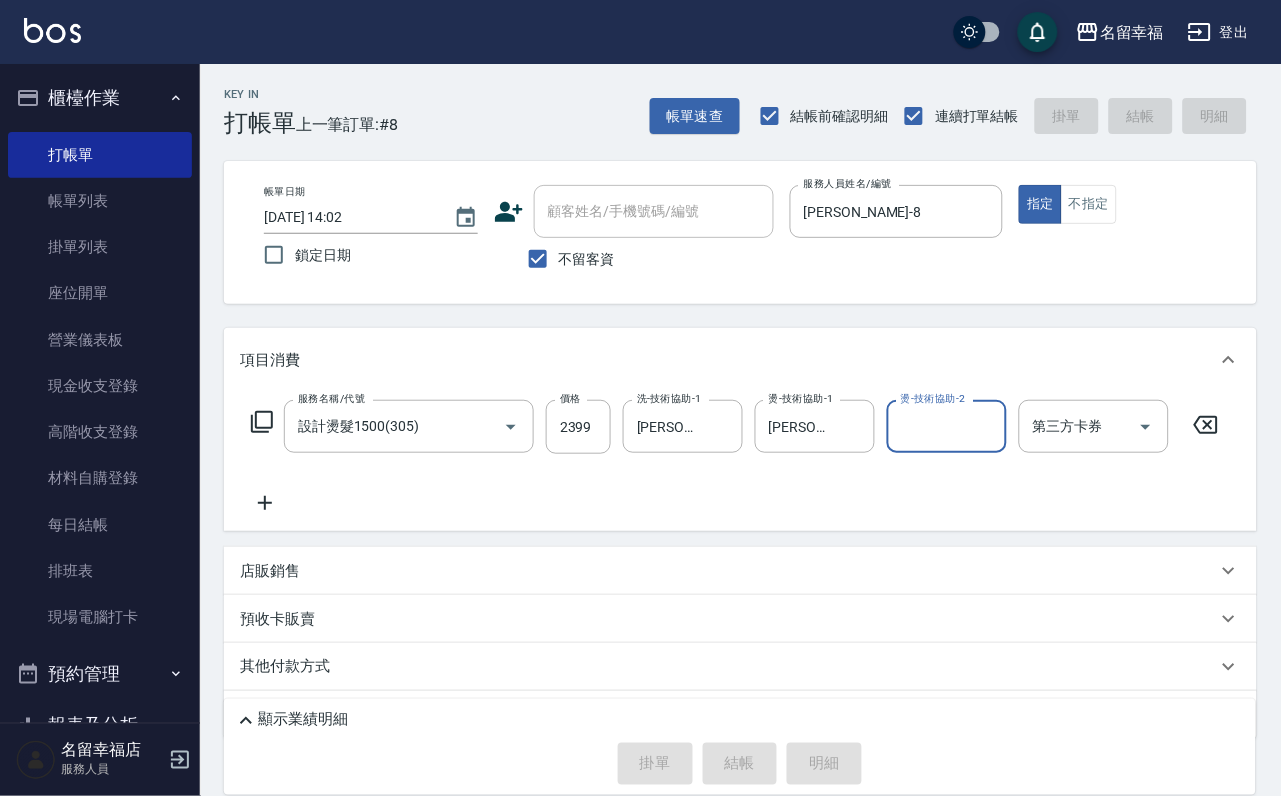 type 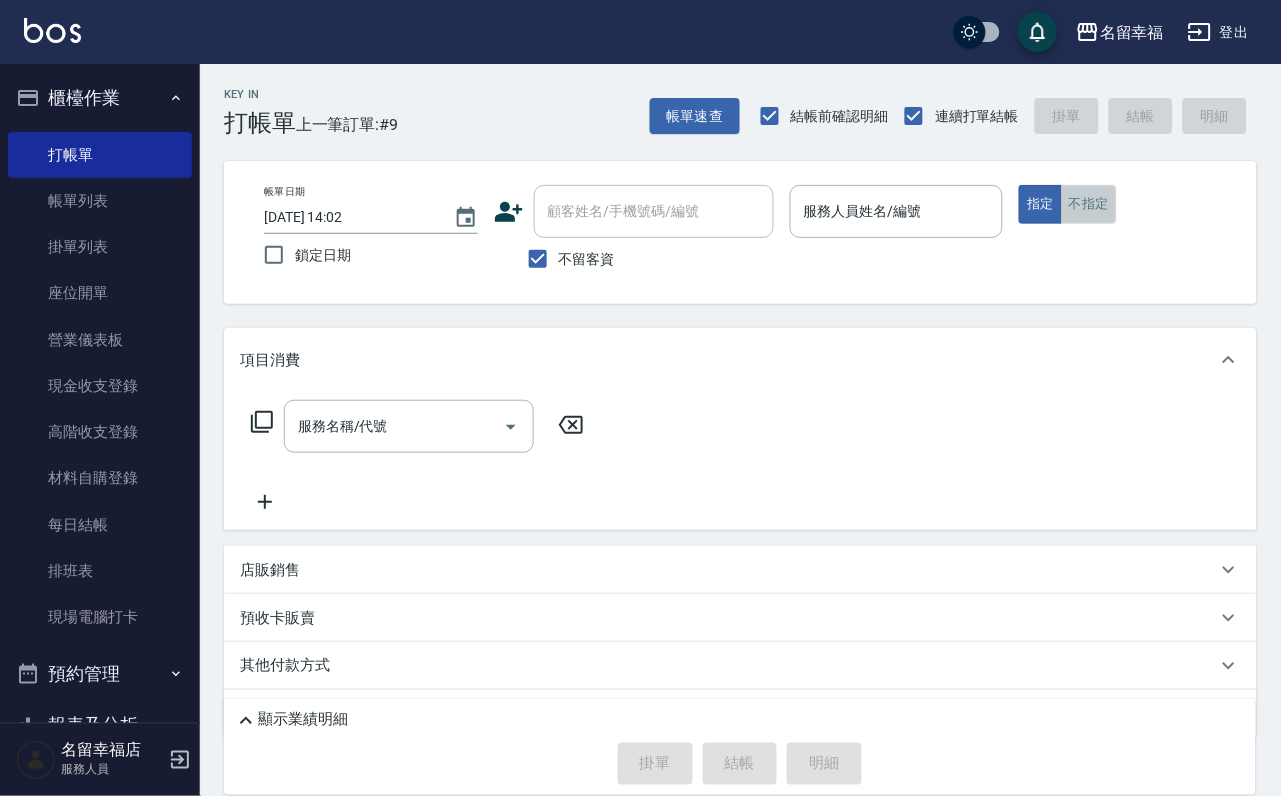 click on "不指定" at bounding box center (1089, 204) 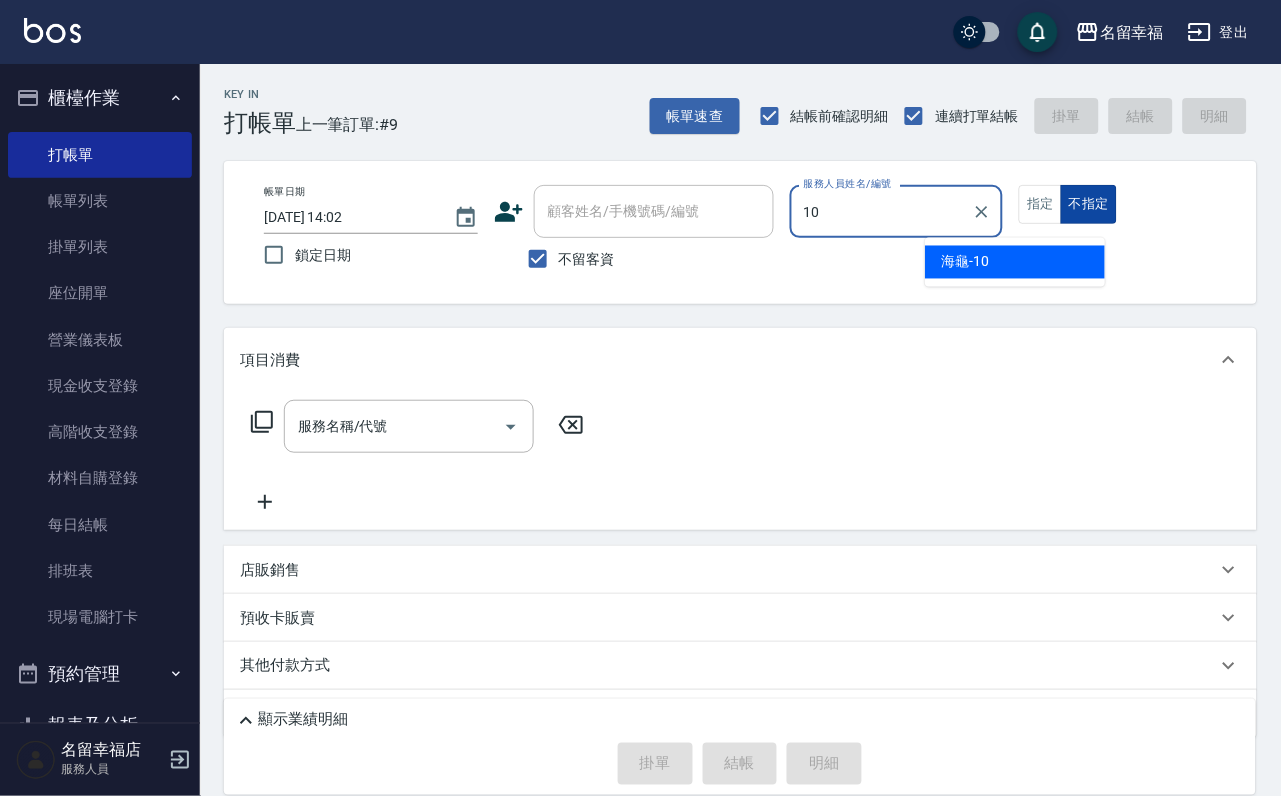type on "海龜-10" 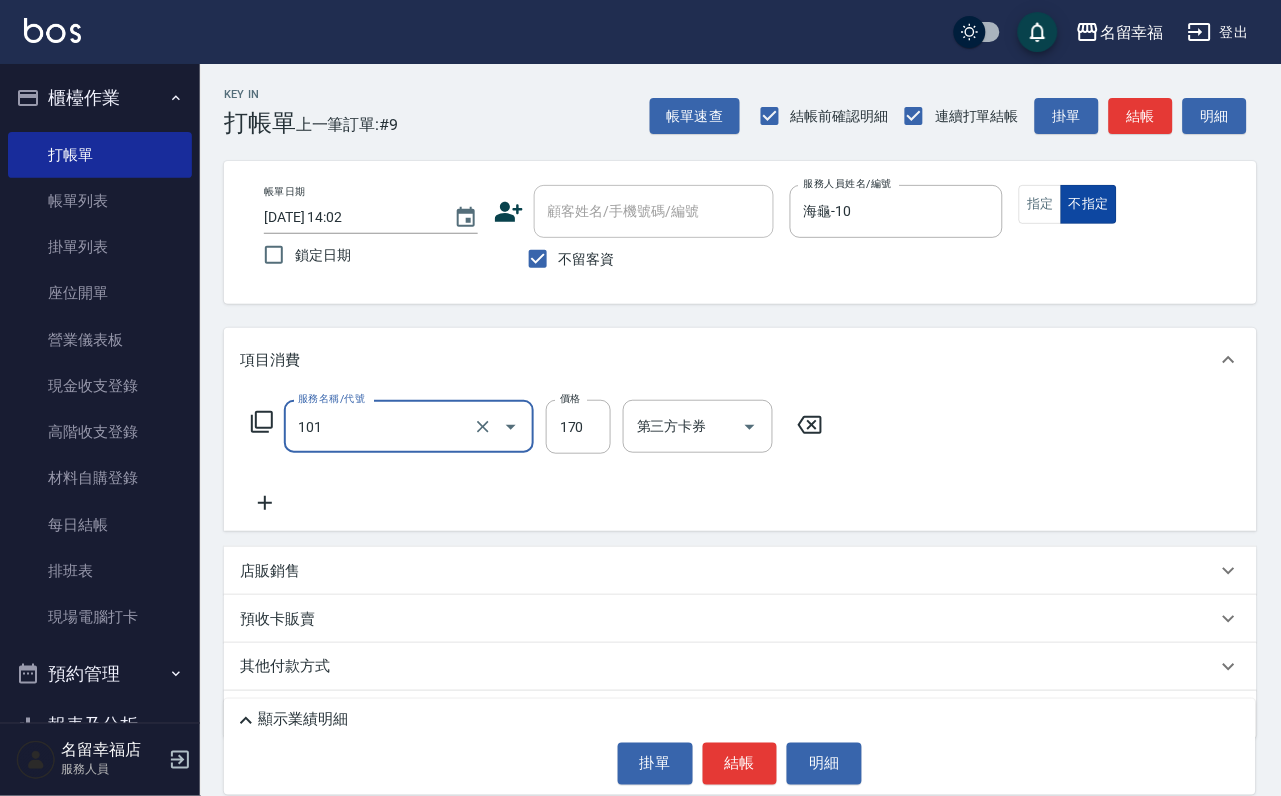 type on "洗髮(101)" 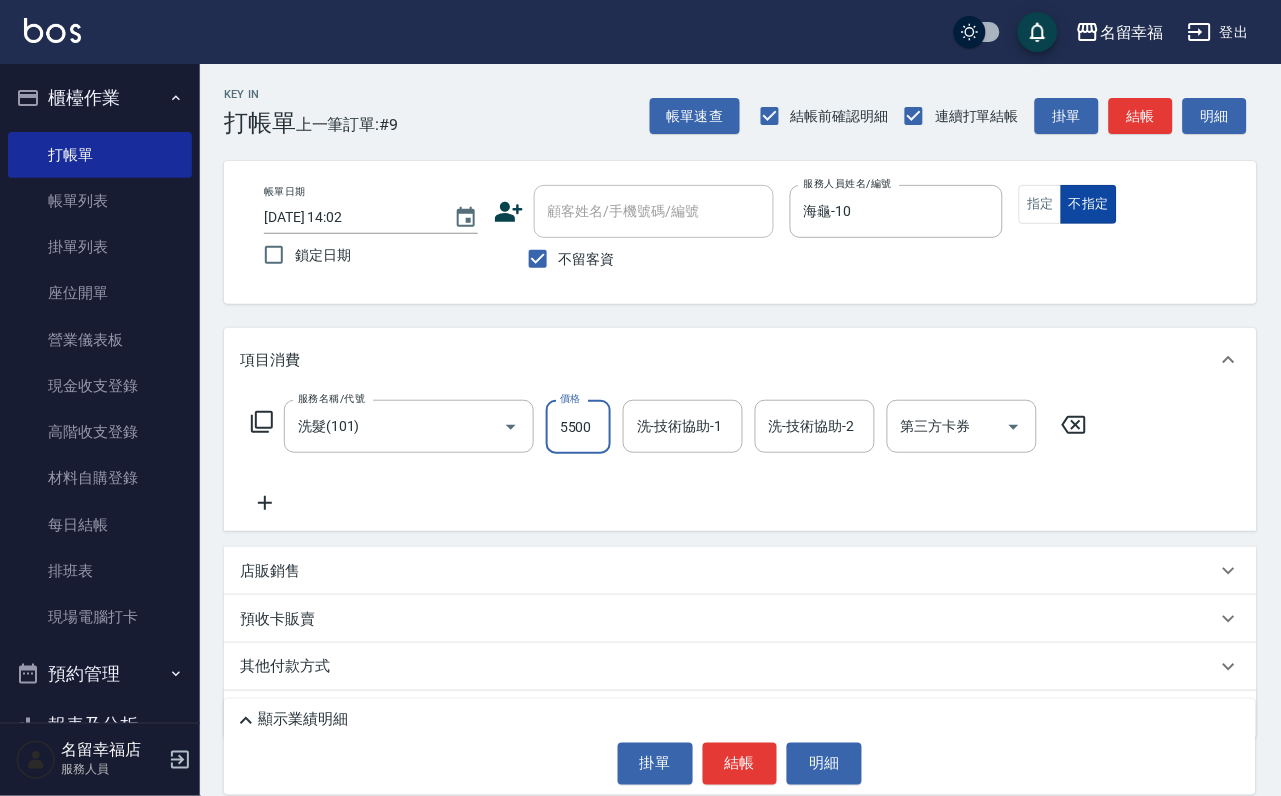scroll, scrollTop: 0, scrollLeft: 1, axis: horizontal 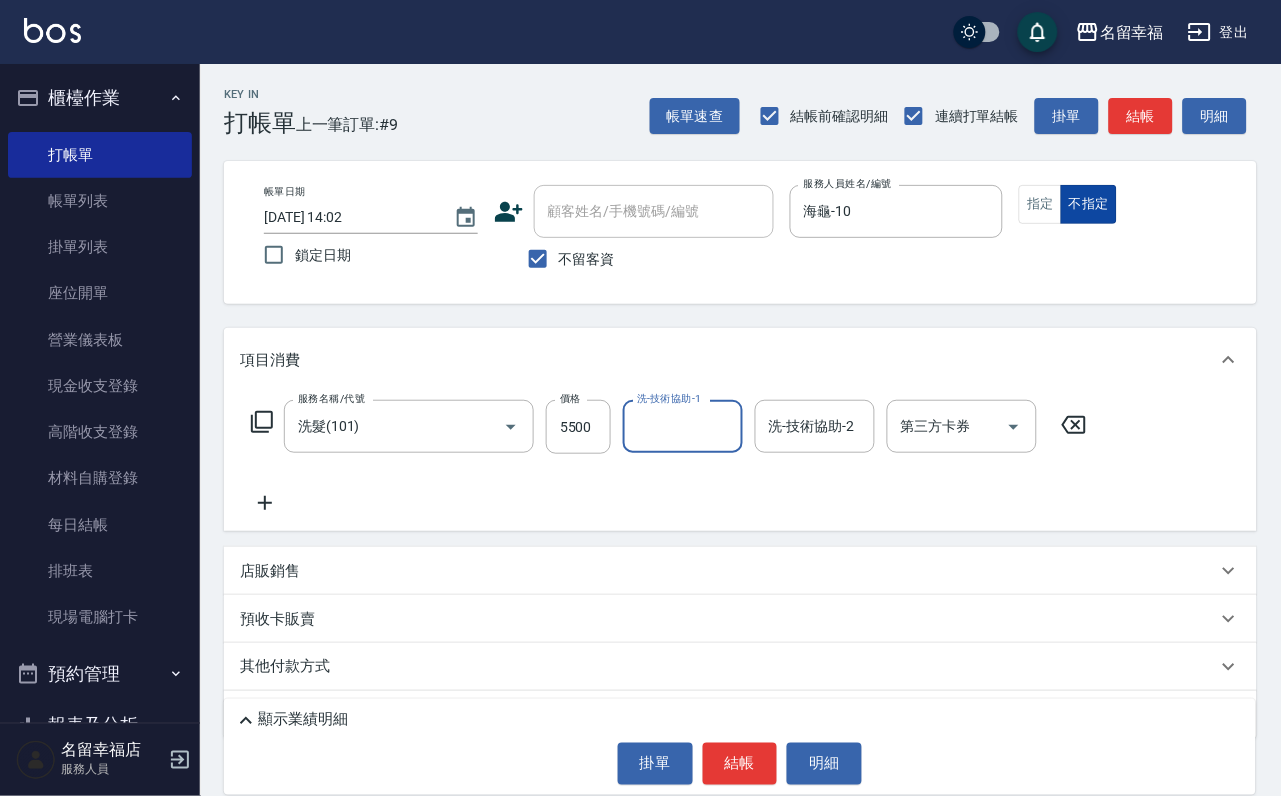 type on "1" 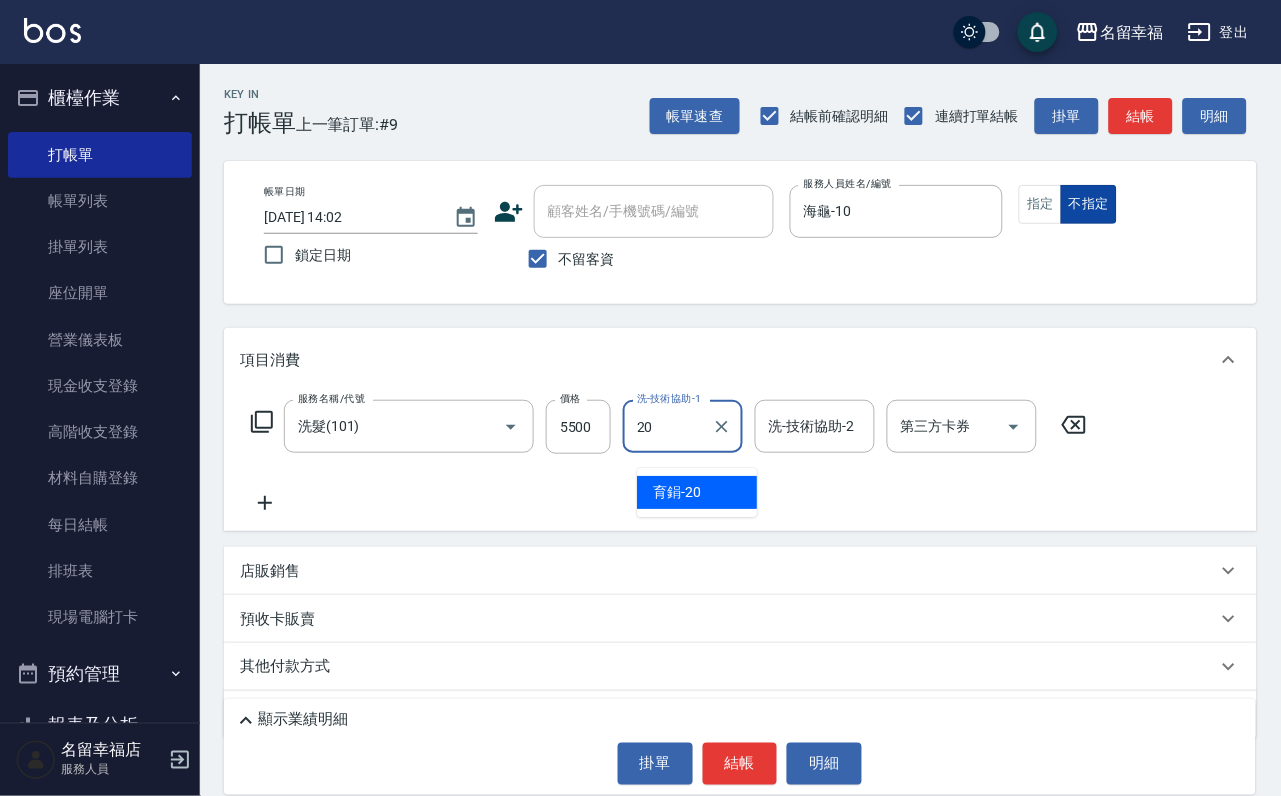 type on "育鋗-20" 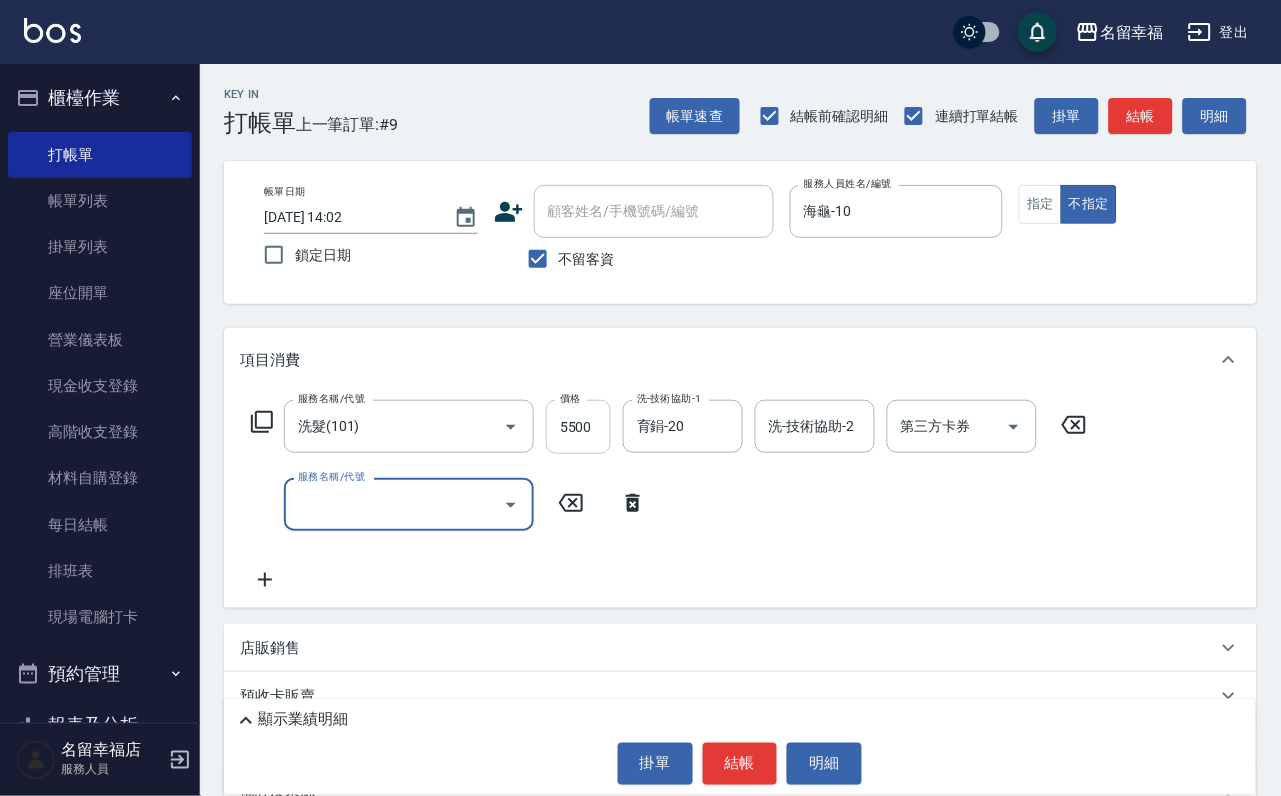click on "5500" at bounding box center (578, 427) 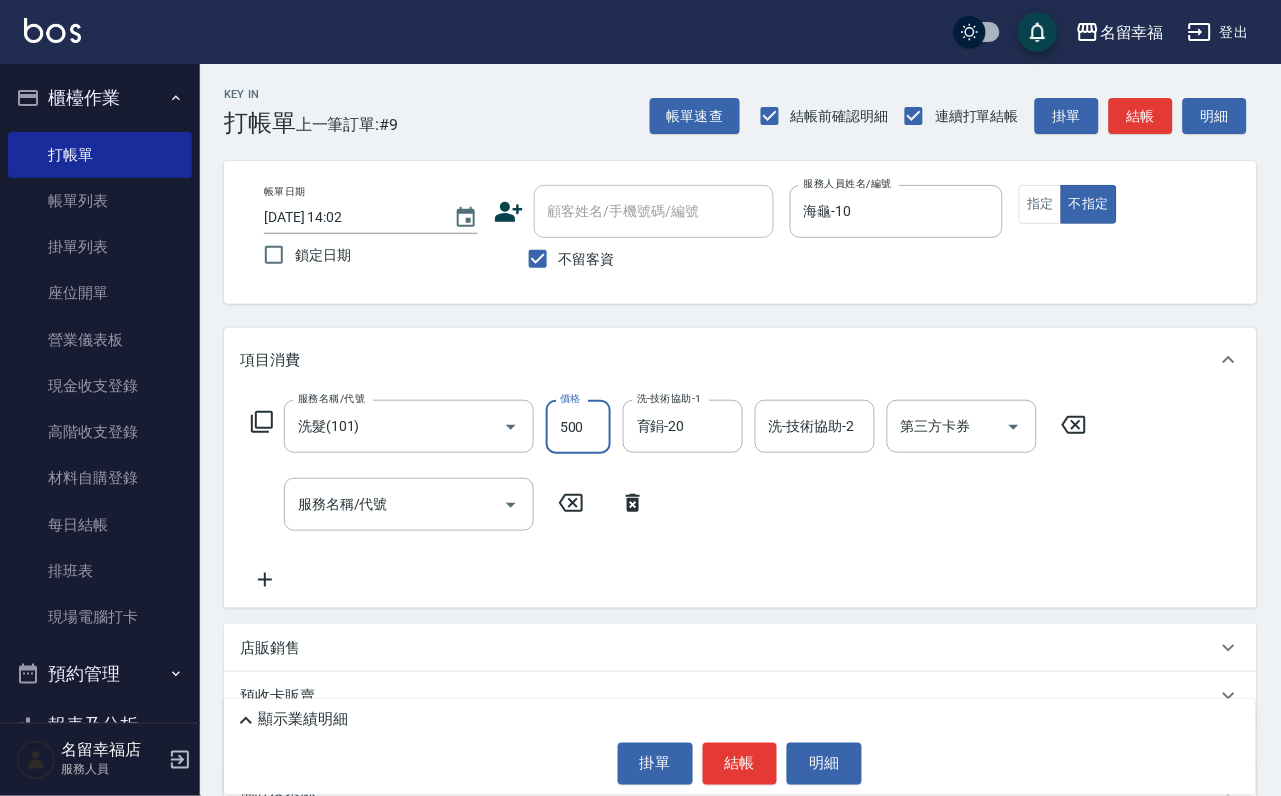 type on "500" 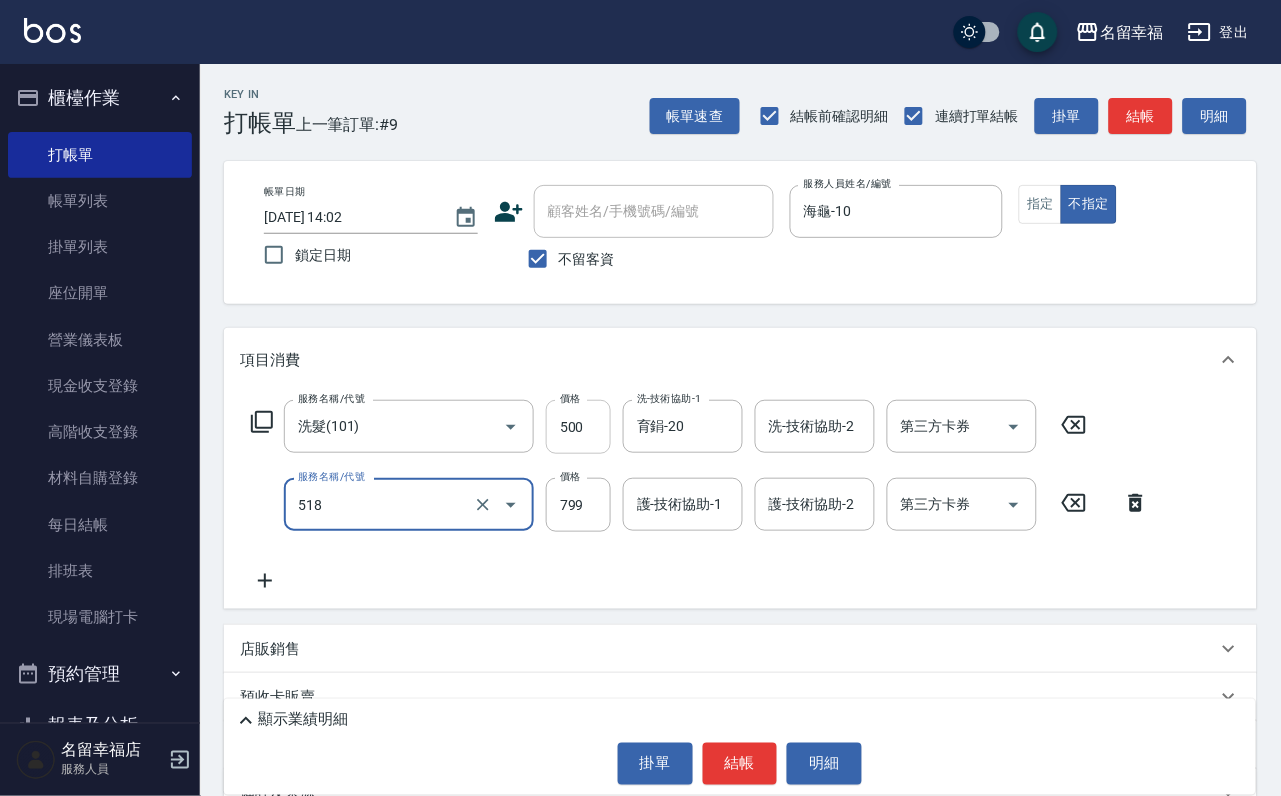 type on "水光針護髮(518)" 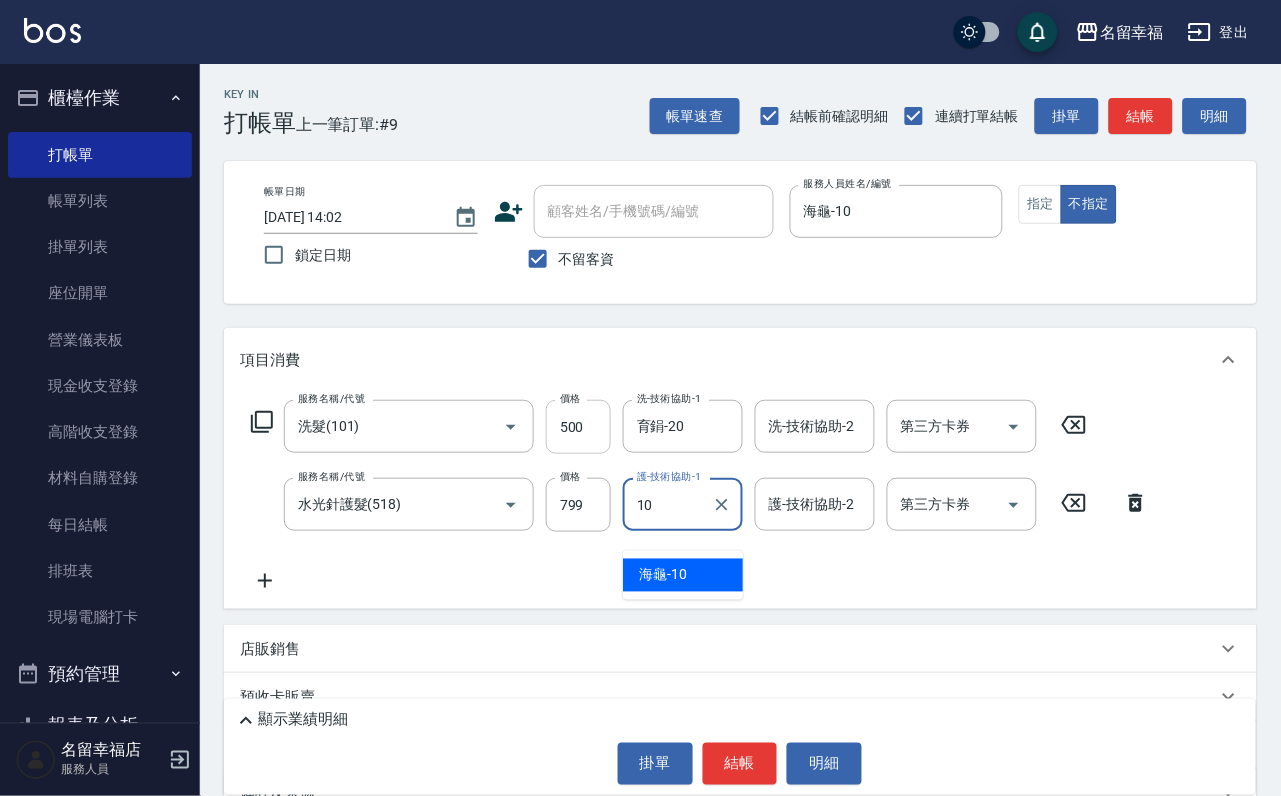 type on "海龜-10" 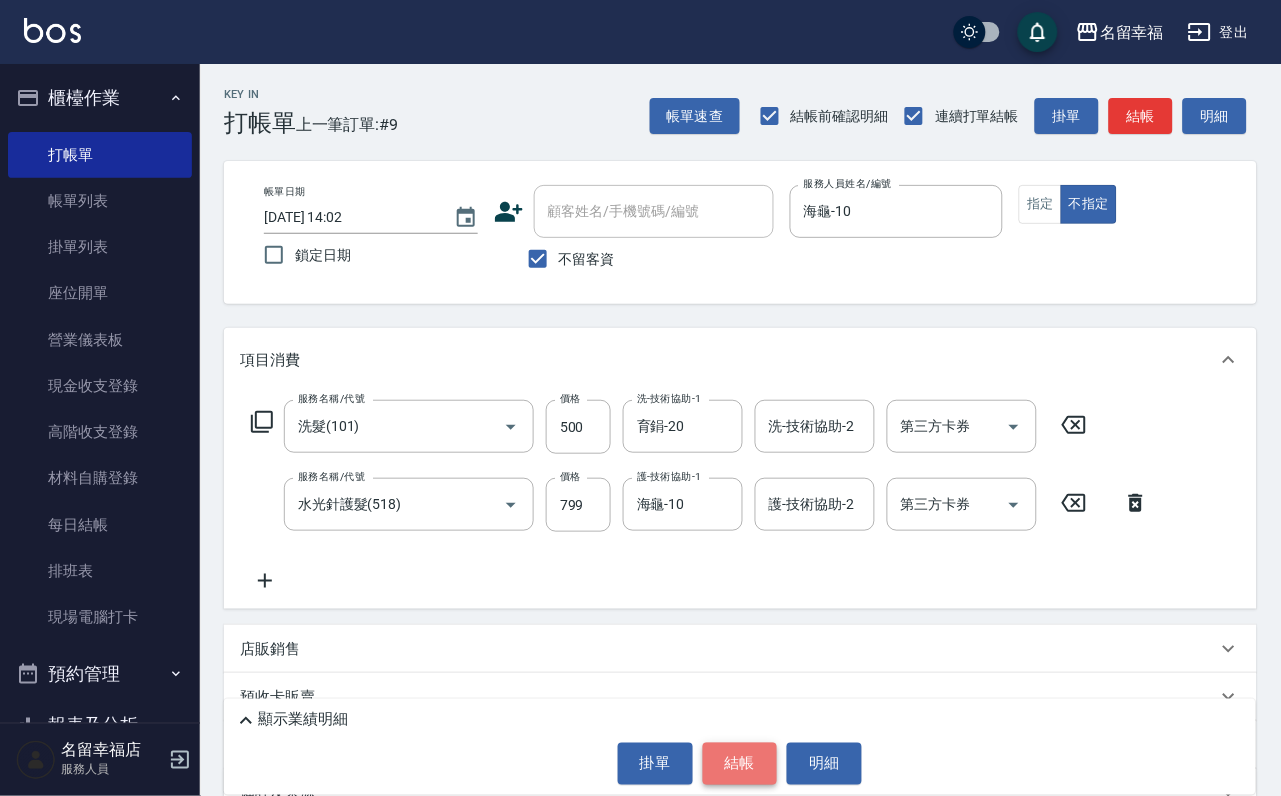 click on "結帳" at bounding box center [740, 764] 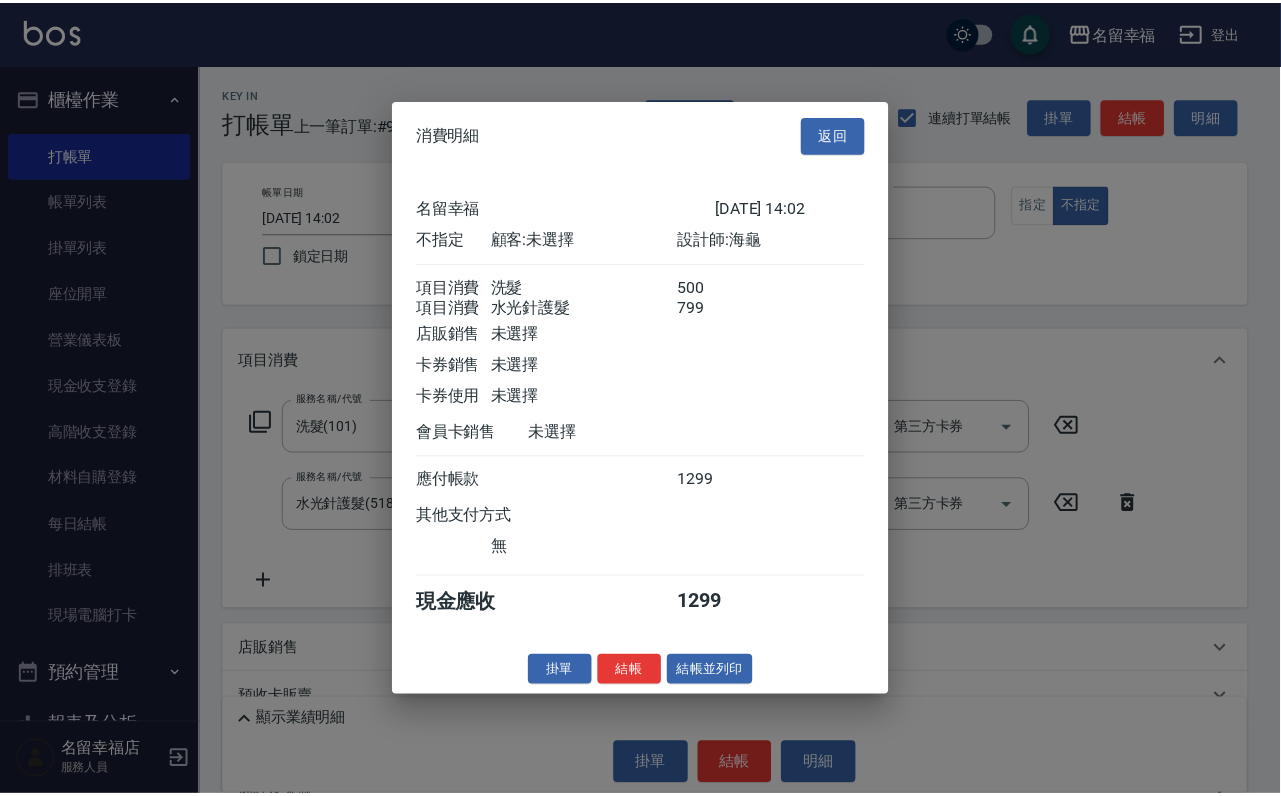 scroll, scrollTop: 359, scrollLeft: 0, axis: vertical 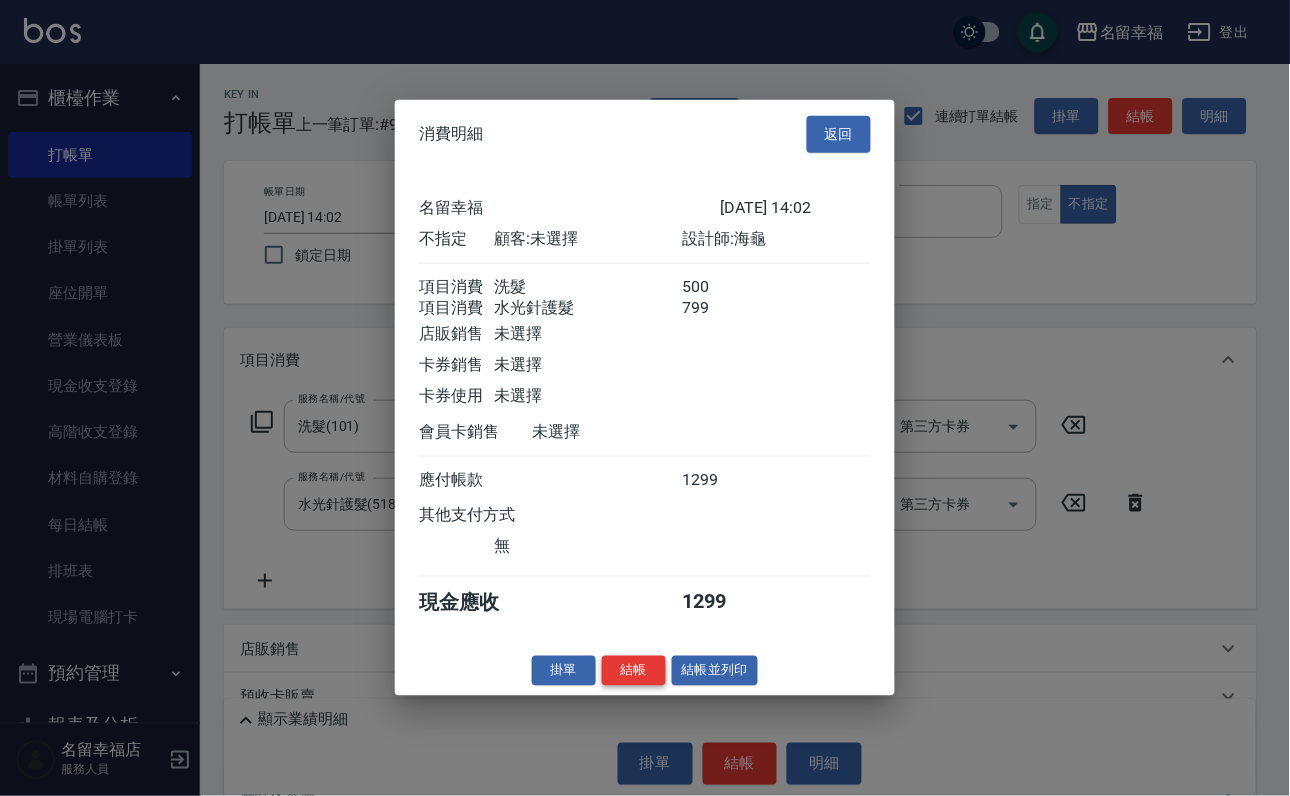 click on "結帳" at bounding box center [634, 670] 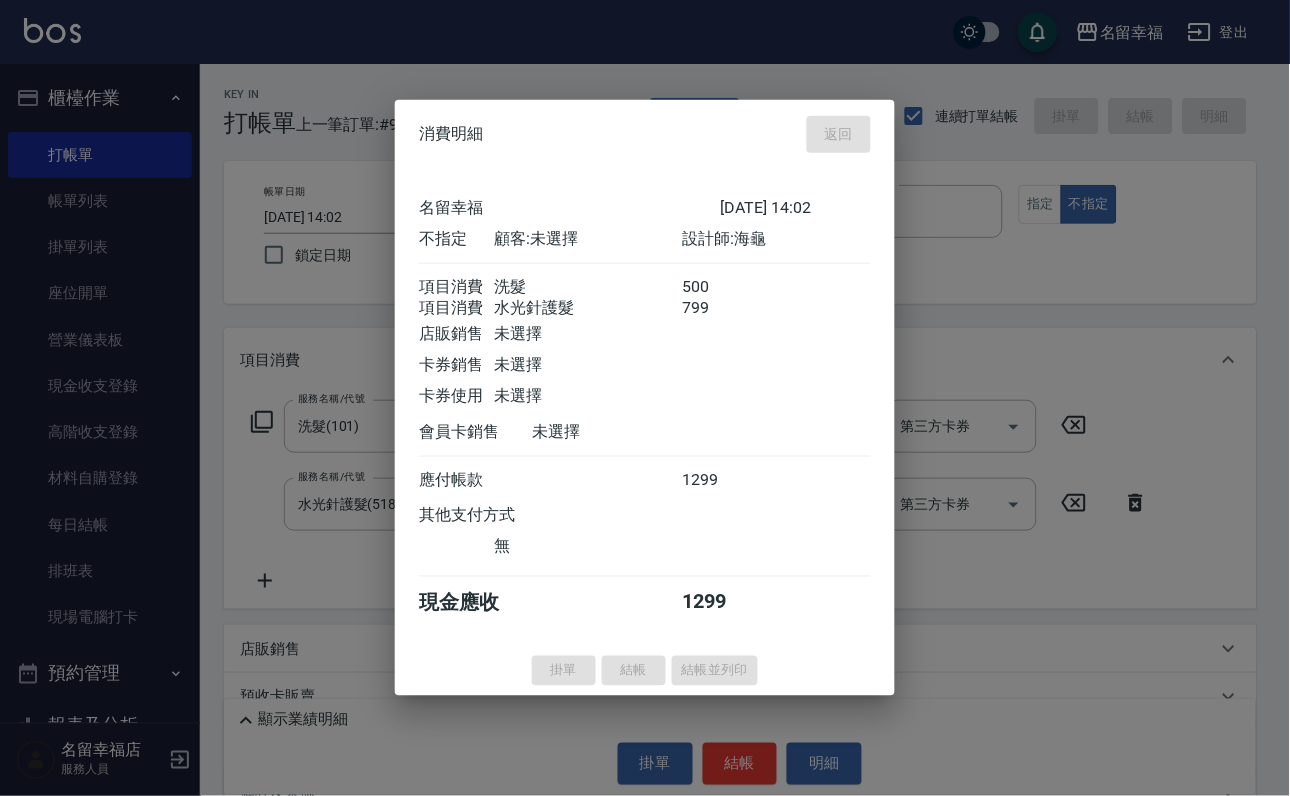 type on "[DATE] 14:28" 